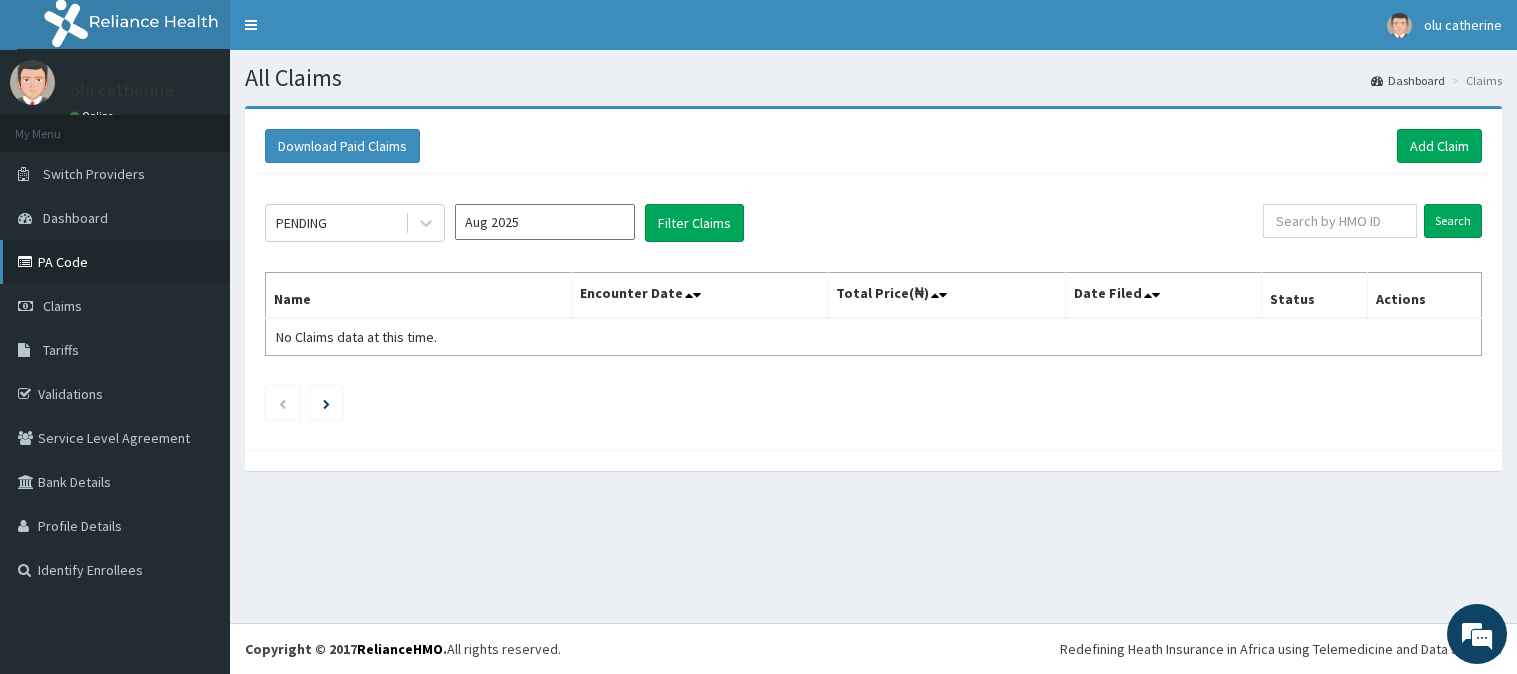scroll, scrollTop: 0, scrollLeft: 0, axis: both 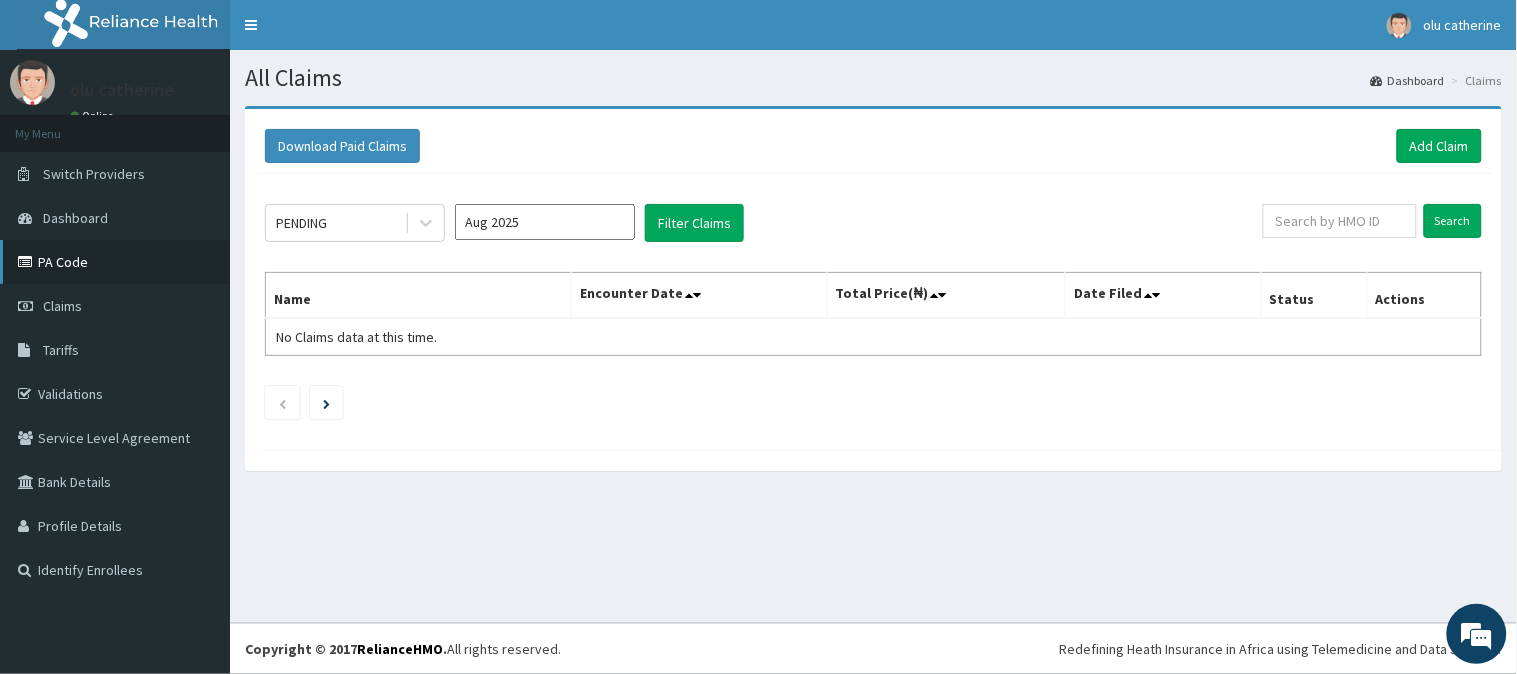 click on "PA Code" at bounding box center [115, 262] 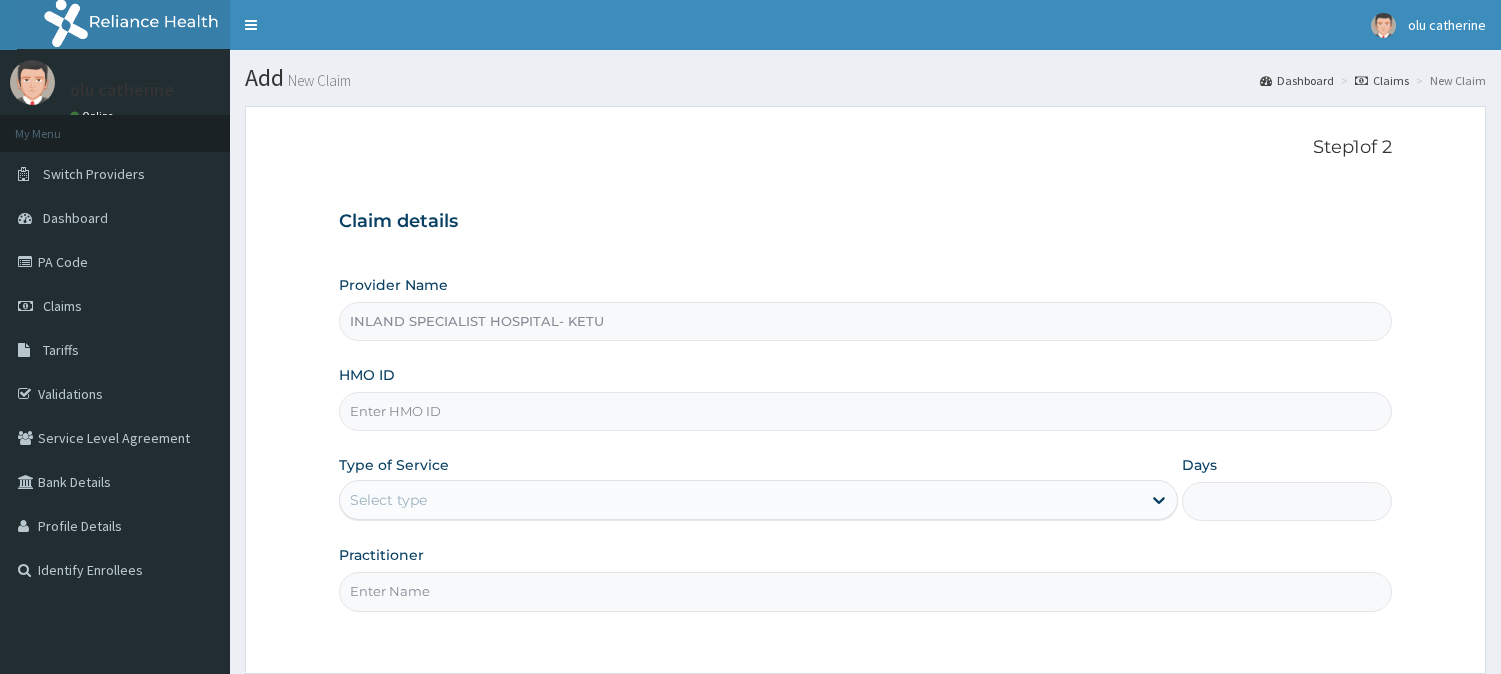 scroll, scrollTop: 0, scrollLeft: 0, axis: both 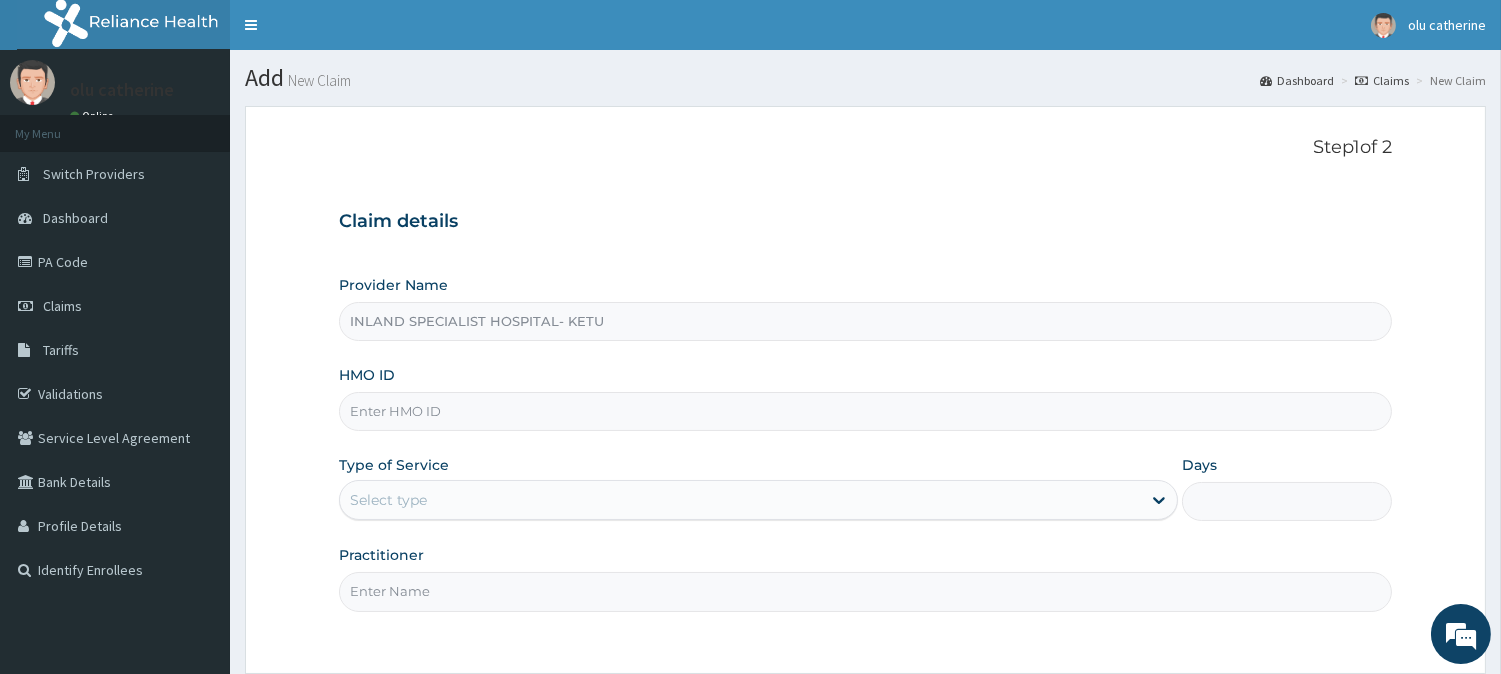click on "HMO ID" at bounding box center [865, 411] 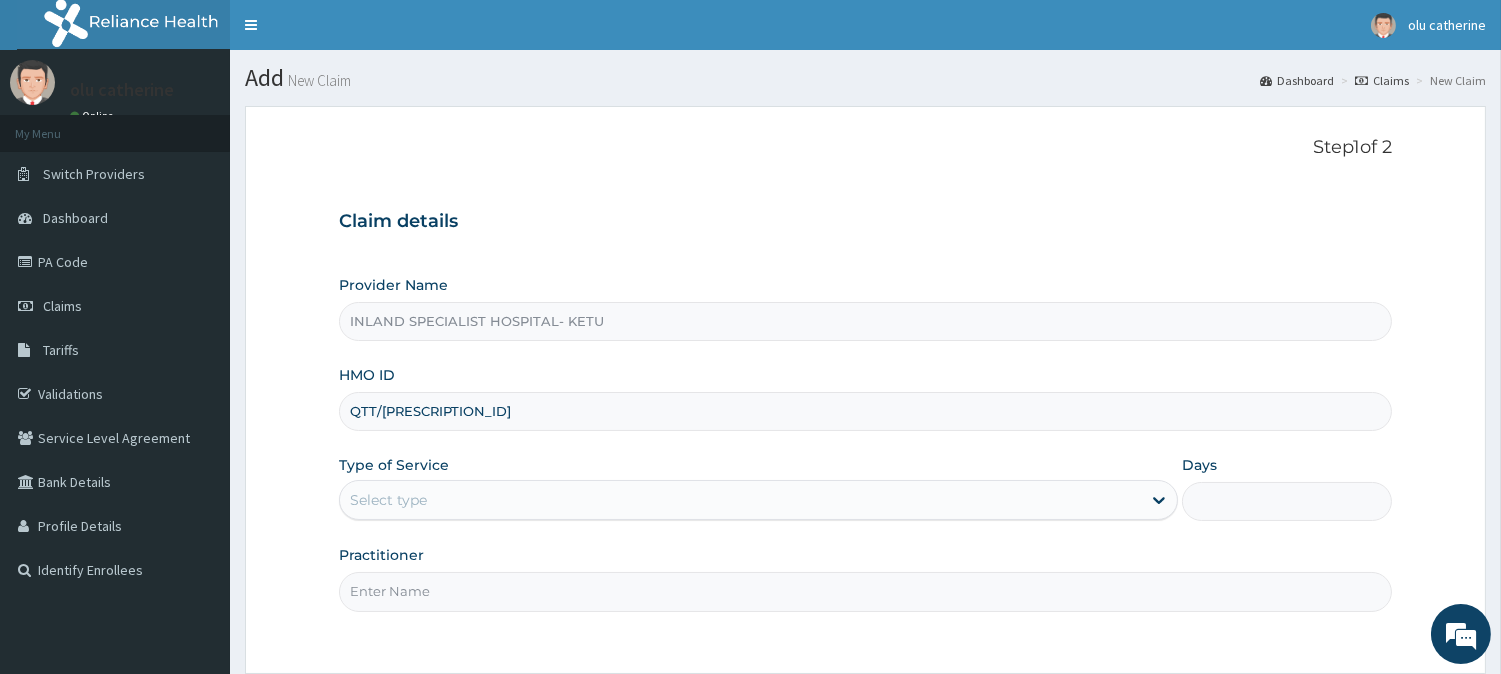 scroll, scrollTop: 0, scrollLeft: 0, axis: both 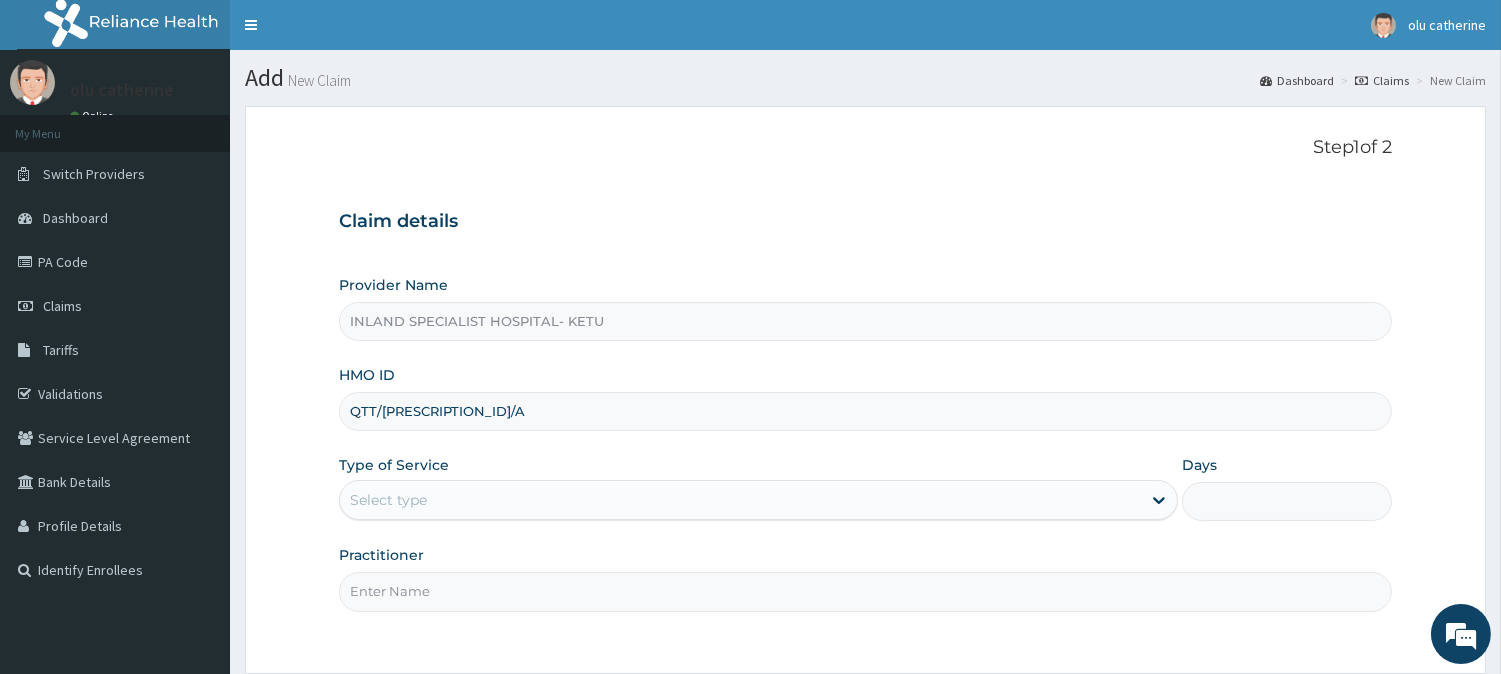 type on "QTT/[PRESCRIPTION_ID]/A" 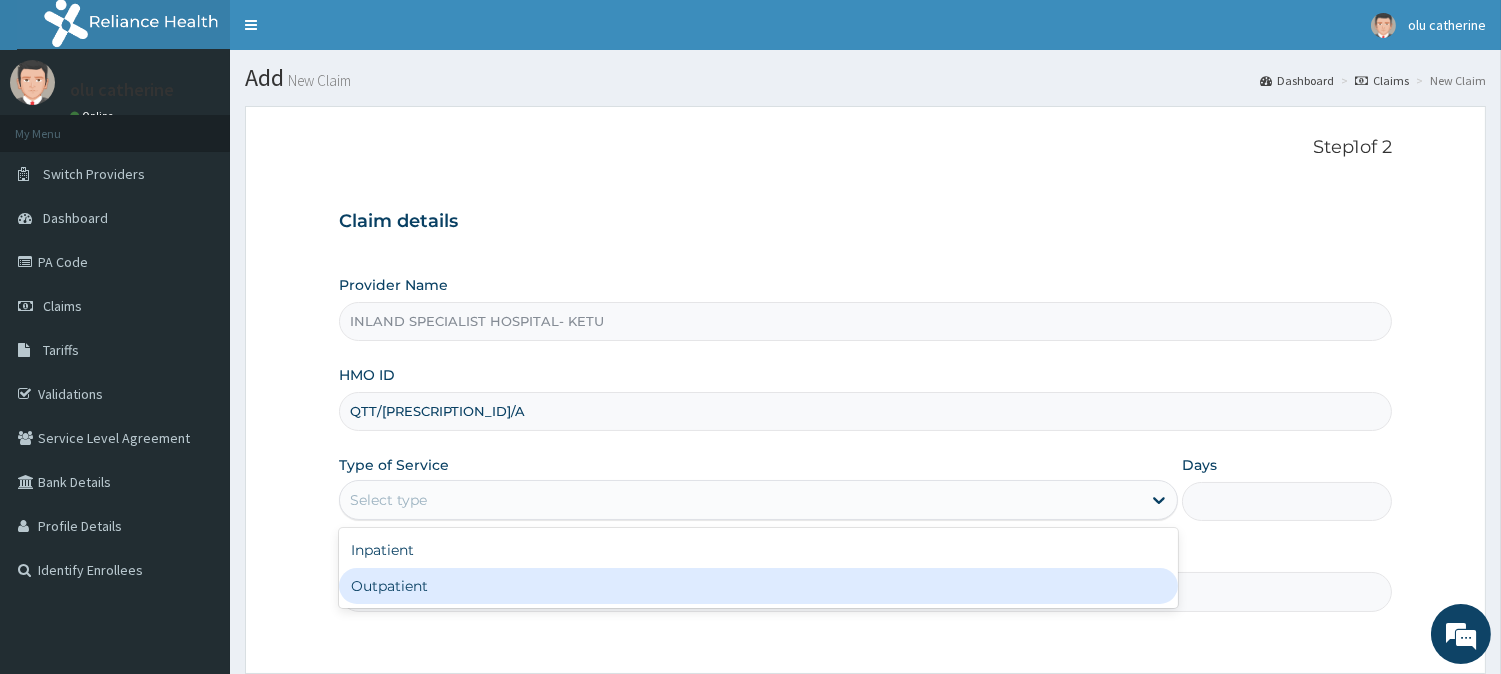 click on "Outpatient" at bounding box center [758, 586] 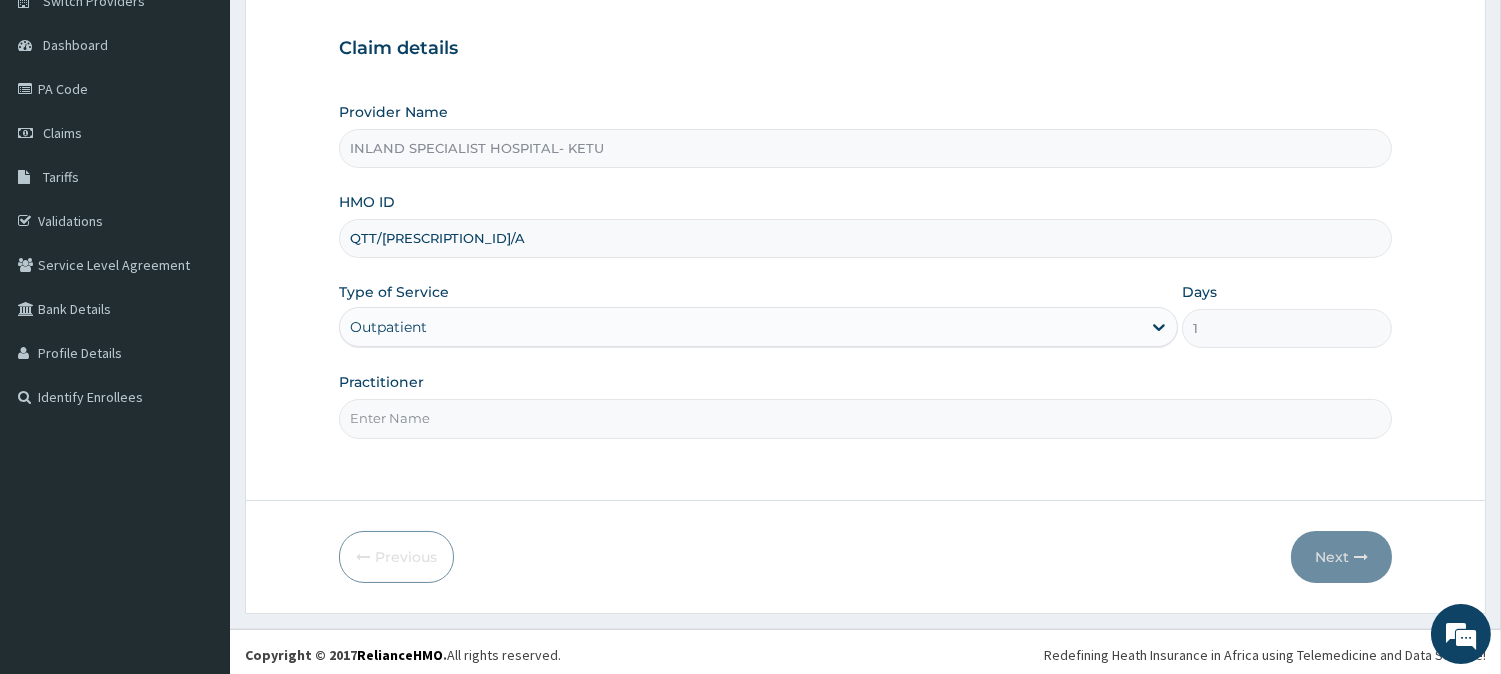 scroll, scrollTop: 178, scrollLeft: 0, axis: vertical 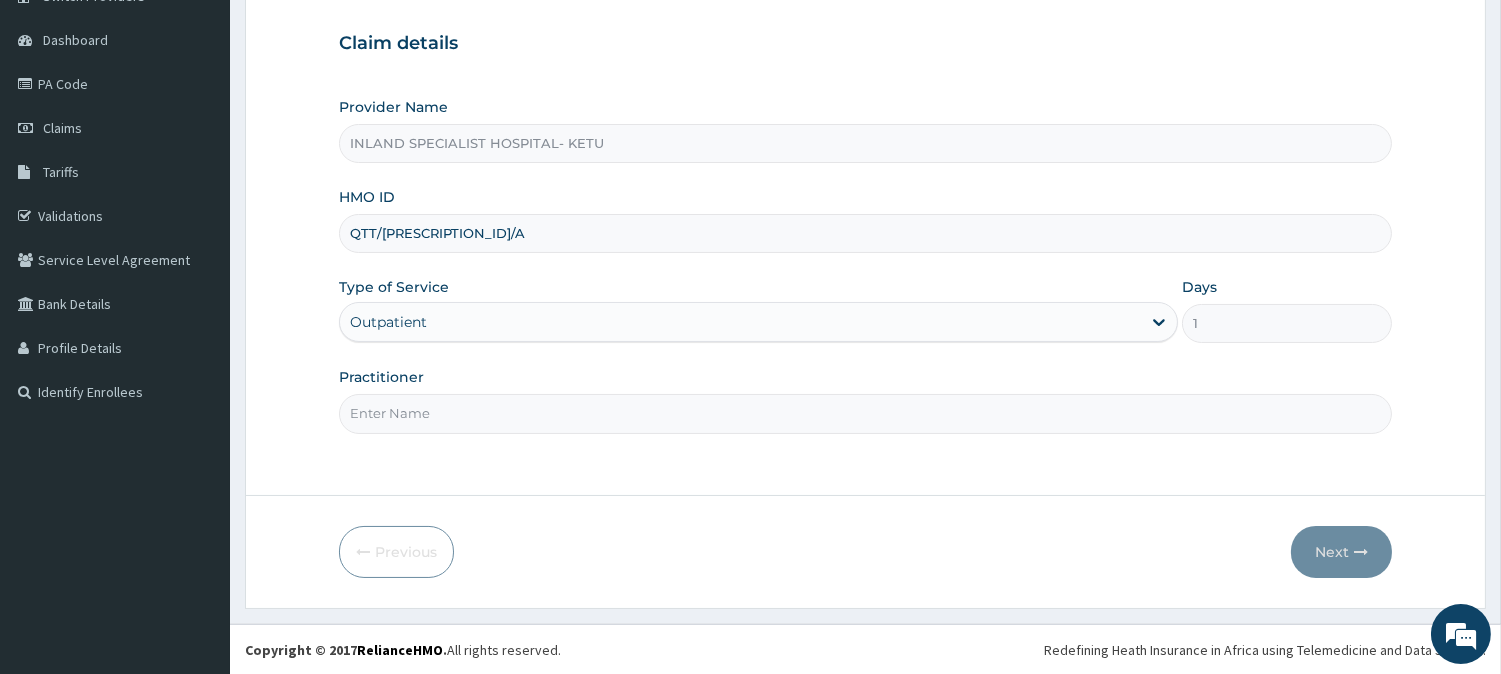 click on "Practitioner" at bounding box center [865, 413] 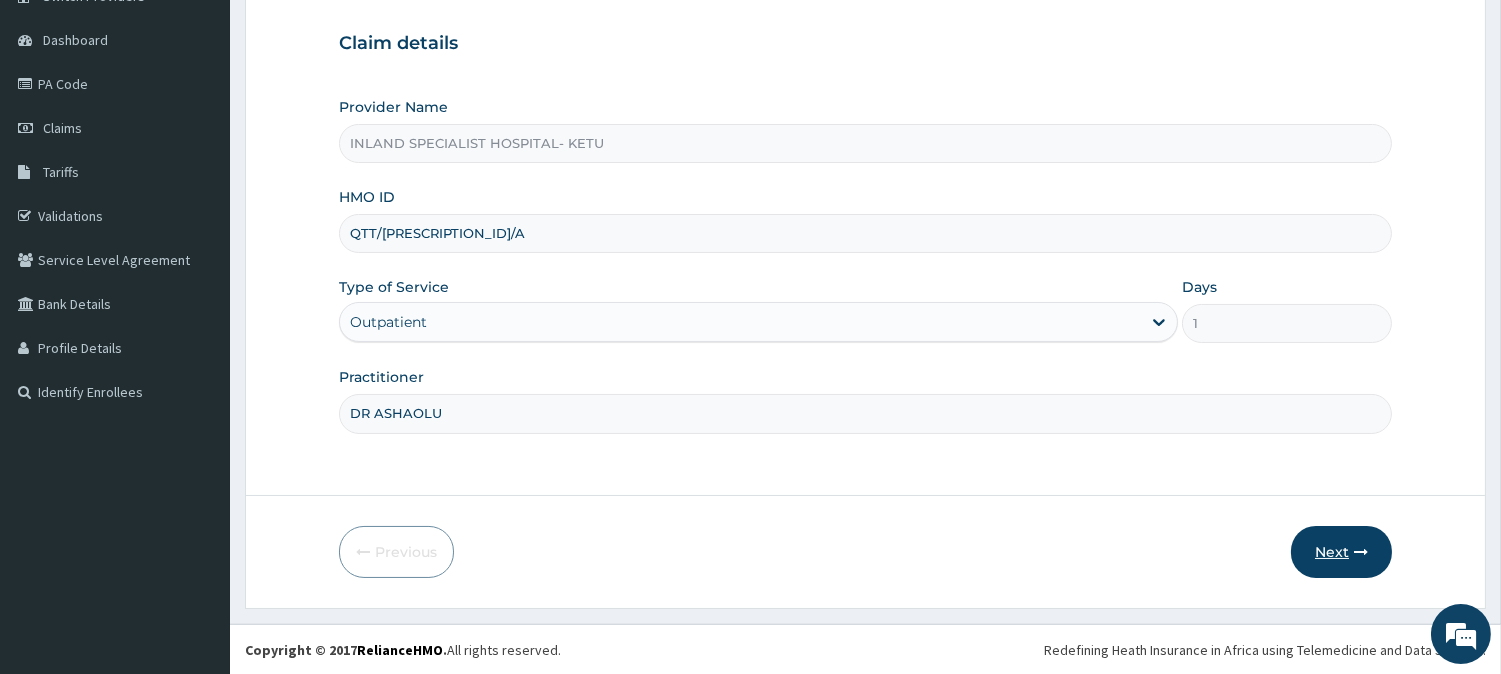 type on "DR ASHAOLU" 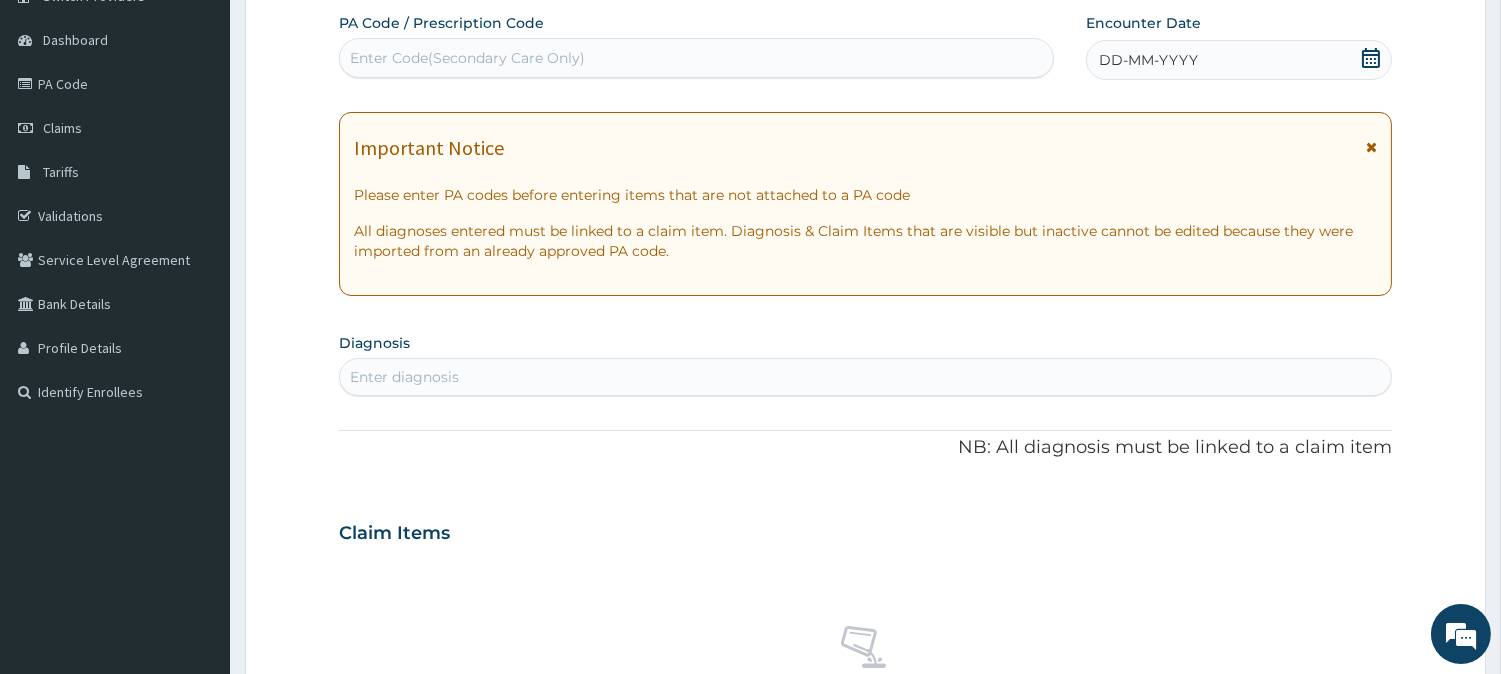 drag, startPoint x: 432, startPoint y: 36, endPoint x: 368, endPoint y: 52, distance: 65.96969 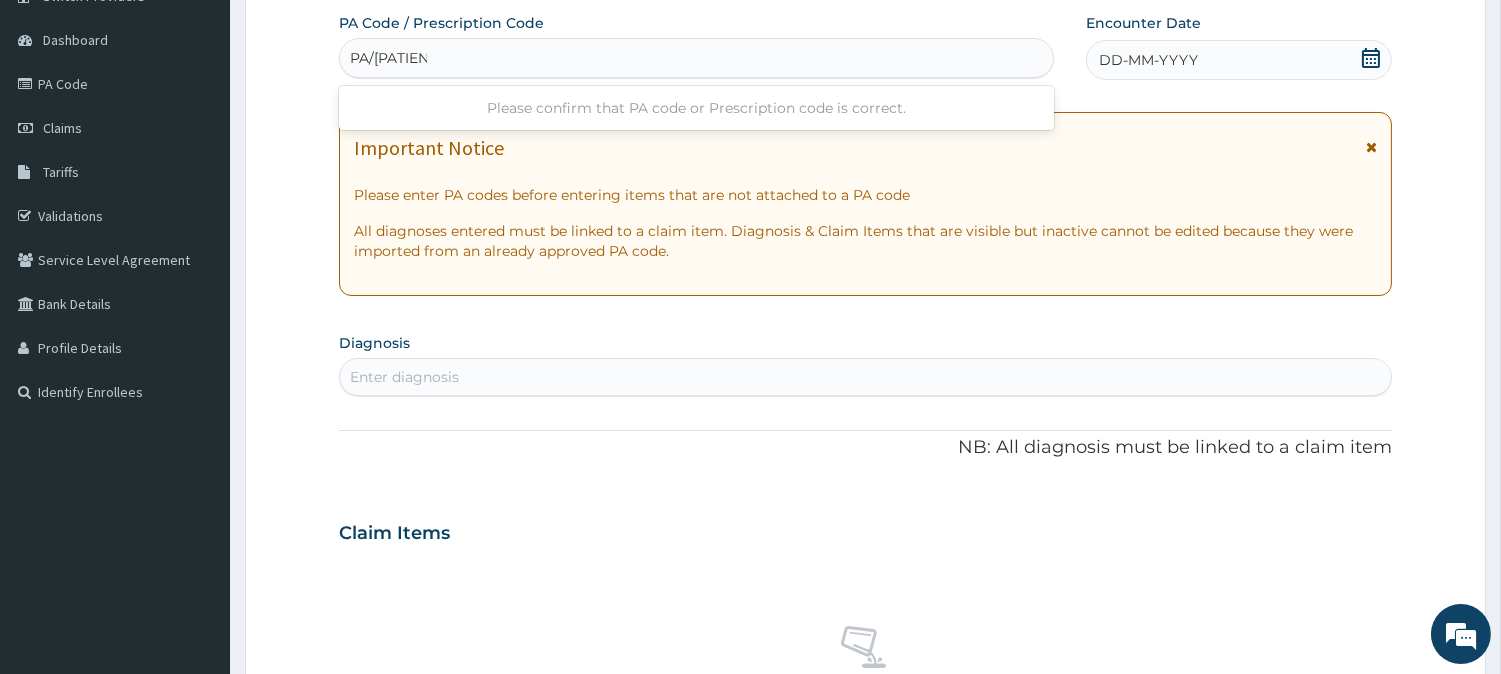 type on "PA/[PATIENT_ID]" 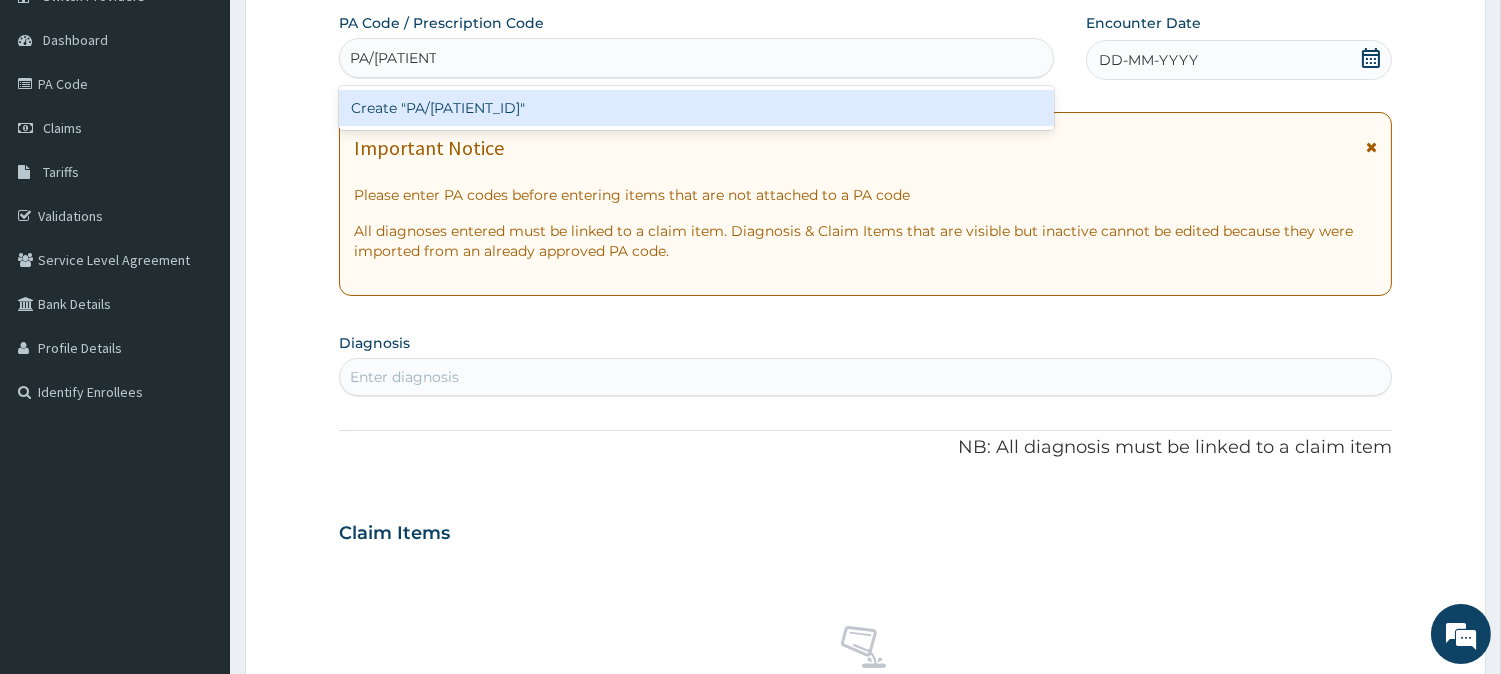 click on "Create "PA/[PATIENT_ID]"" at bounding box center (696, 108) 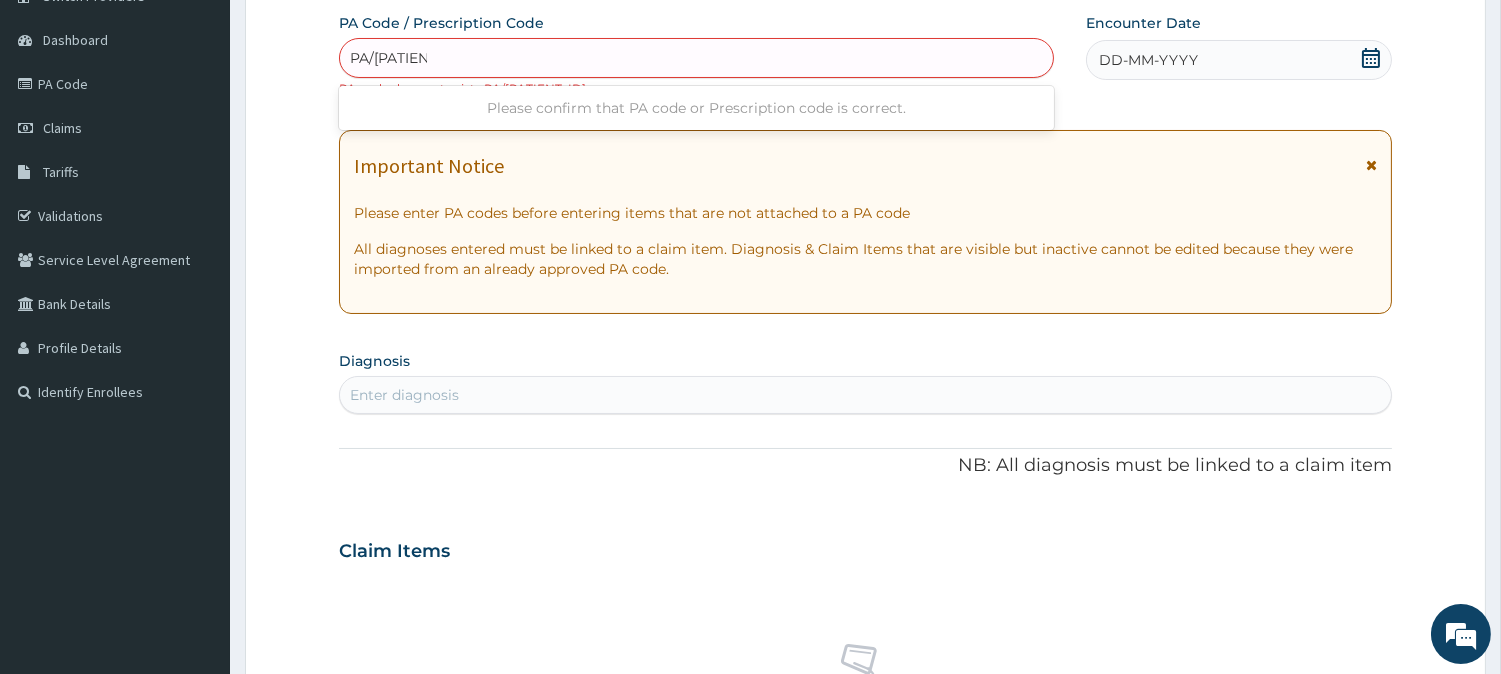 type on "PA/[PATIENT_ID]" 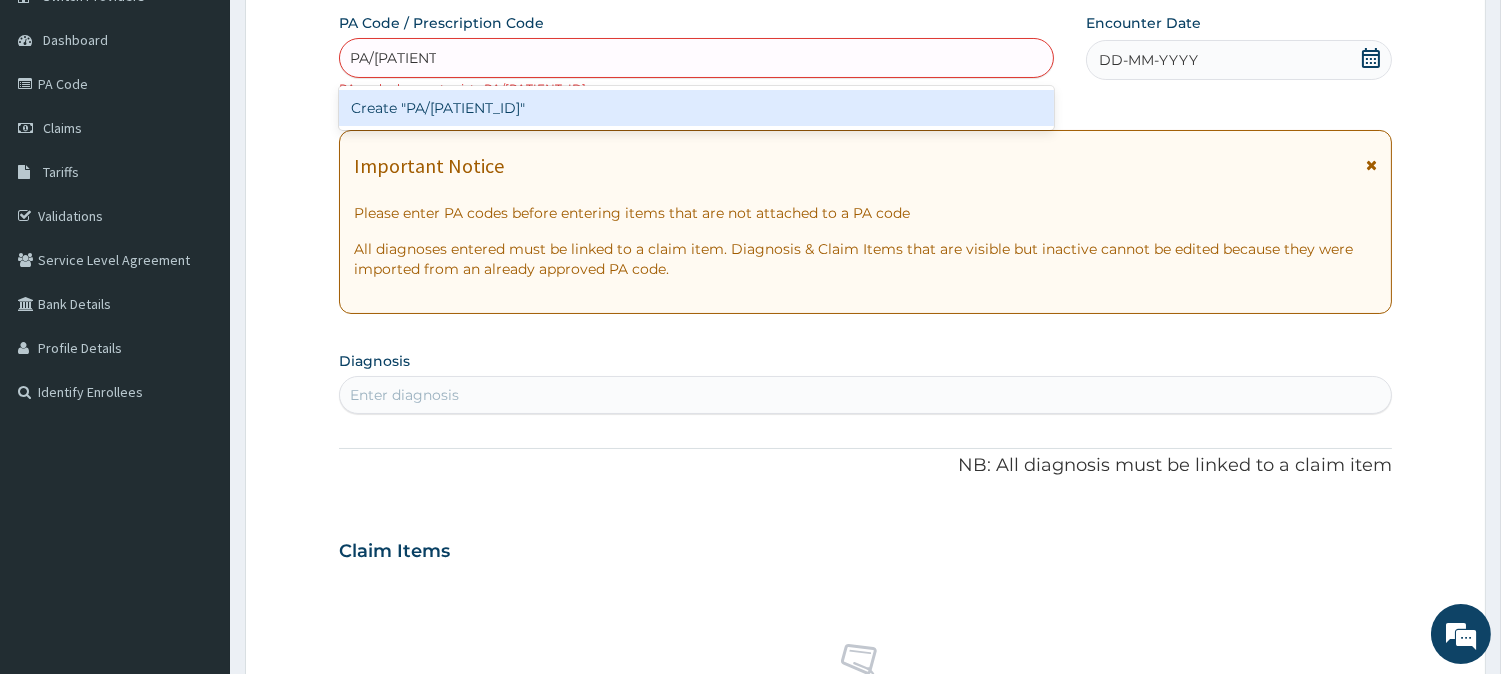 click on "Create "PA/[PATIENT_ID]"" at bounding box center [696, 108] 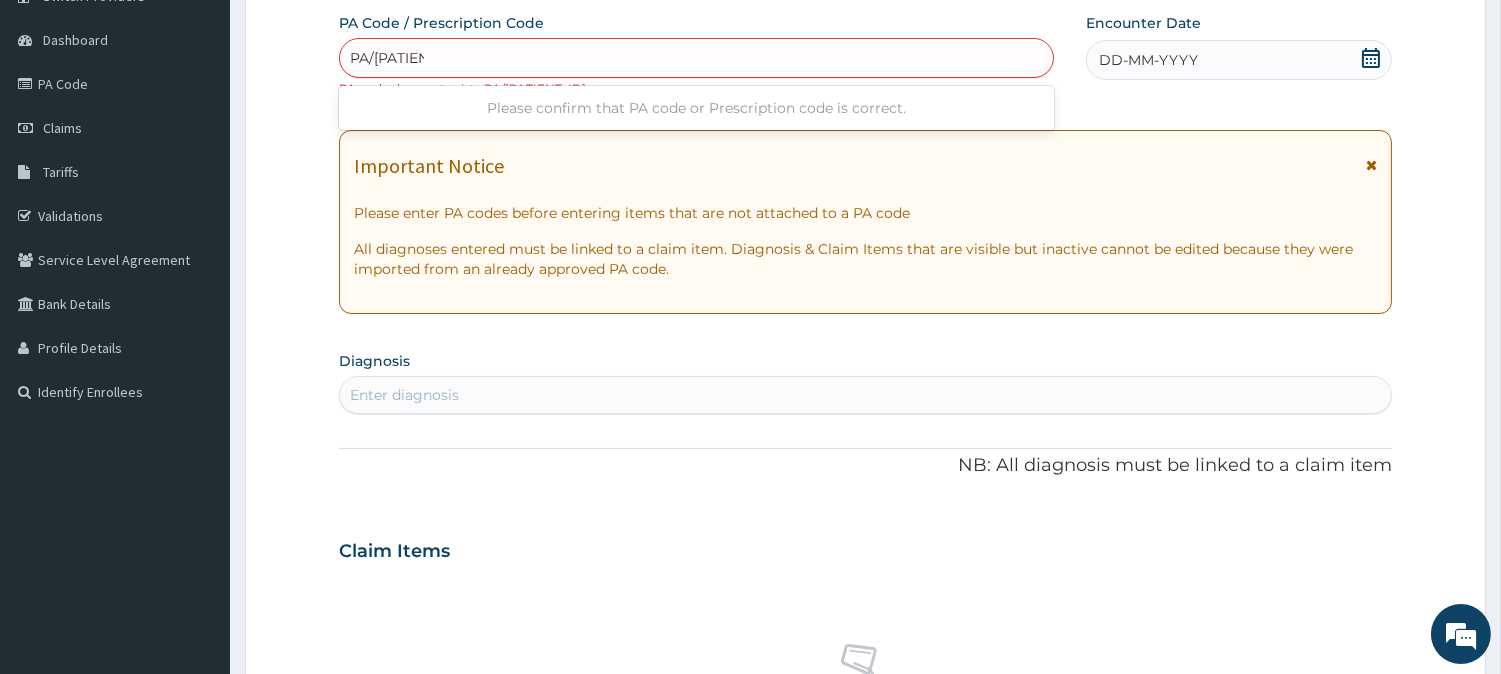 type on "PA/[PATIENT_ID]" 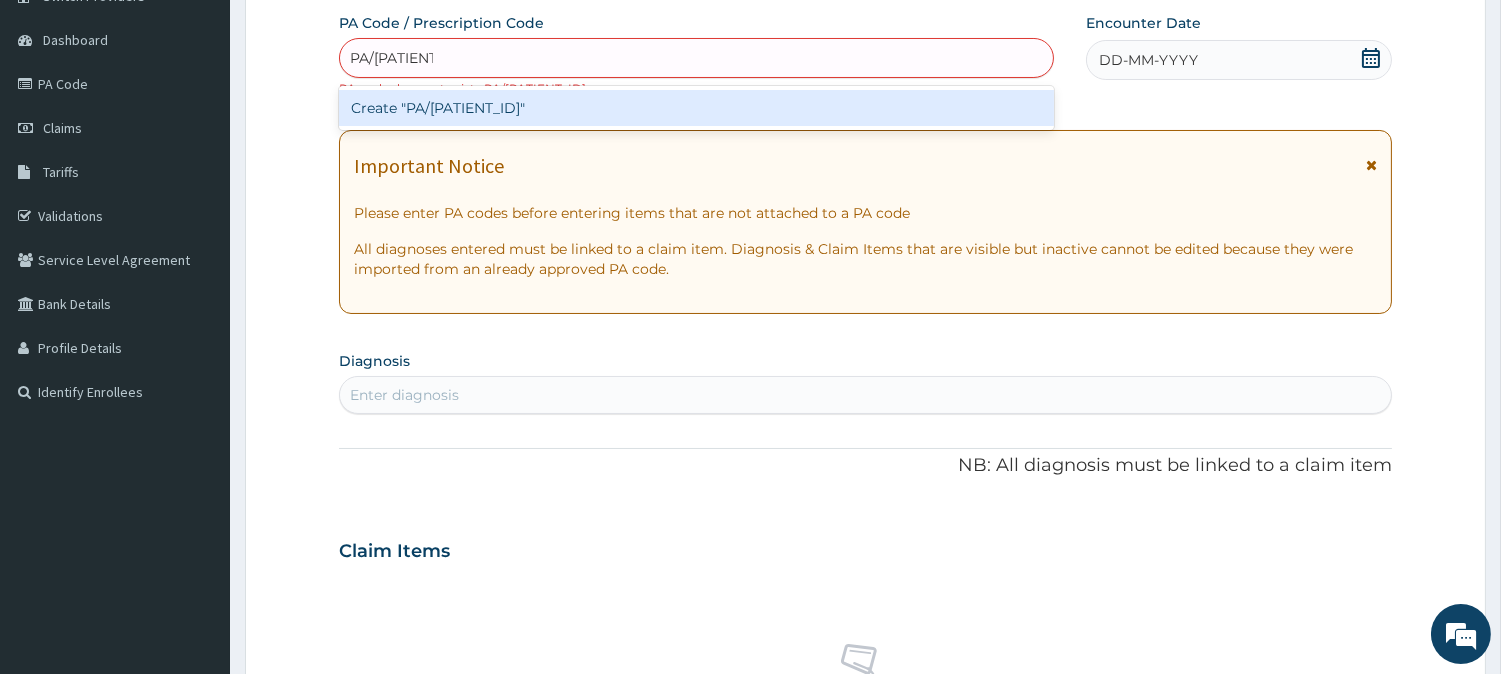 click on "Create "PA/[PATIENT_ID]"" at bounding box center [696, 108] 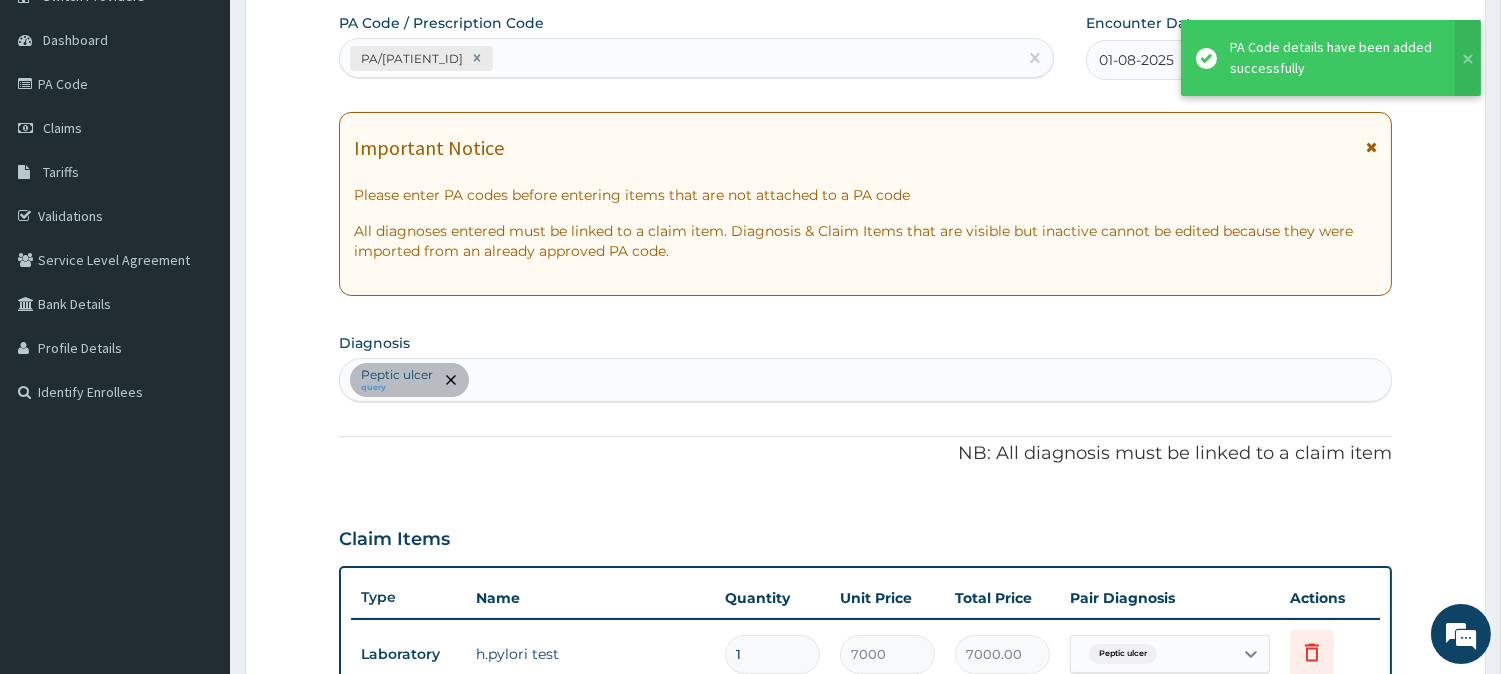 click at bounding box center (1371, 147) 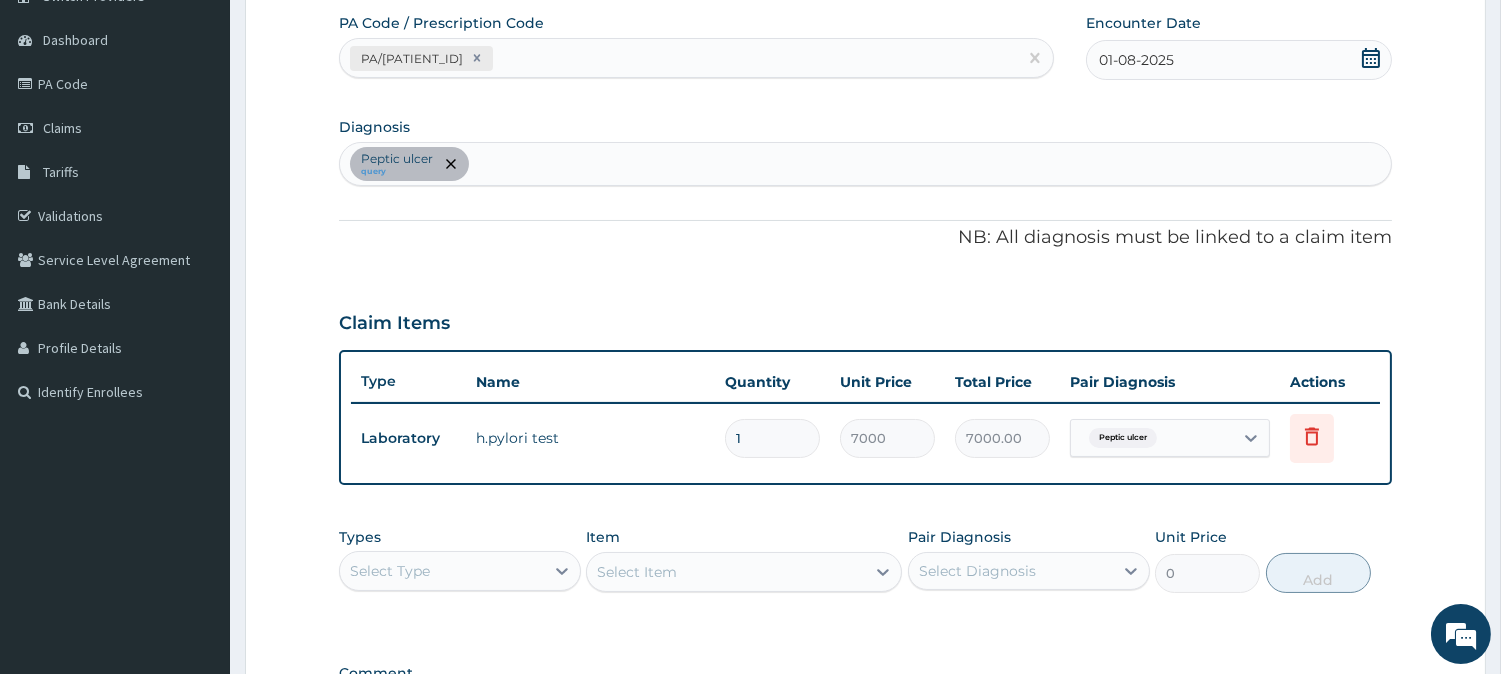 click on "Peptic ulcer query" at bounding box center (865, 164) 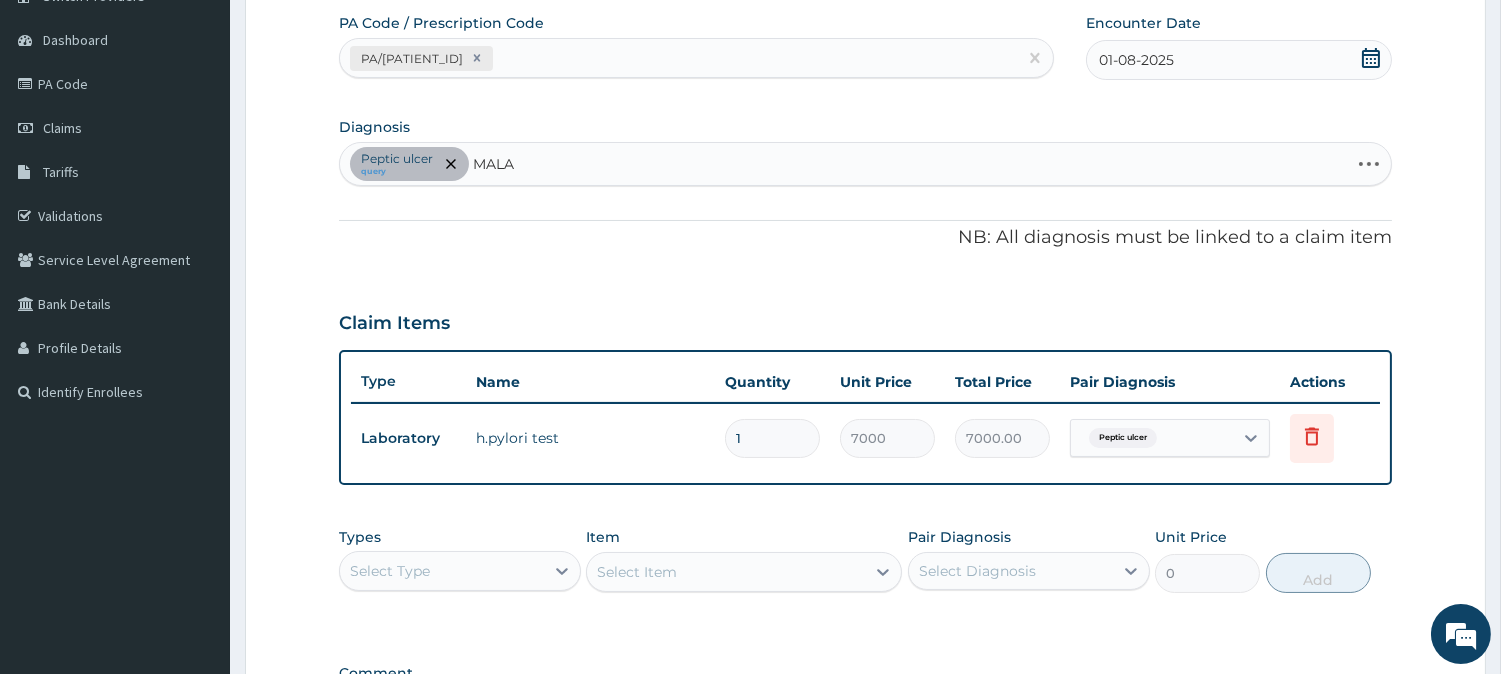 type on "MALAR" 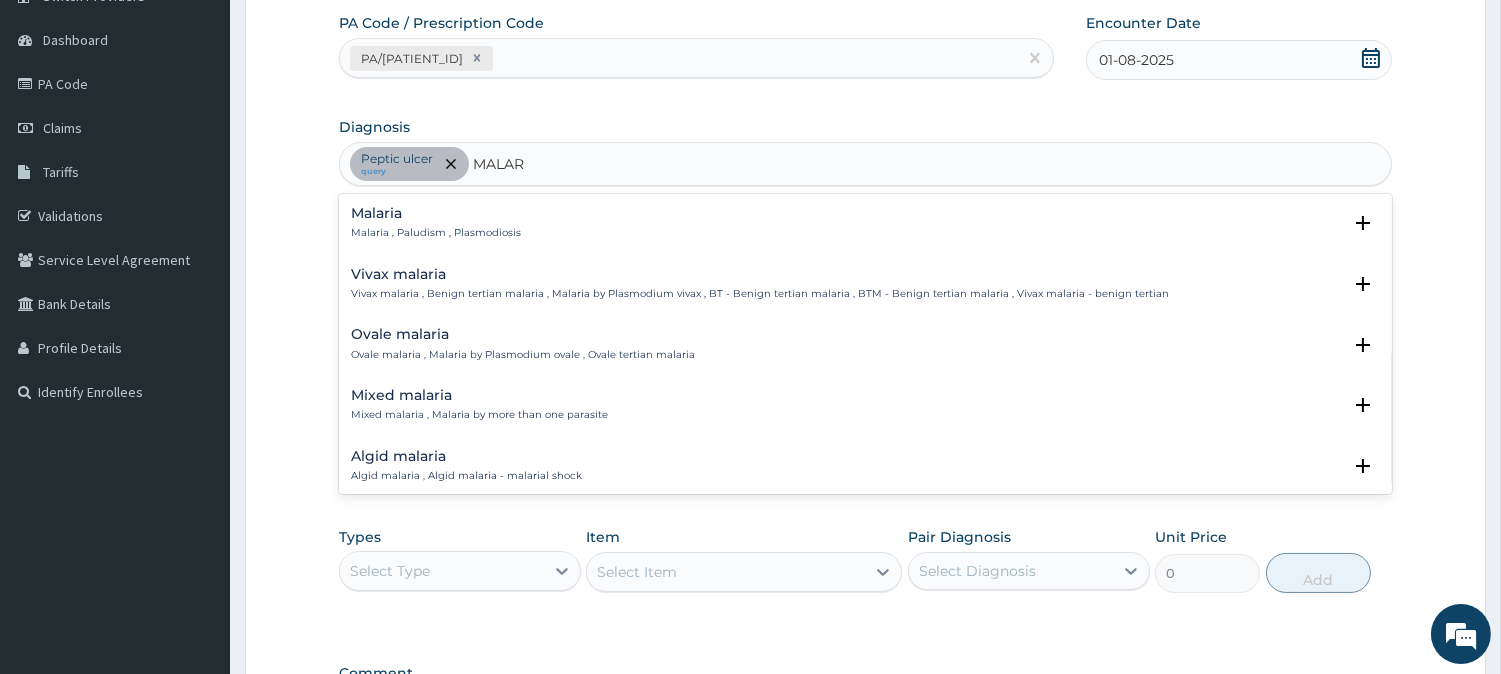 click on "Malaria" at bounding box center [436, 213] 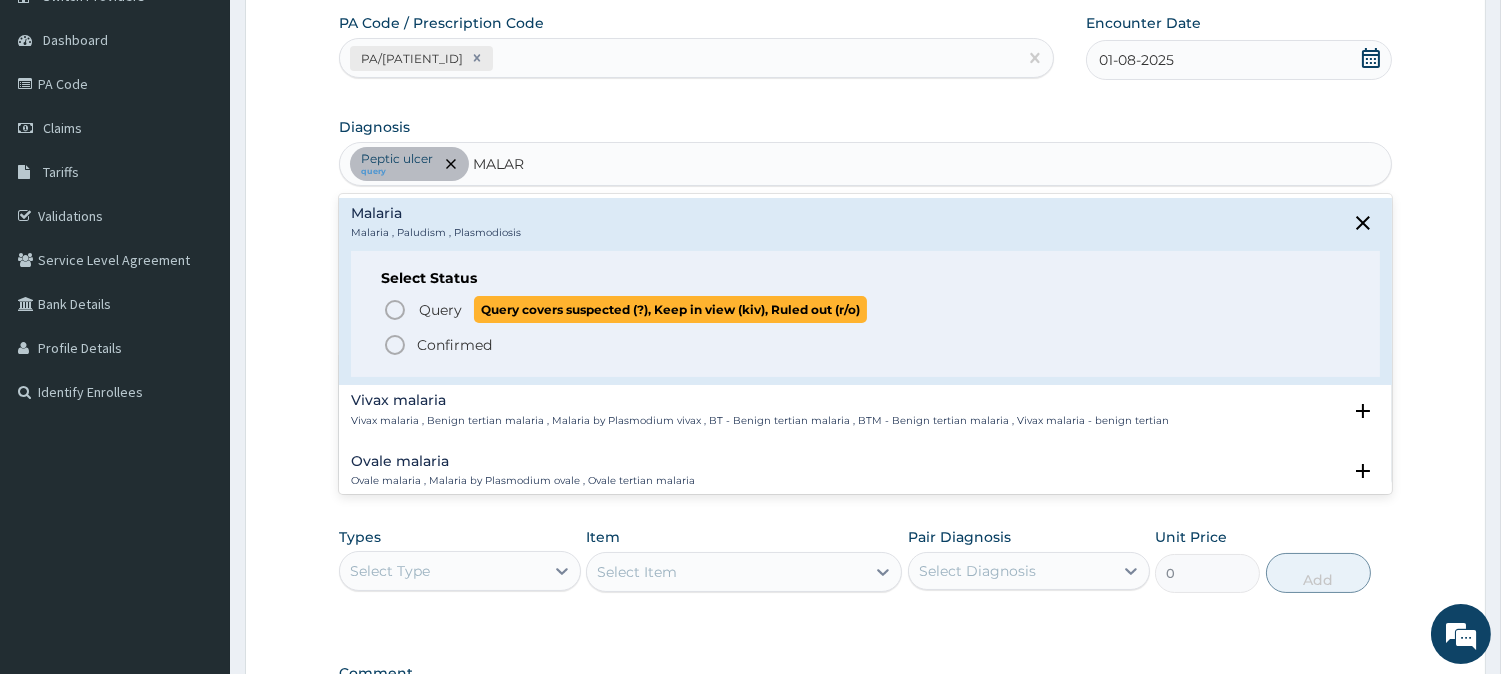click on "Query" at bounding box center (440, 310) 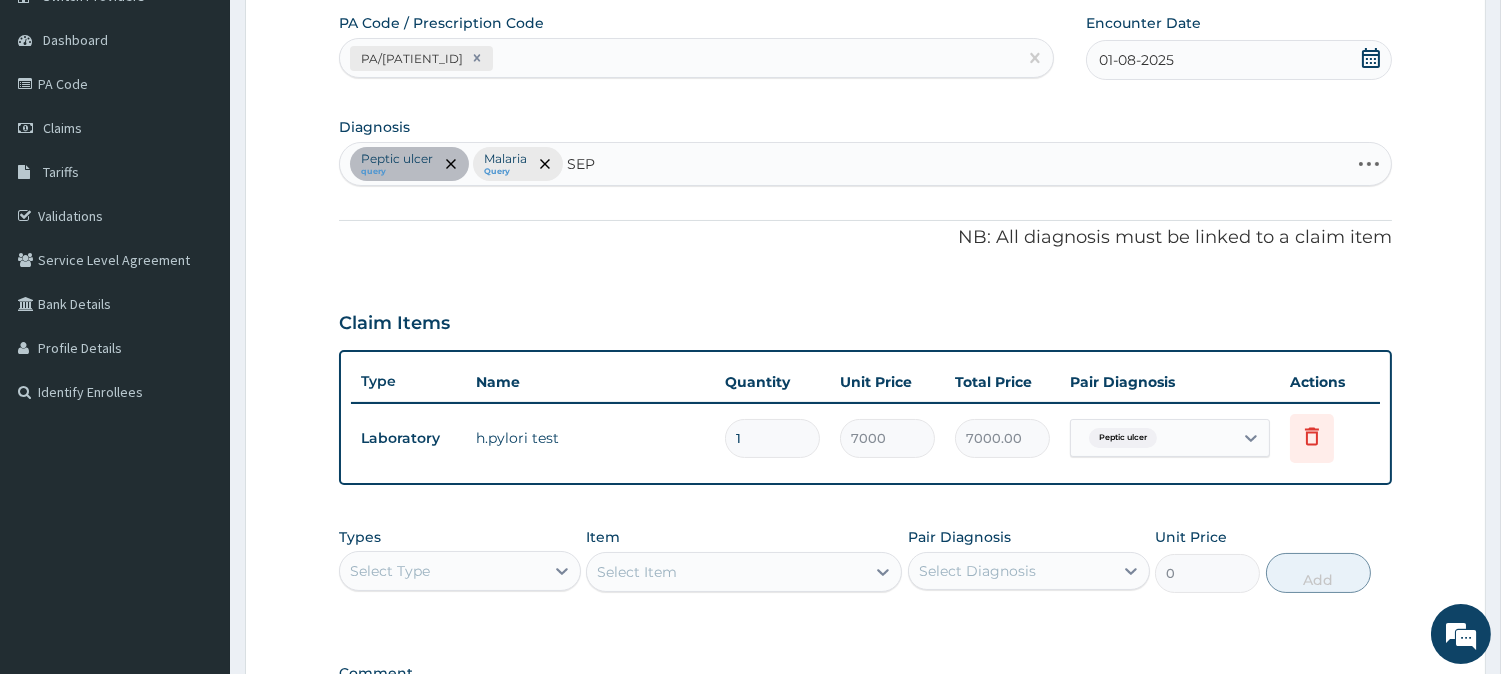 type on "SEPS" 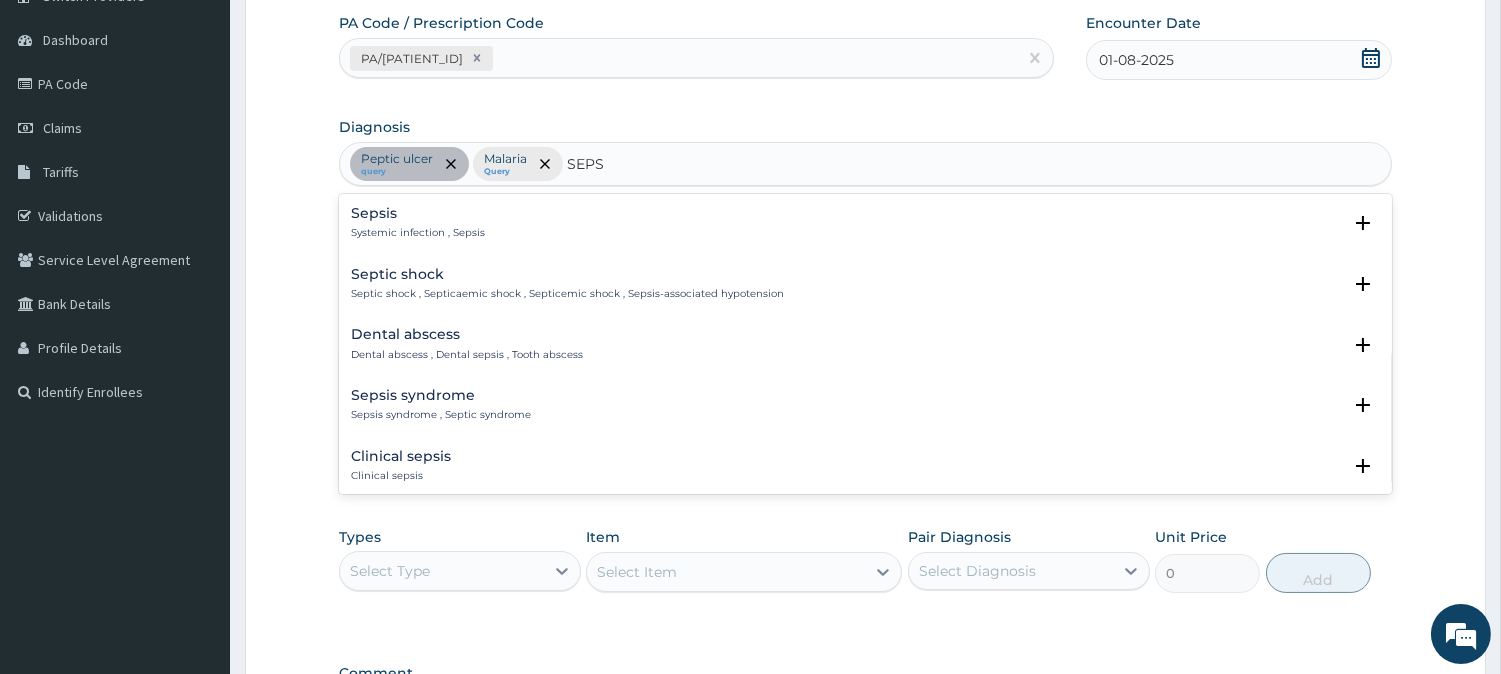 click on "Sepsis" at bounding box center [418, 213] 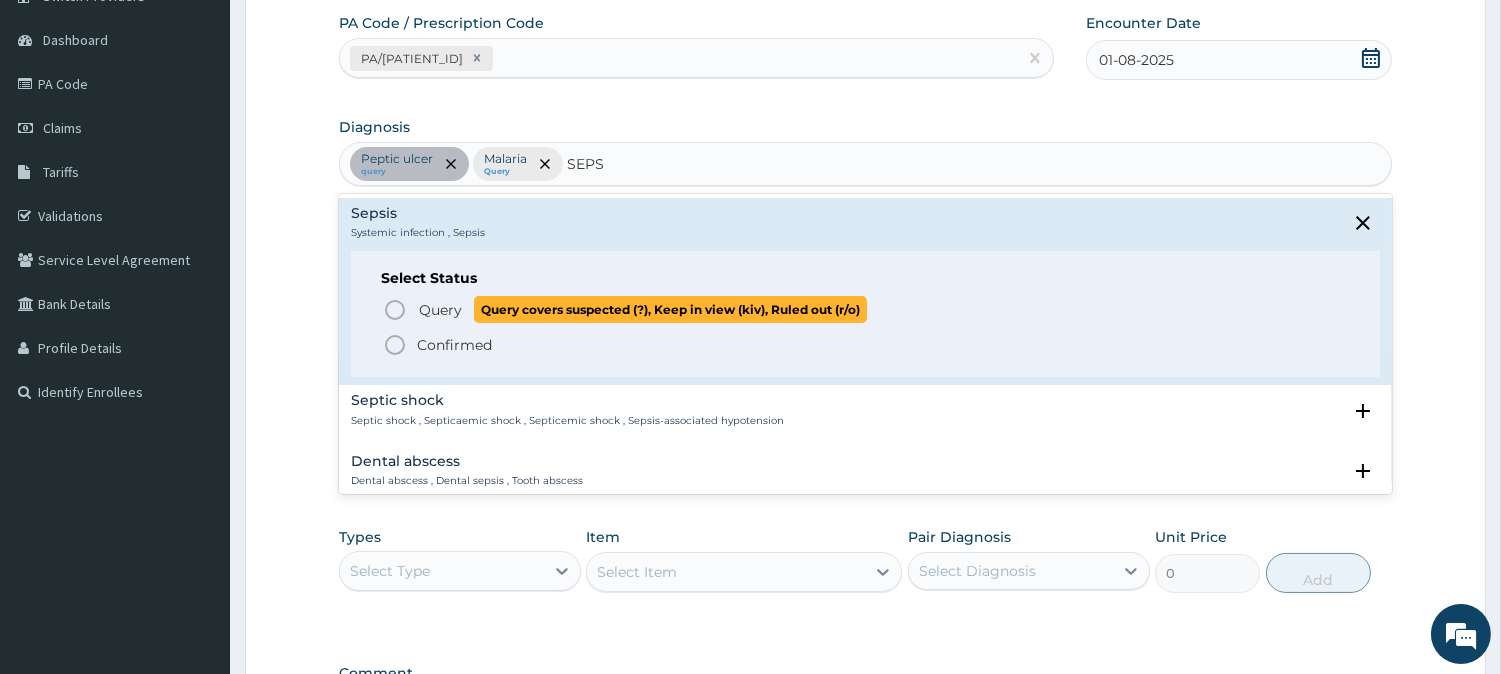 click on "Query covers suspected (?), Keep in view (kiv), Ruled out (r/o)" at bounding box center (670, 309) 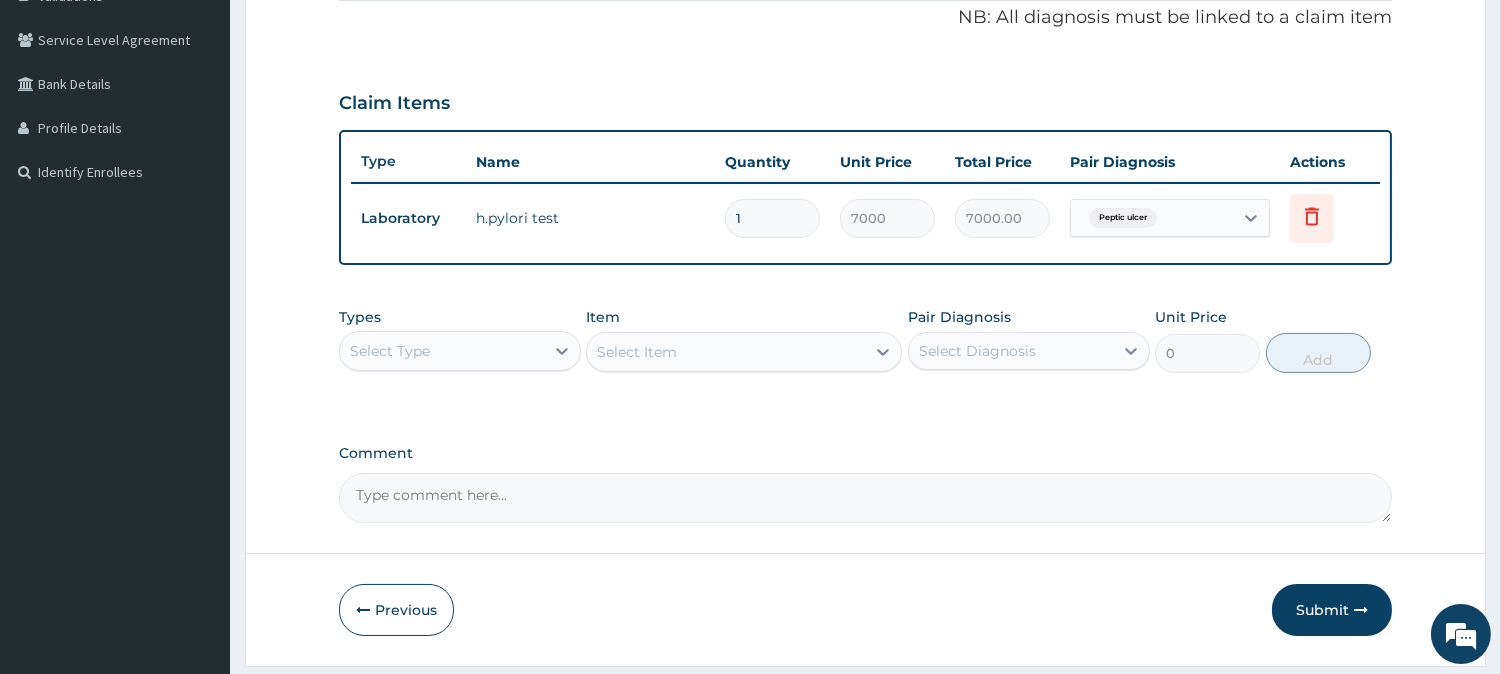 scroll, scrollTop: 401, scrollLeft: 0, axis: vertical 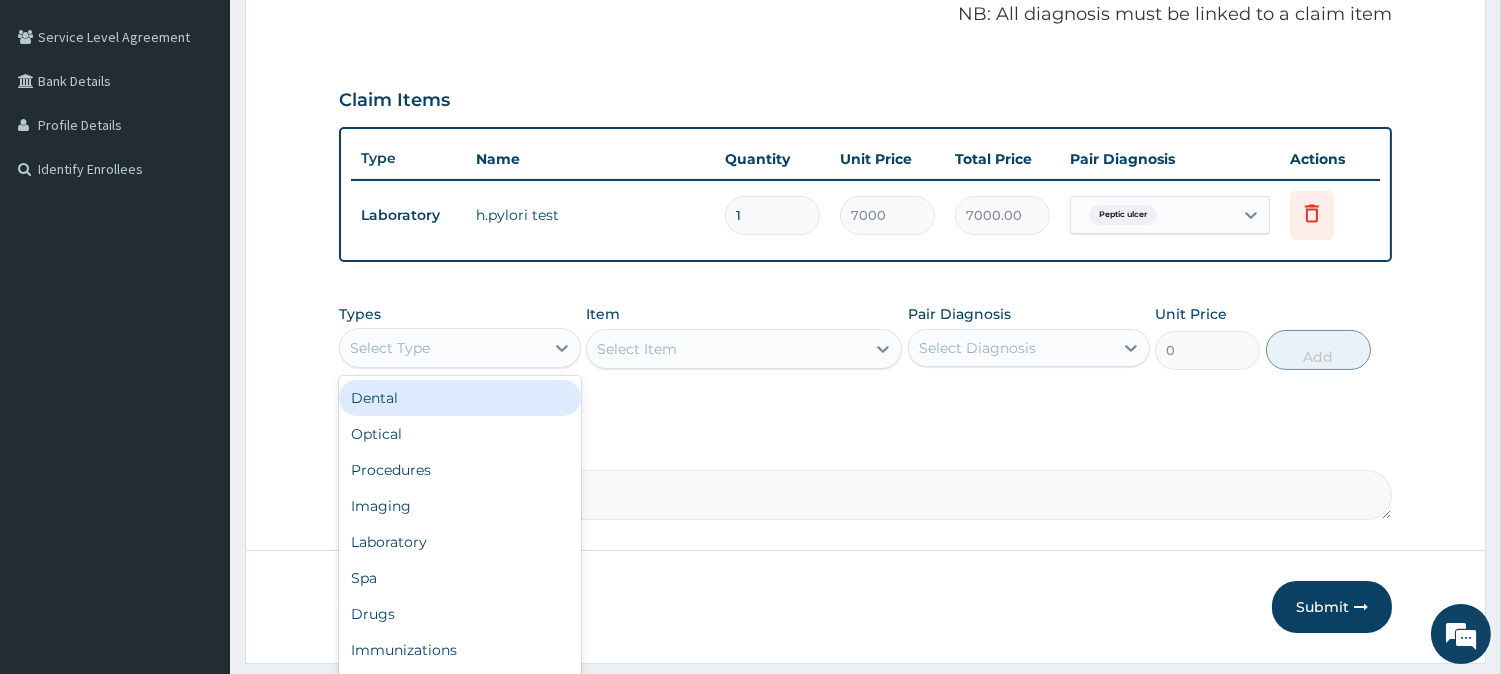 click on "Select Type" at bounding box center (442, 348) 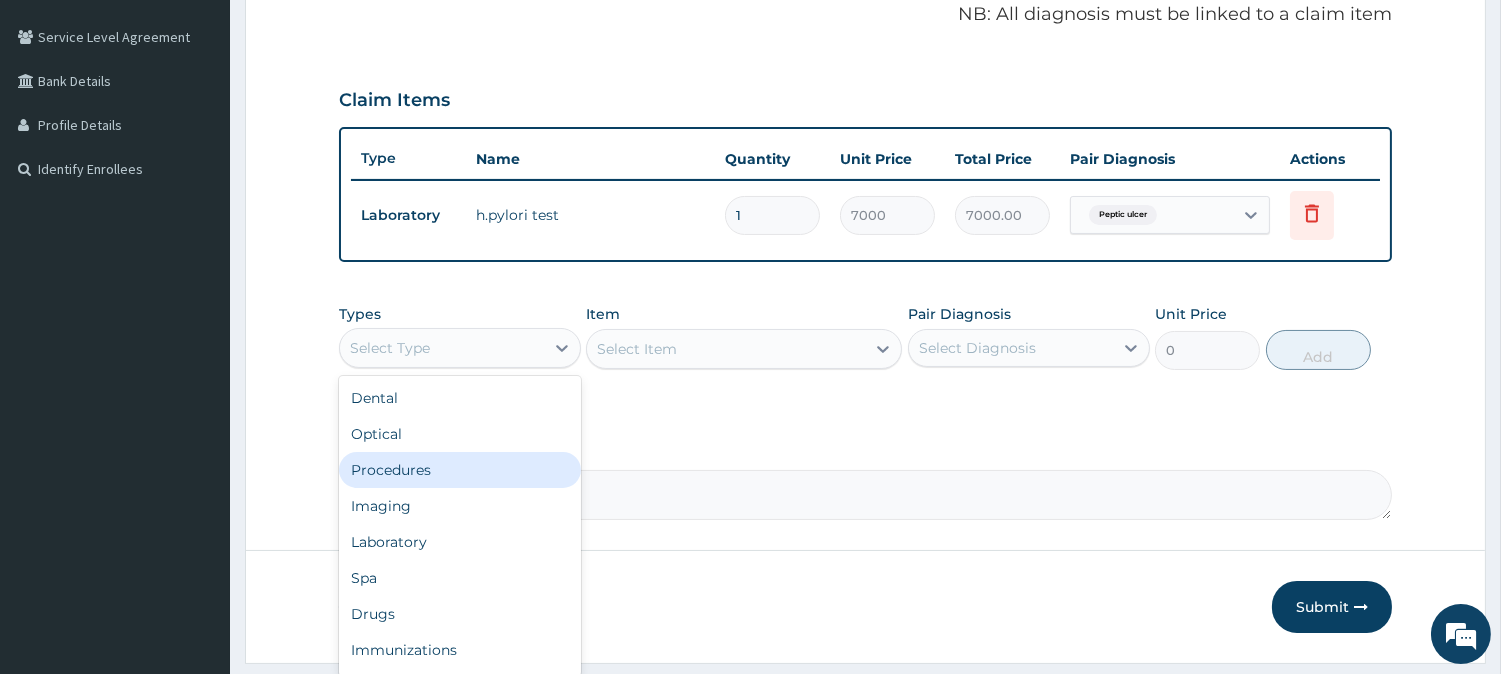 click on "Procedures" at bounding box center (460, 470) 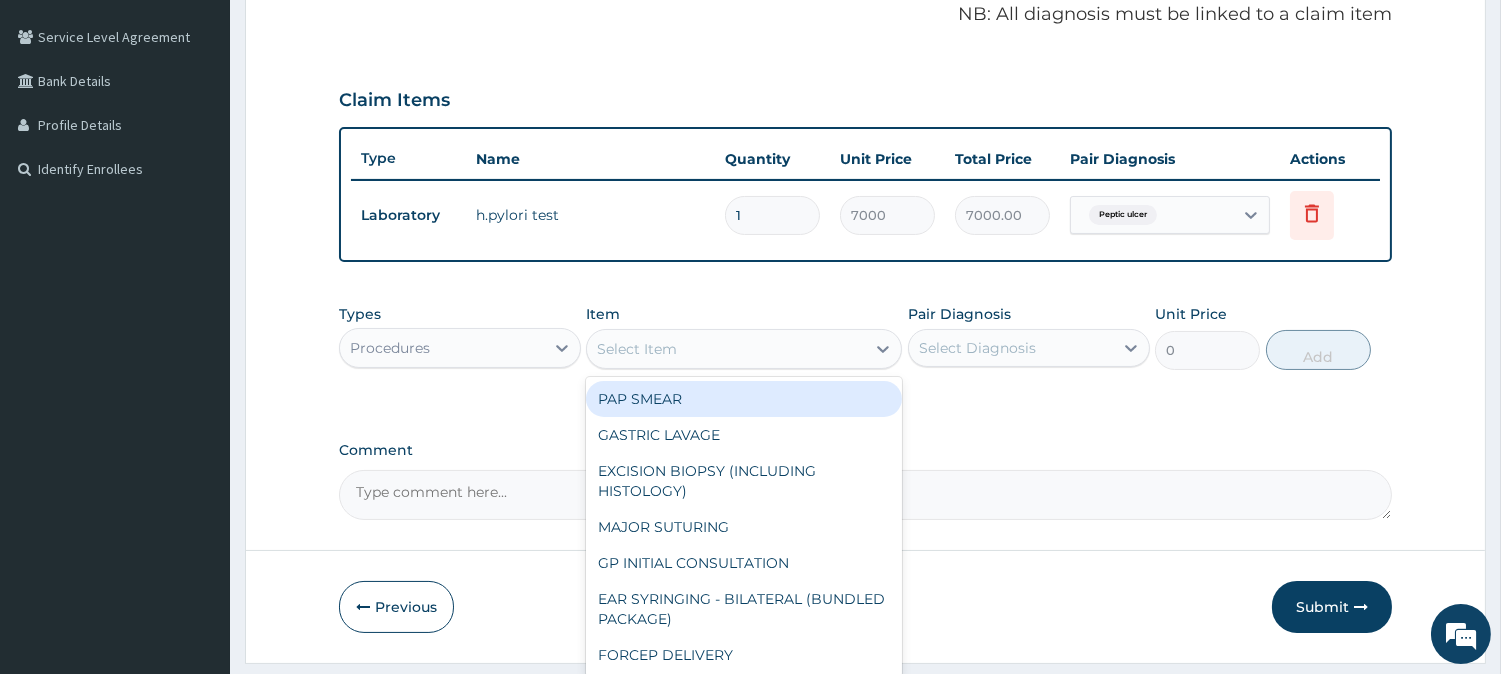 click on "Select Item" at bounding box center [726, 349] 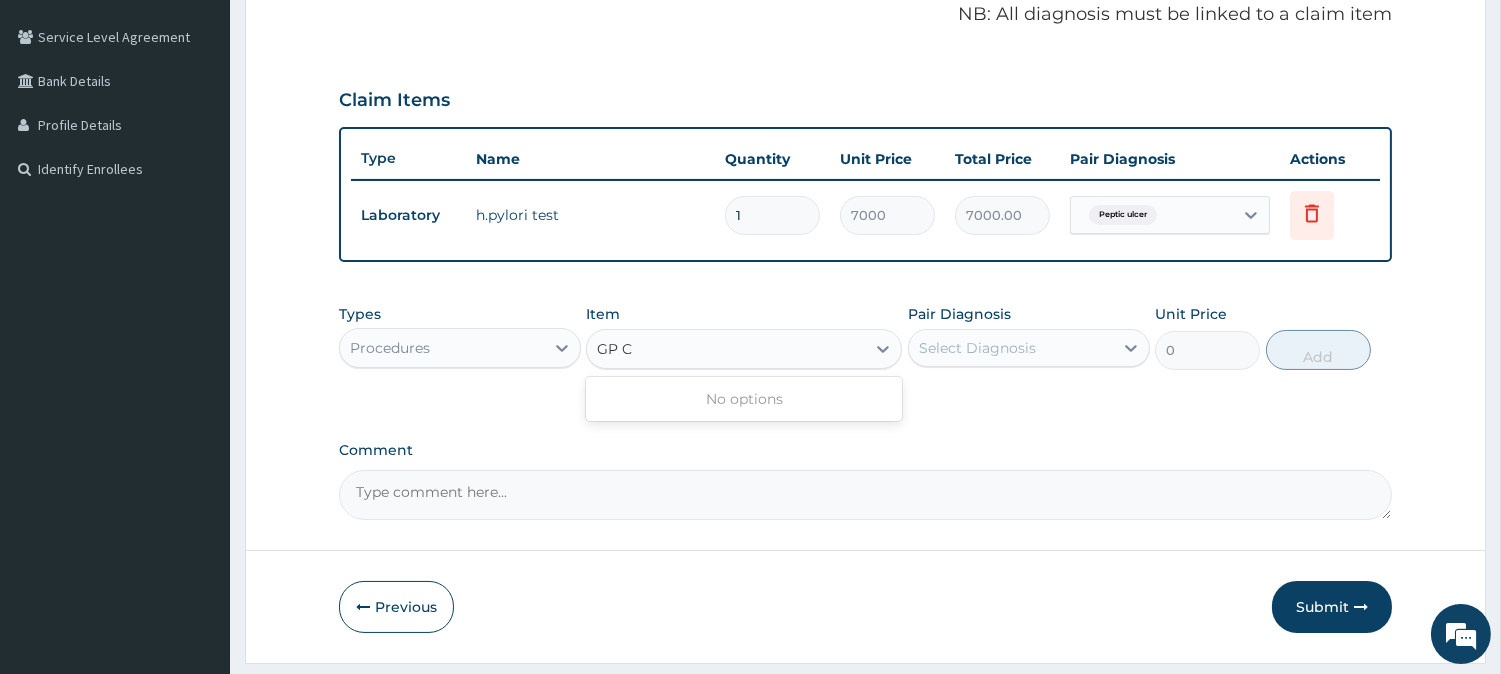 type on "GP" 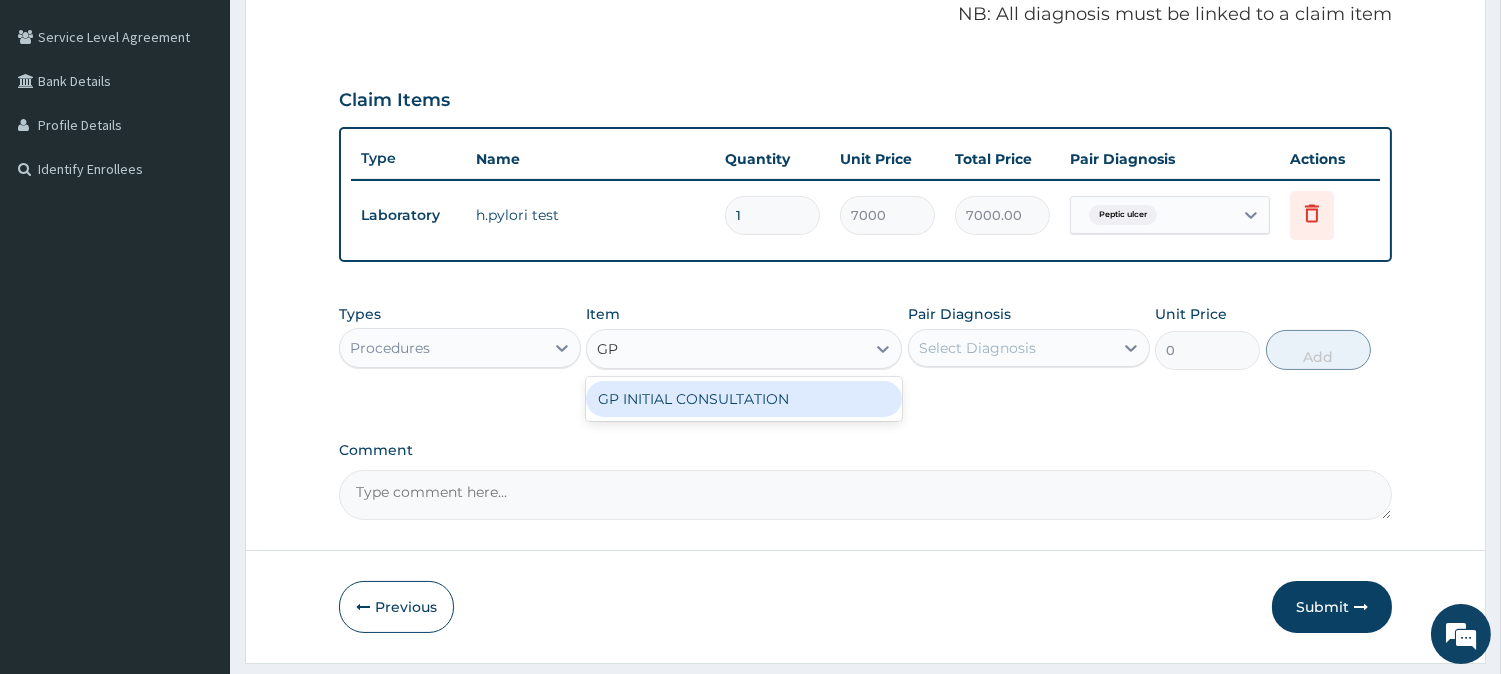 click on "GP INITIAL CONSULTATION" at bounding box center (744, 399) 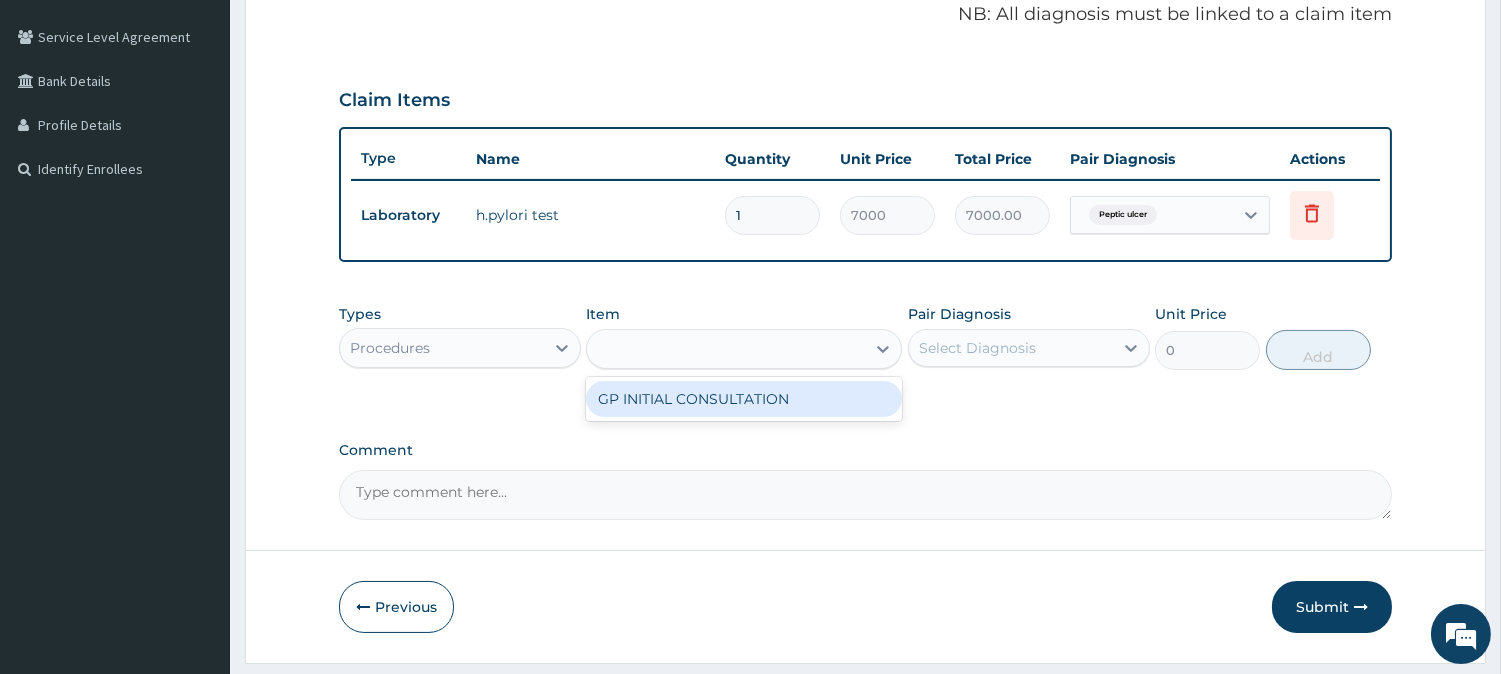 type on "2000" 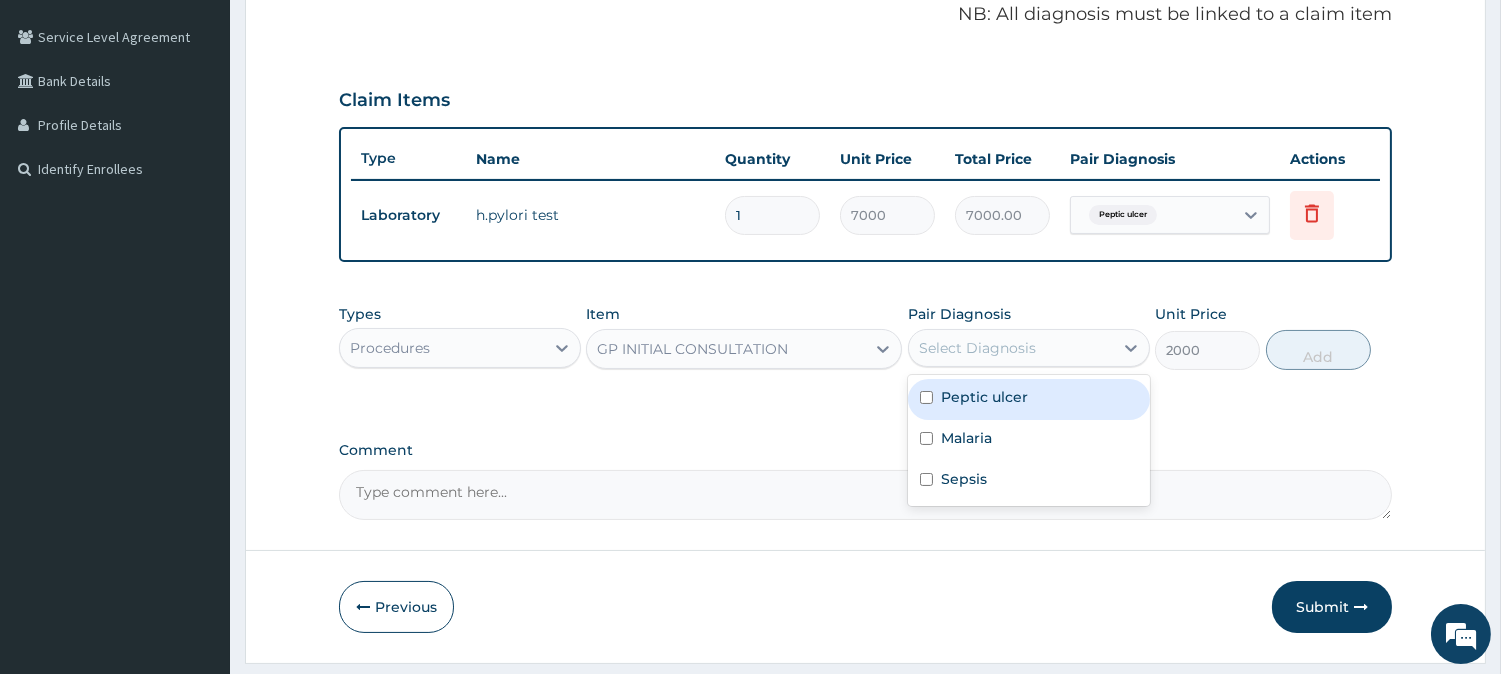 click on "Select Diagnosis" at bounding box center (1011, 348) 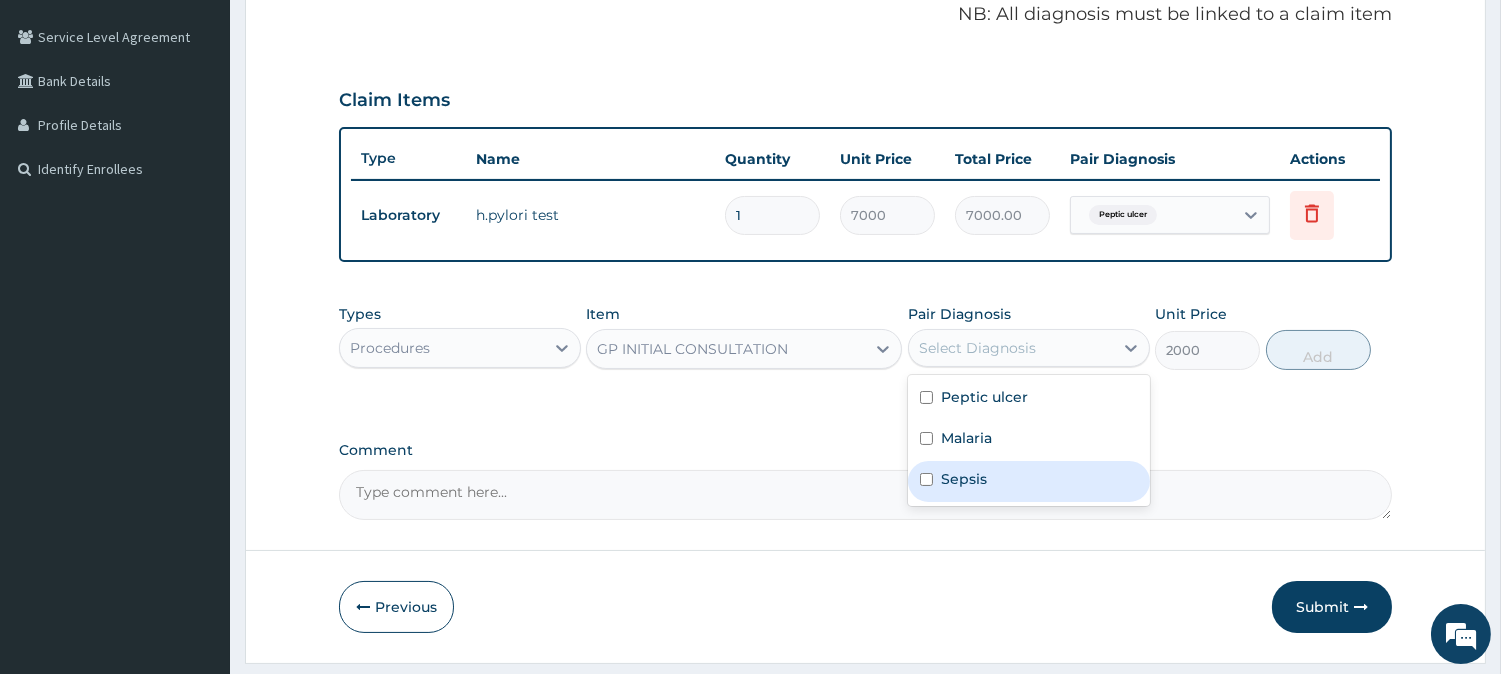 drag, startPoint x: 1025, startPoint y: 470, endPoint x: 1146, endPoint y: 427, distance: 128.41339 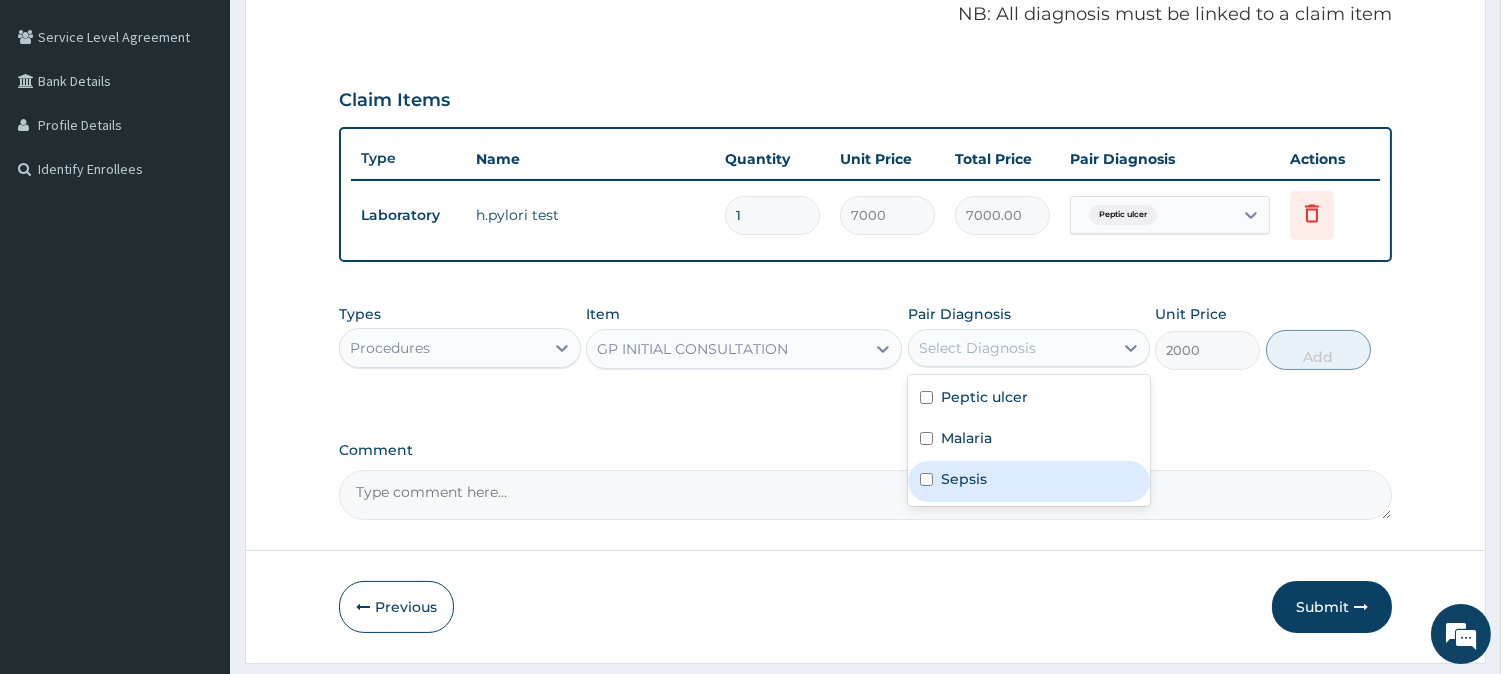 click on "Sepsis" at bounding box center [1029, 481] 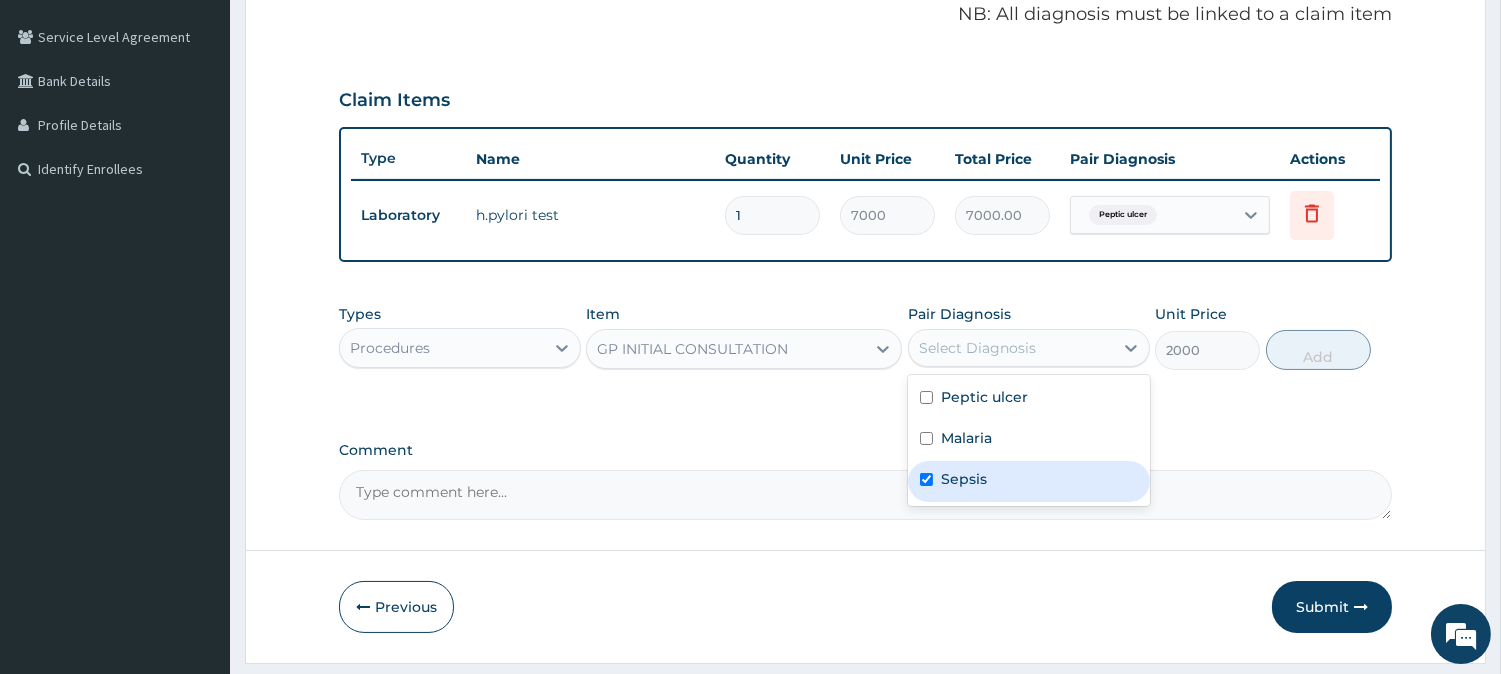 checkbox on "true" 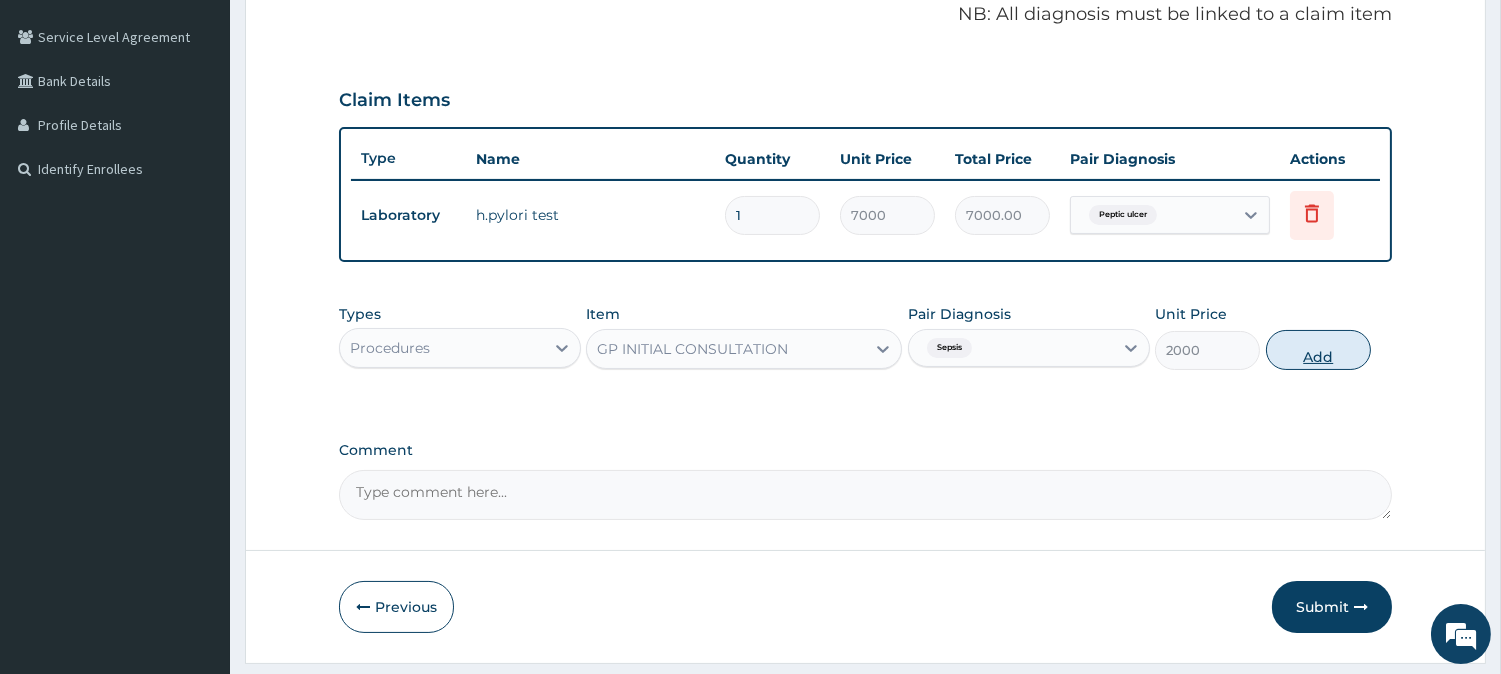 click on "Add" at bounding box center (1318, 350) 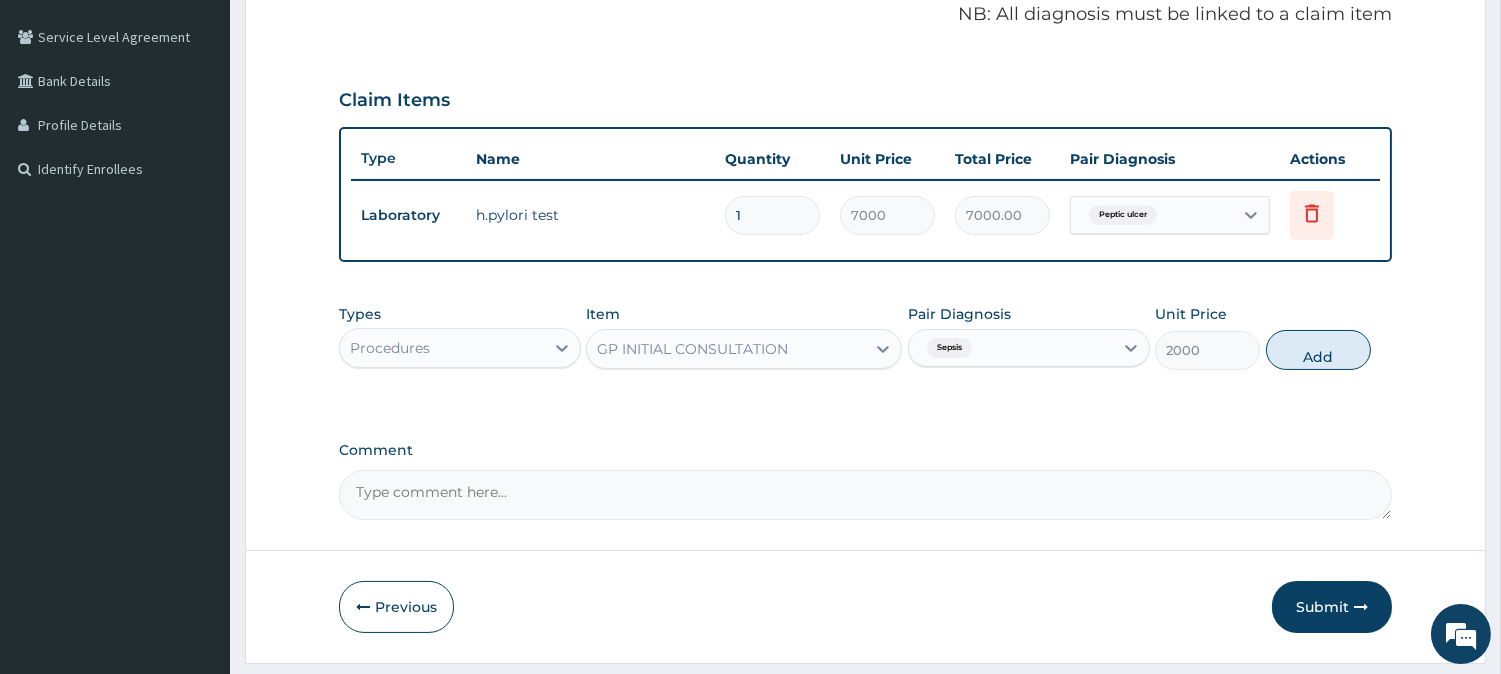type on "0" 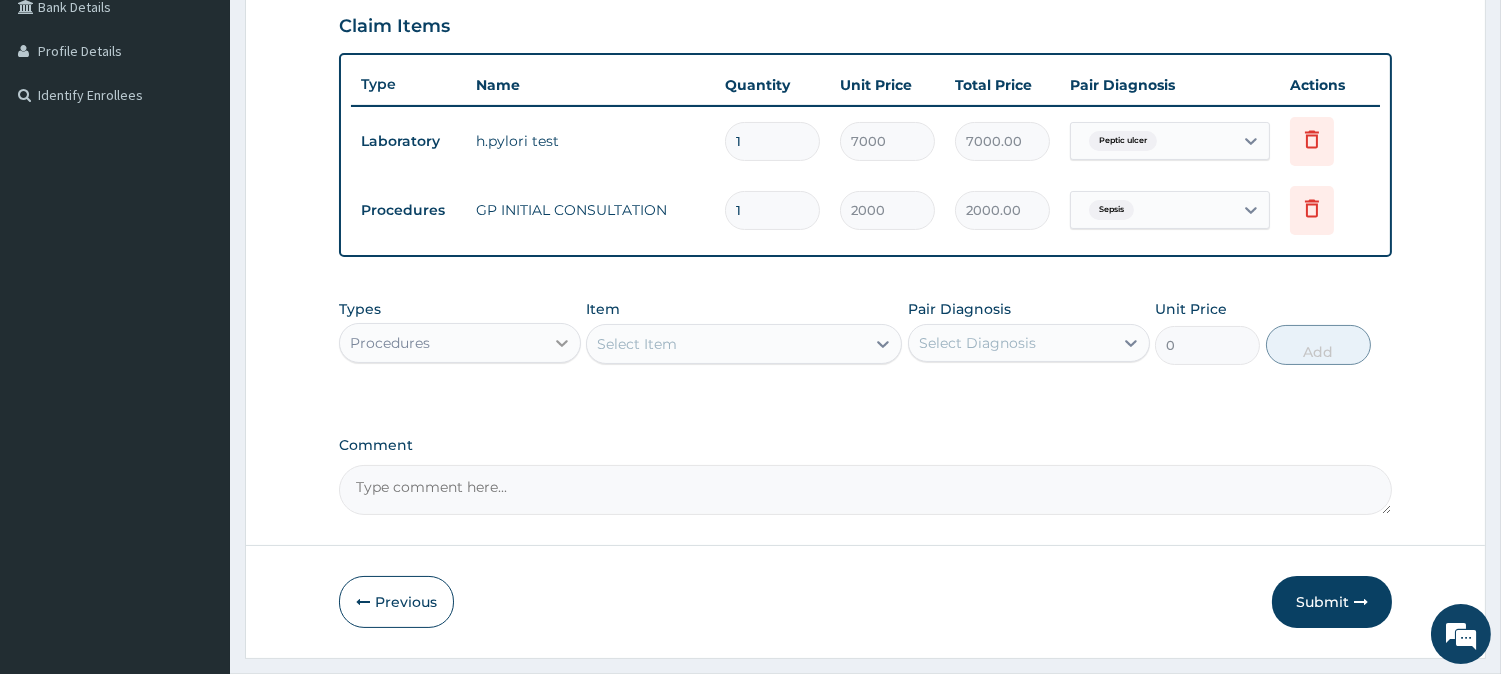 scroll, scrollTop: 524, scrollLeft: 0, axis: vertical 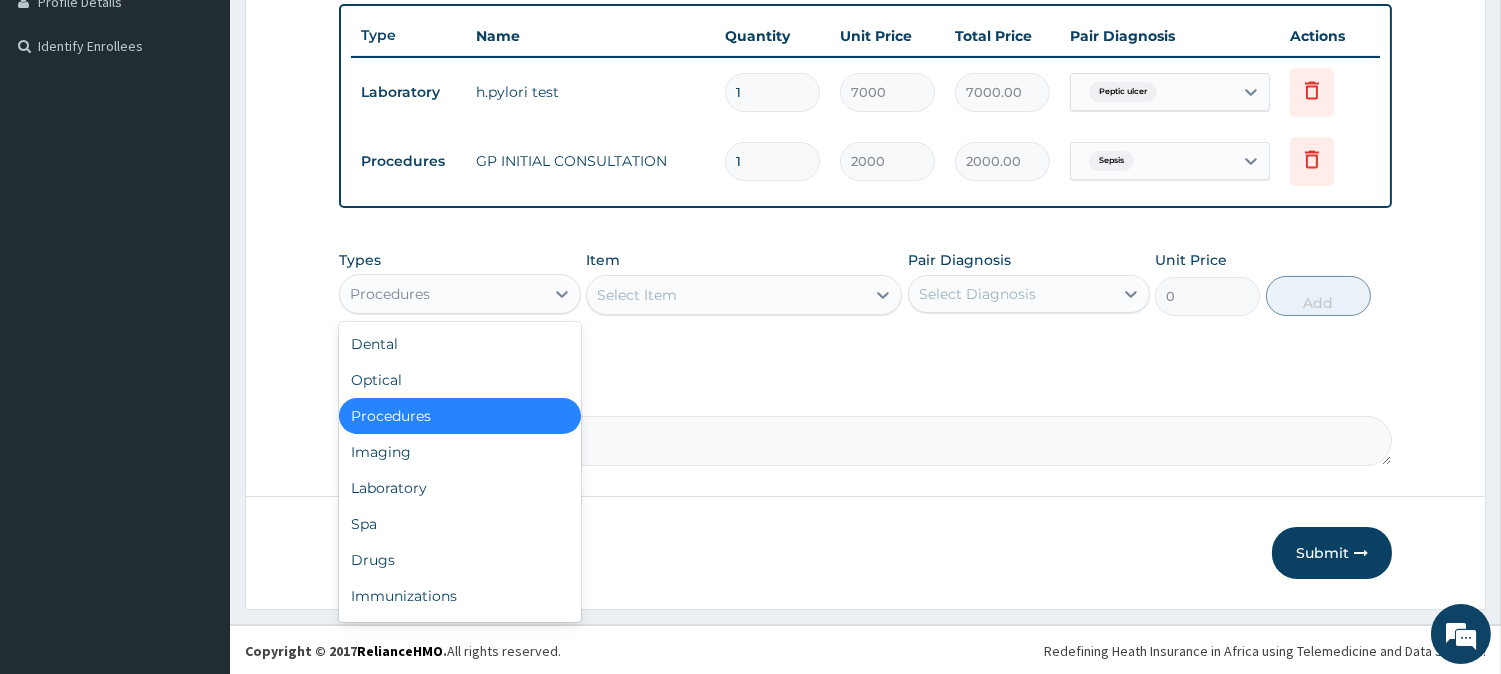 click on "Procedures" at bounding box center [442, 294] 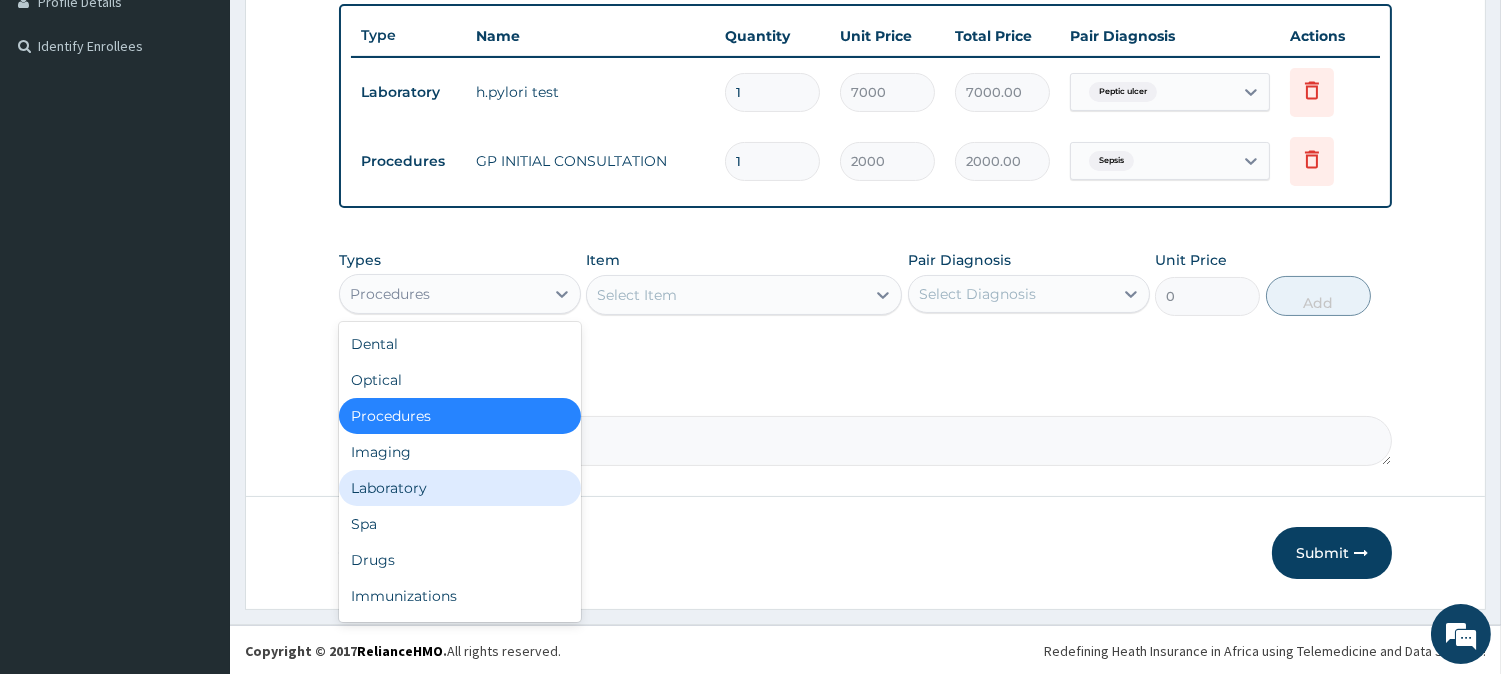 click on "Laboratory" at bounding box center [460, 488] 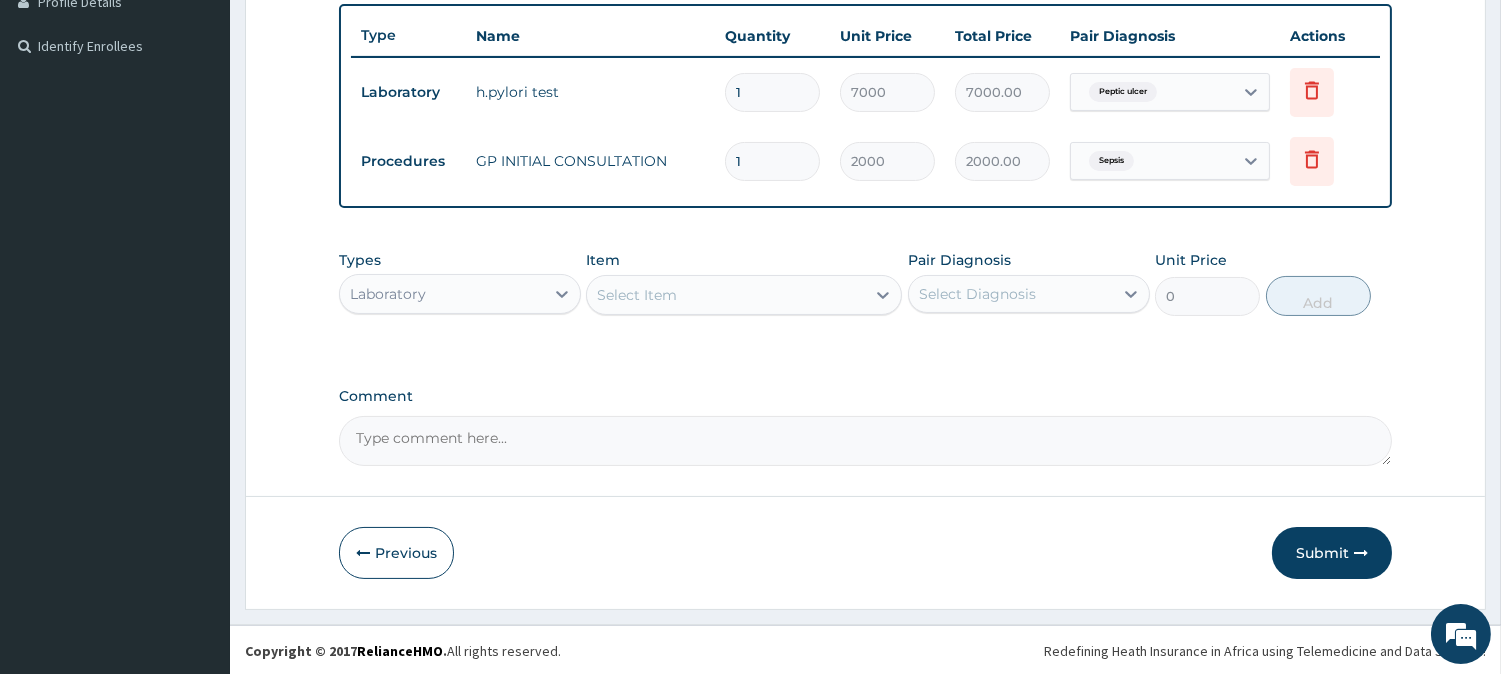 click on "Select Item" at bounding box center (726, 295) 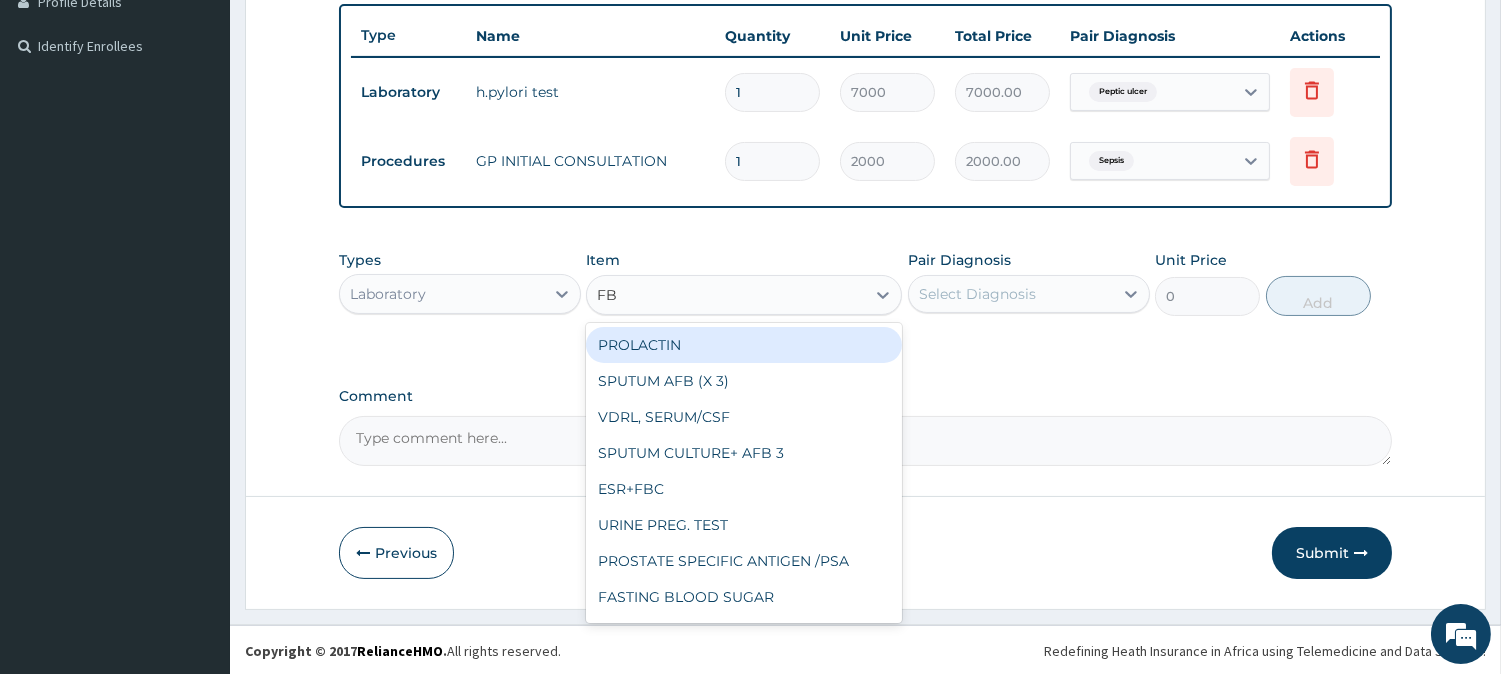 type on "FBC" 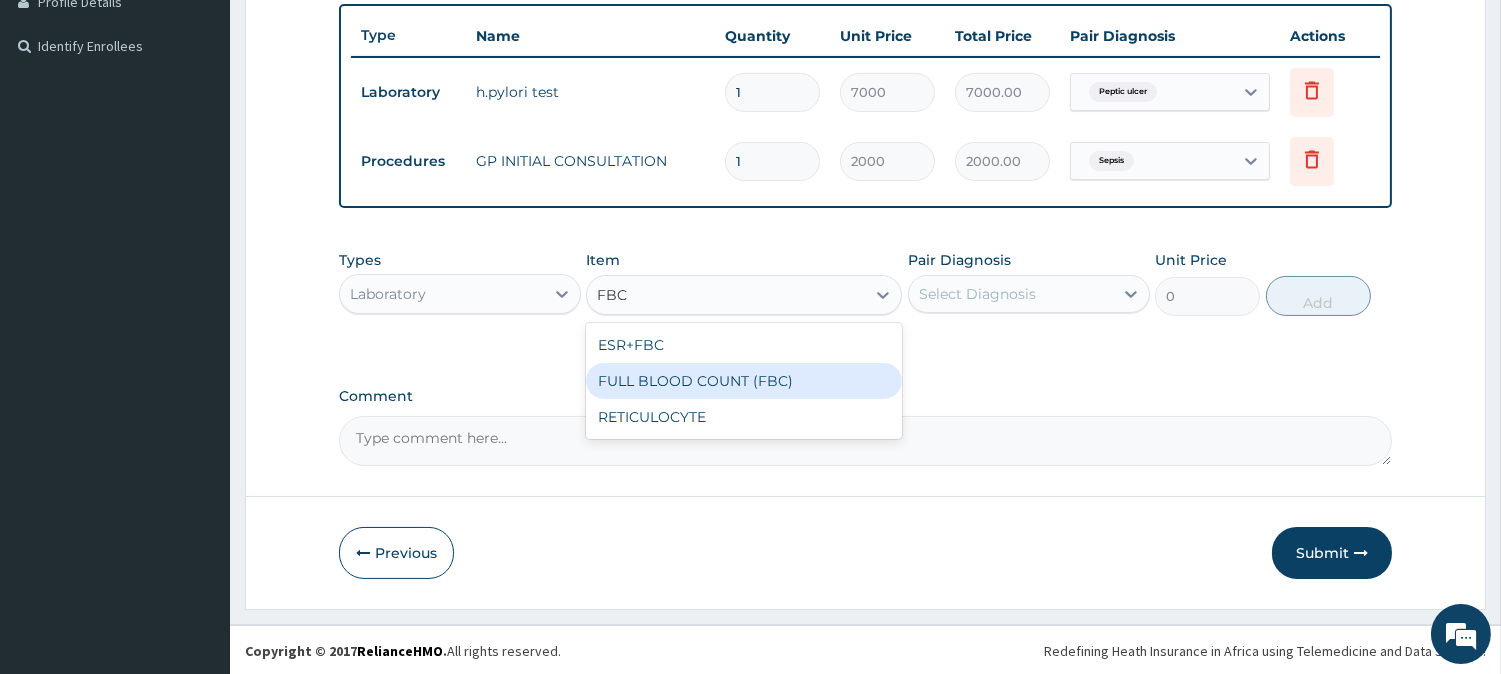 click on "FULL BLOOD COUNT (FBC)" at bounding box center (744, 381) 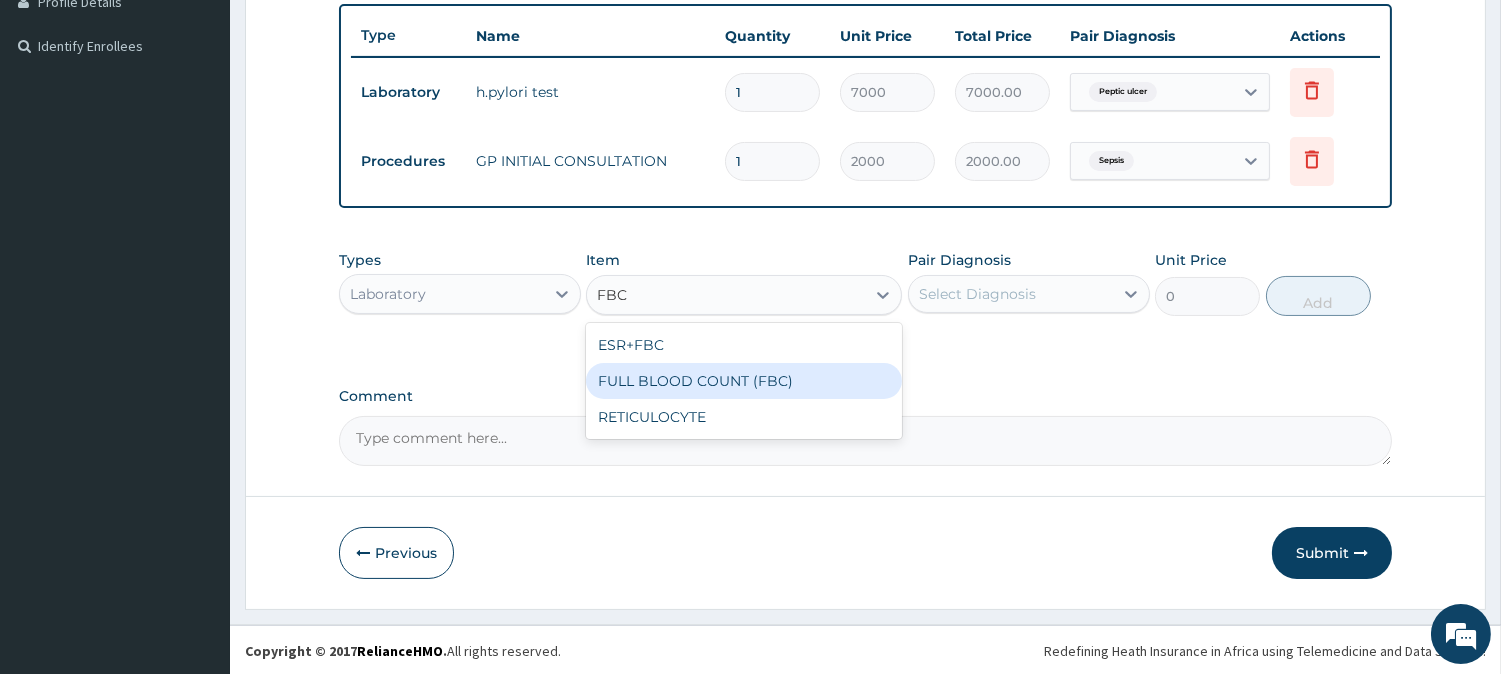 type 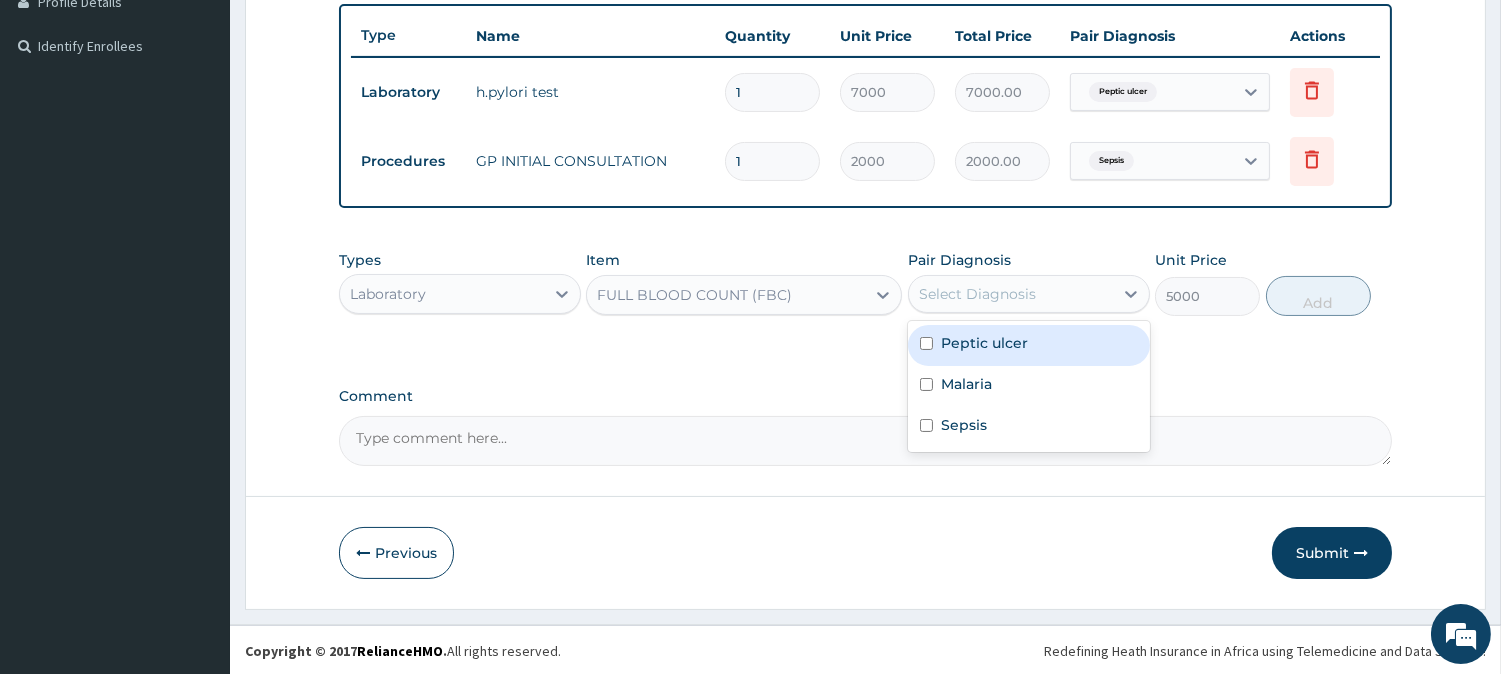 click on "Select Diagnosis" at bounding box center (977, 294) 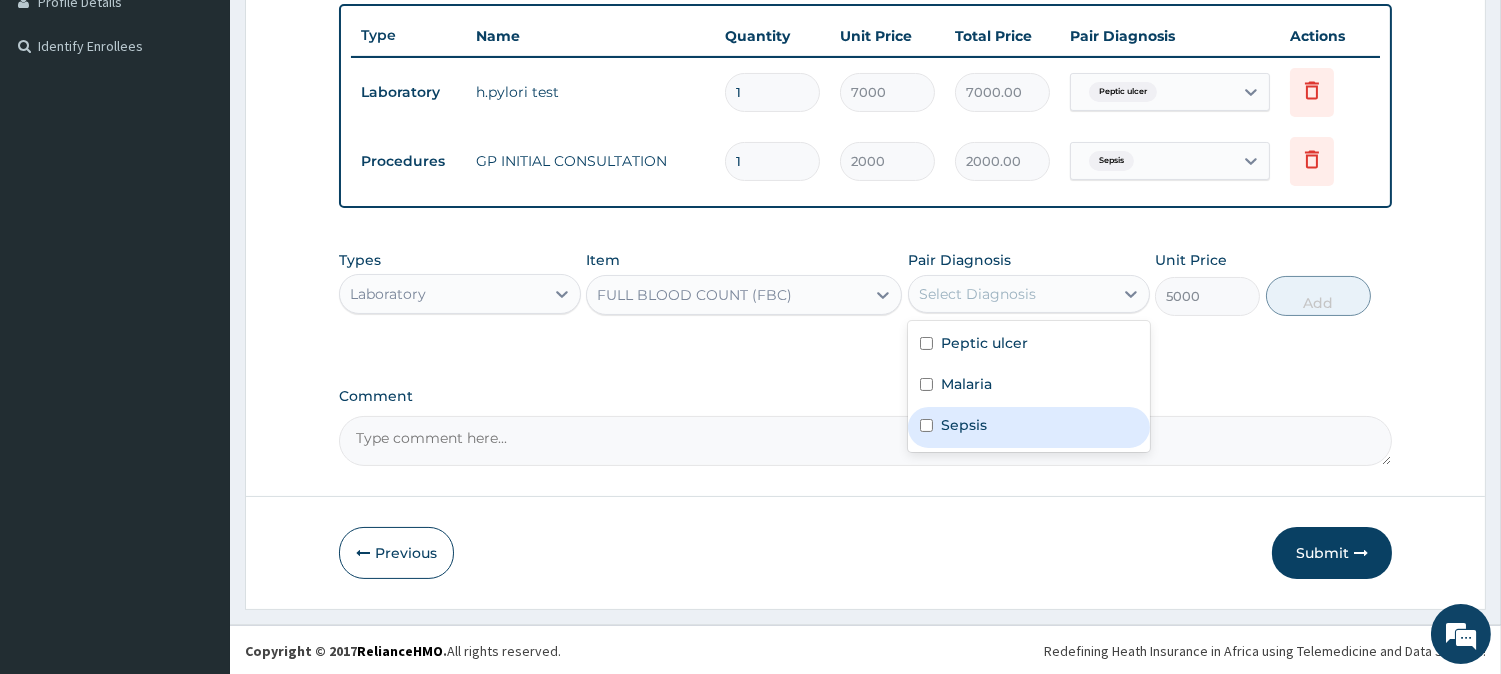 click on "Sepsis" at bounding box center (1029, 427) 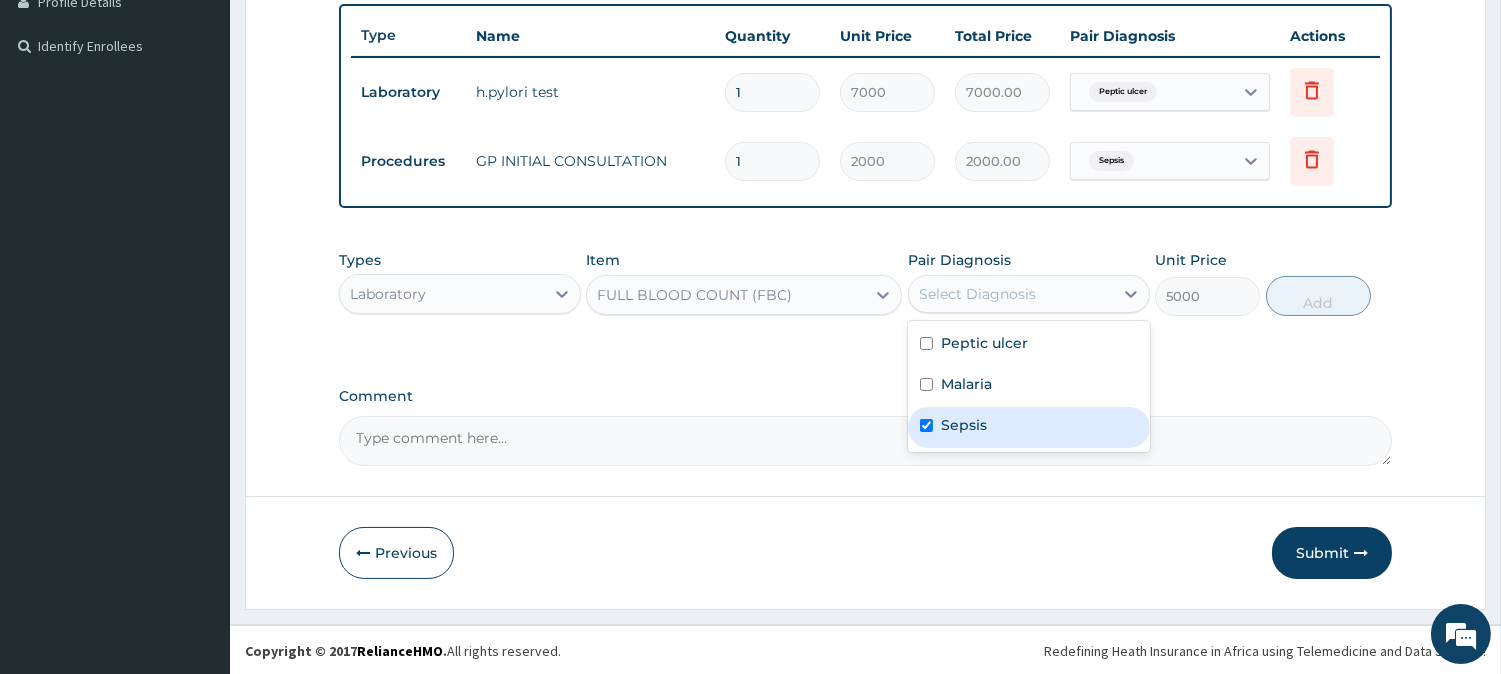 checkbox on "true" 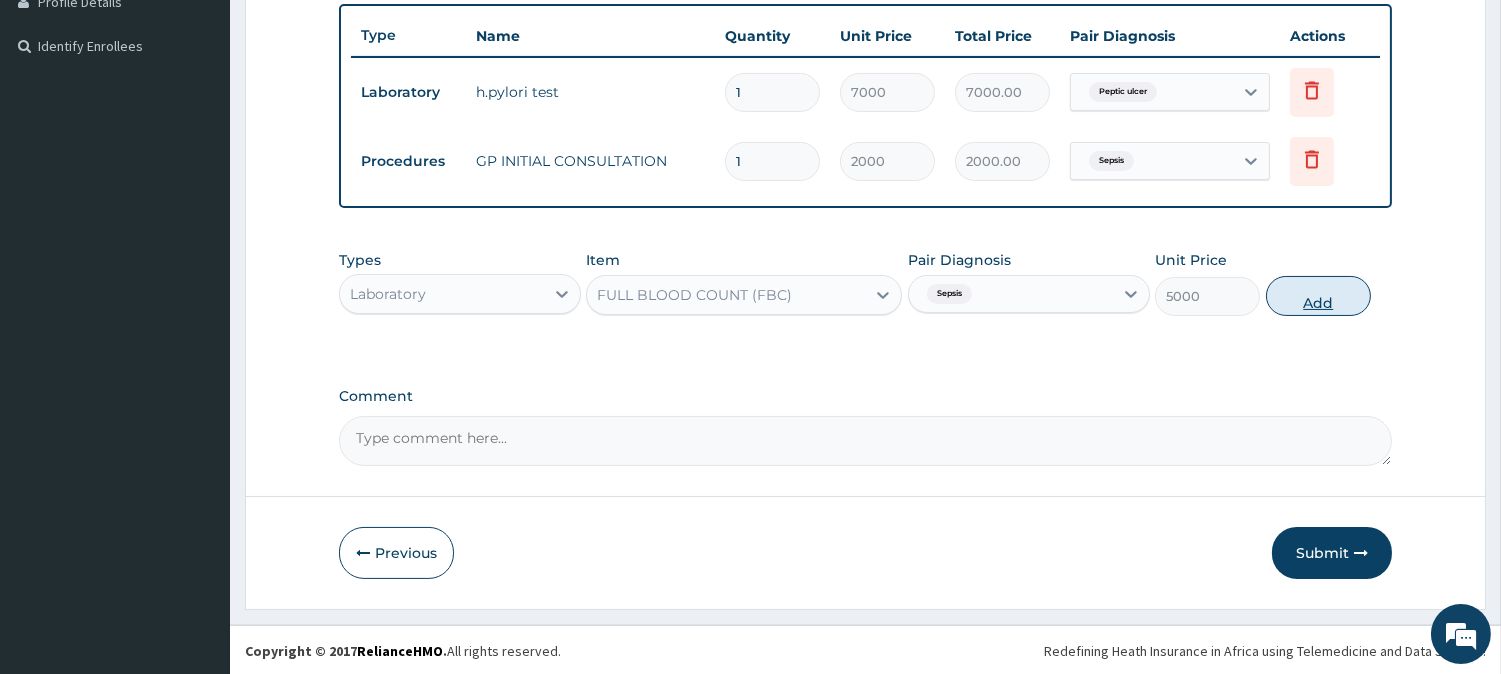 click on "Add" at bounding box center (1318, 296) 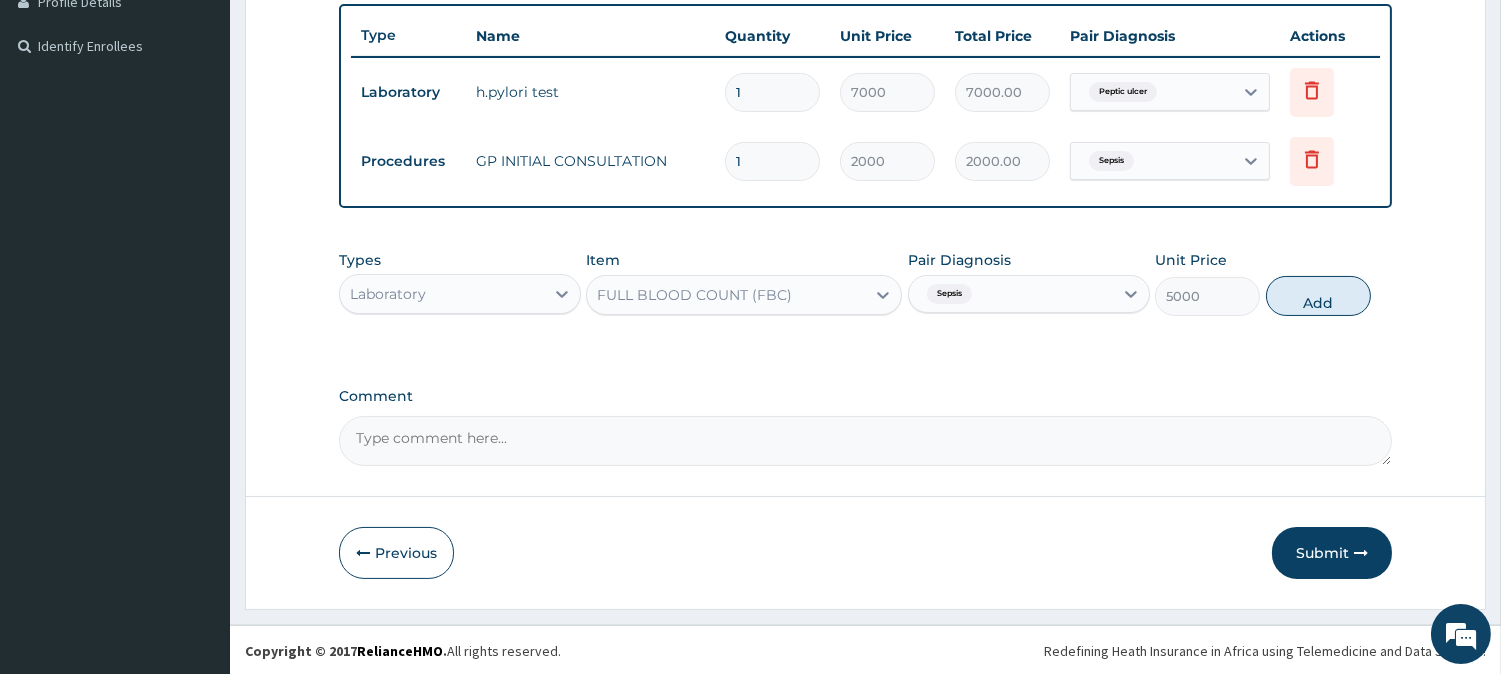 type on "0" 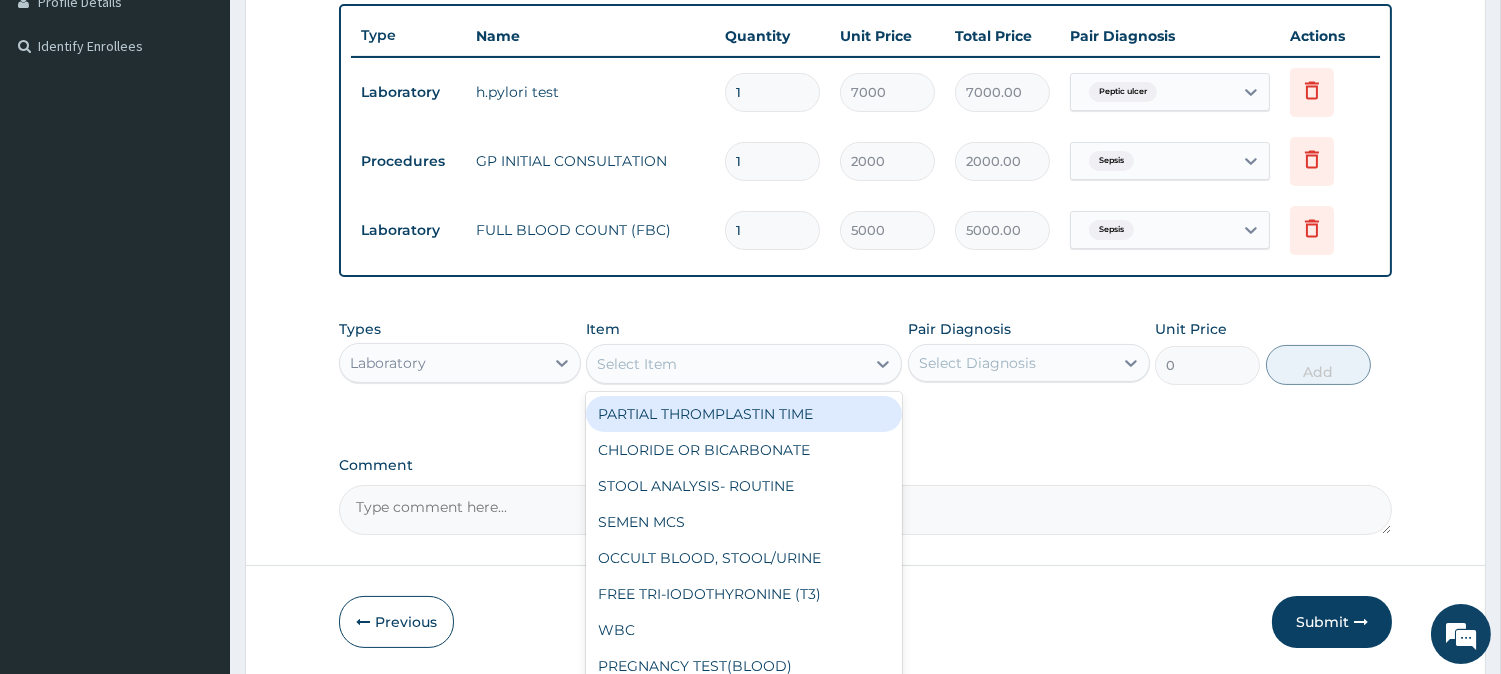 drag, startPoint x: 674, startPoint y: 365, endPoint x: 693, endPoint y: 360, distance: 19.646883 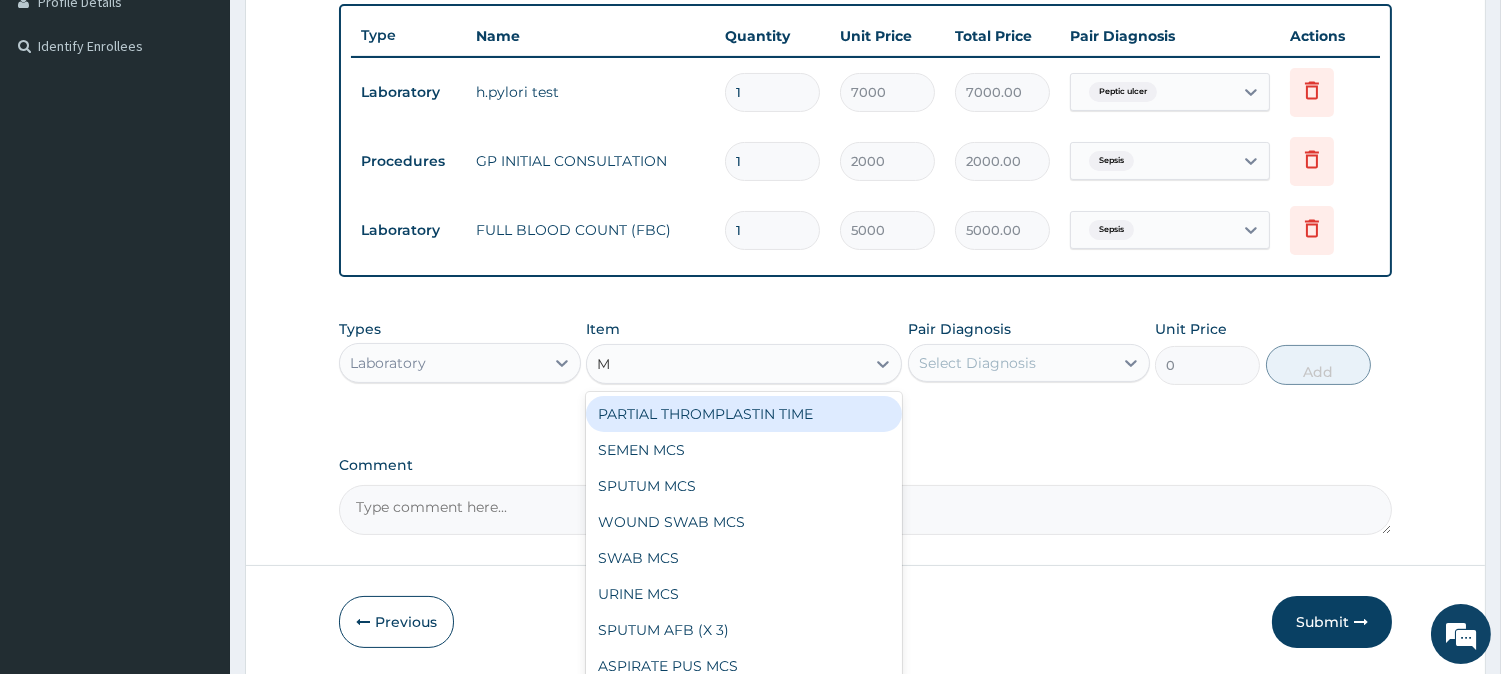 type on "MP" 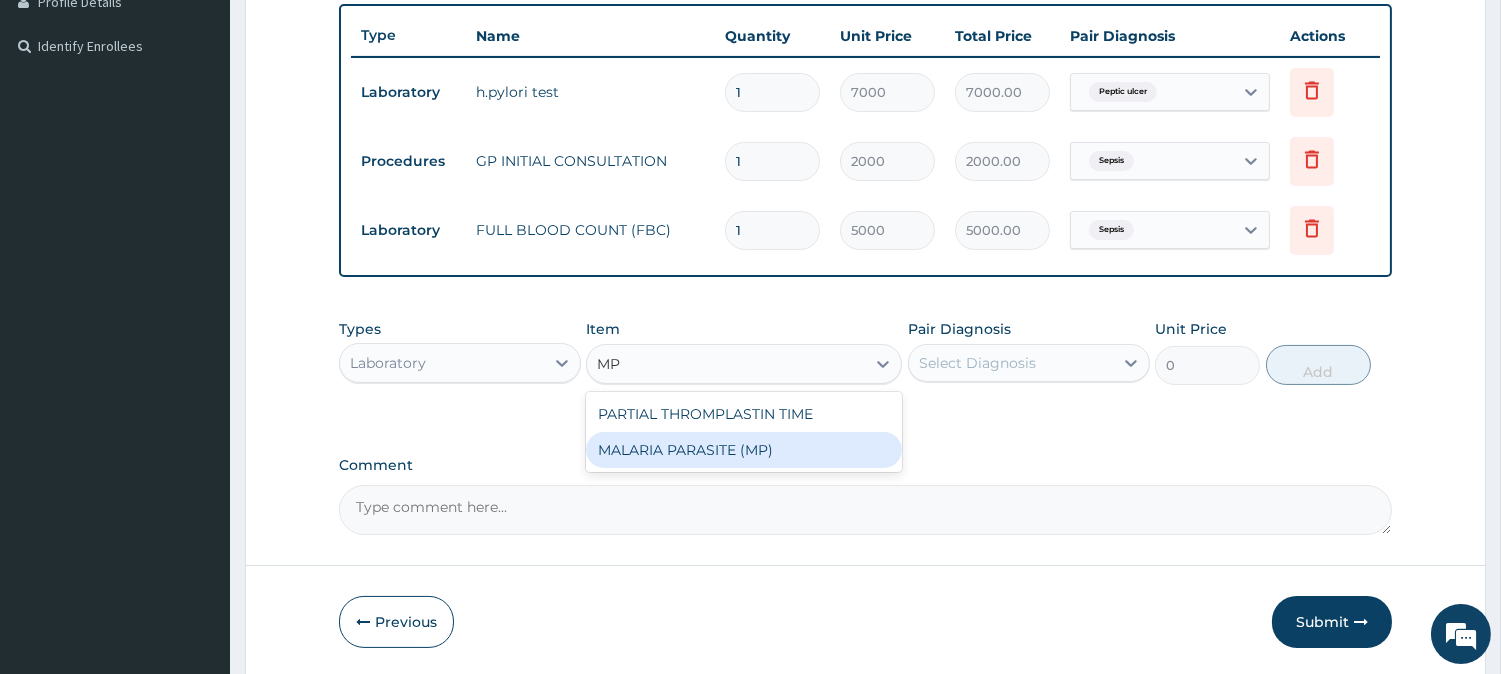 click on "MALARIA PARASITE (MP)" at bounding box center (744, 450) 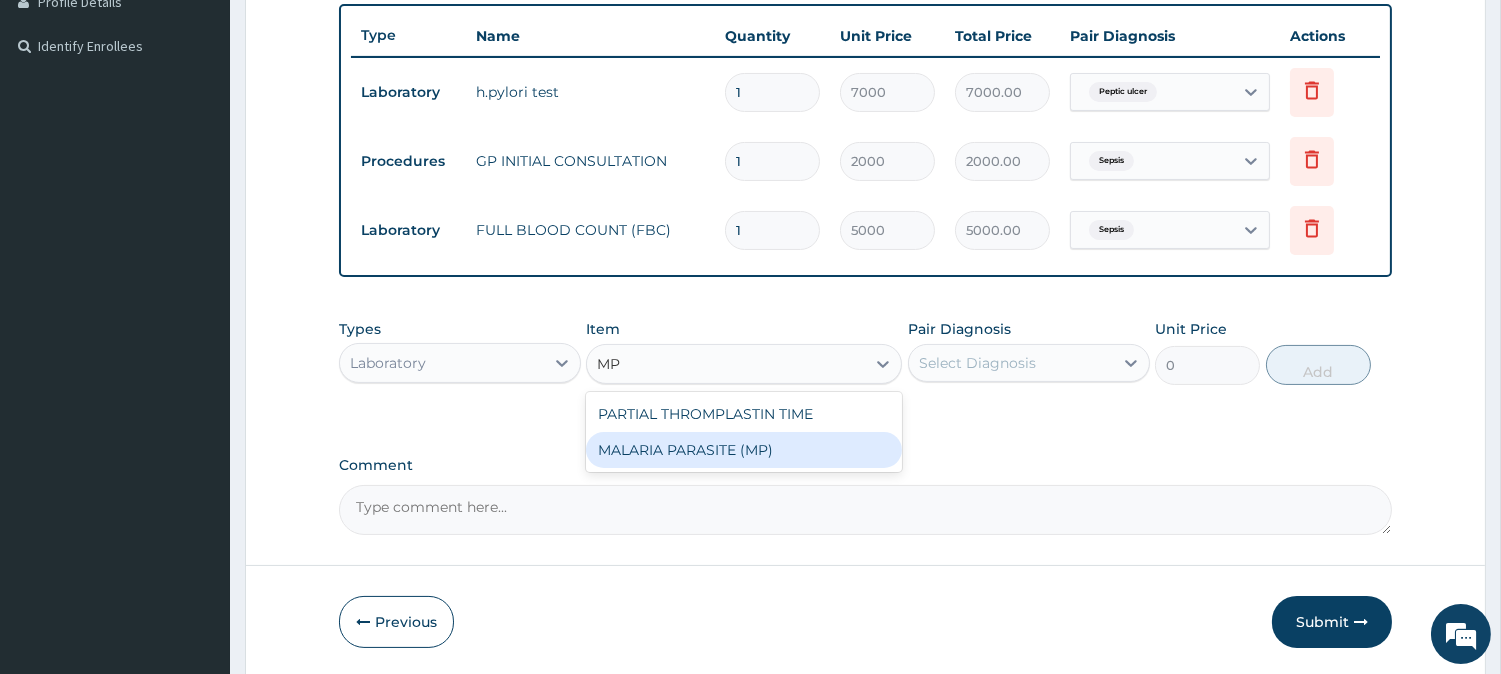 type 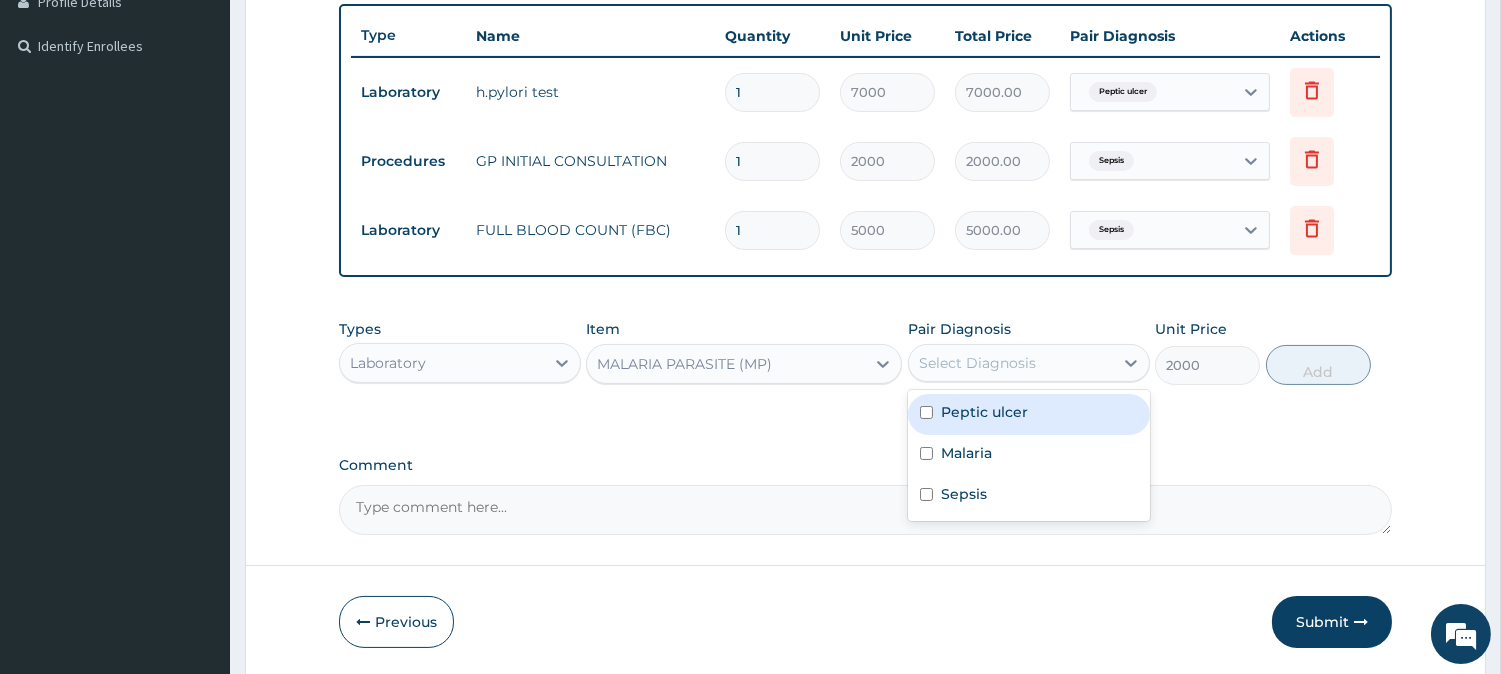 click on "Select Diagnosis" at bounding box center [1011, 363] 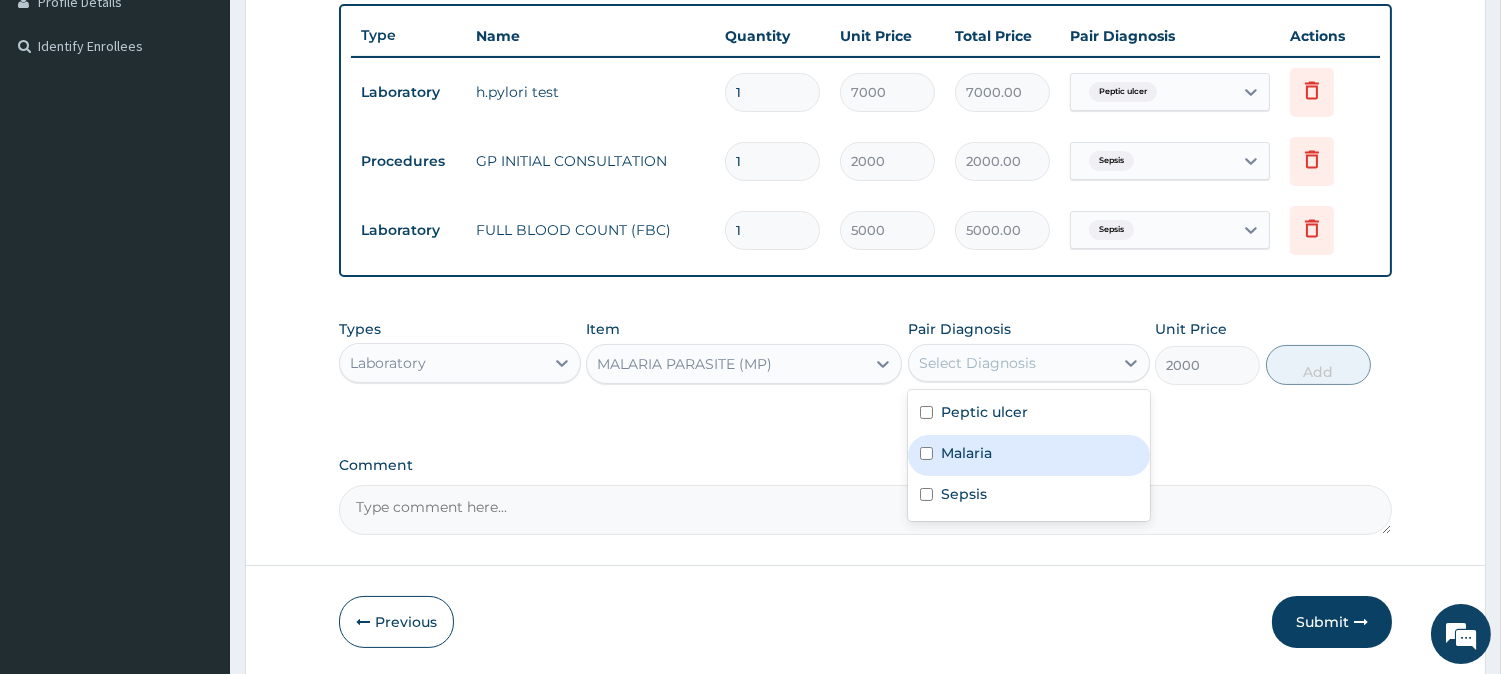 click on "Malaria" at bounding box center [1029, 455] 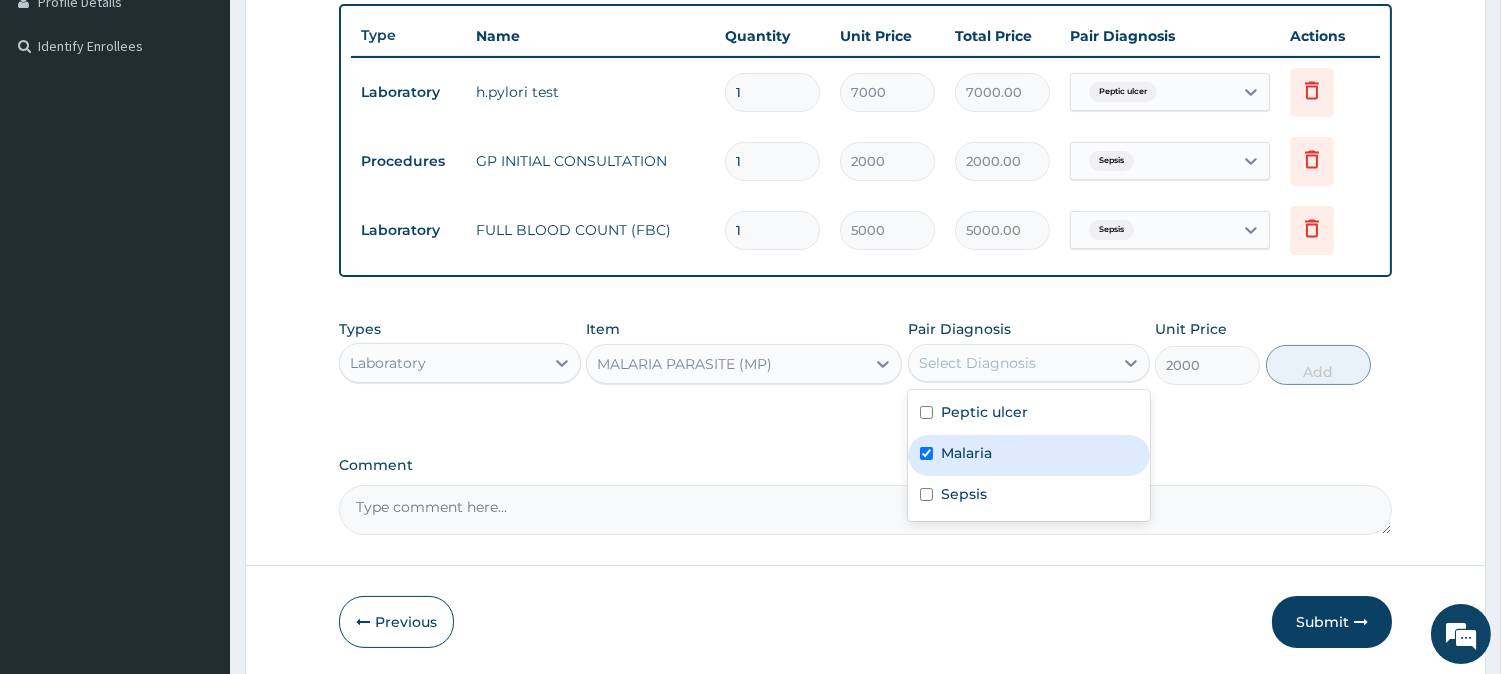 checkbox on "true" 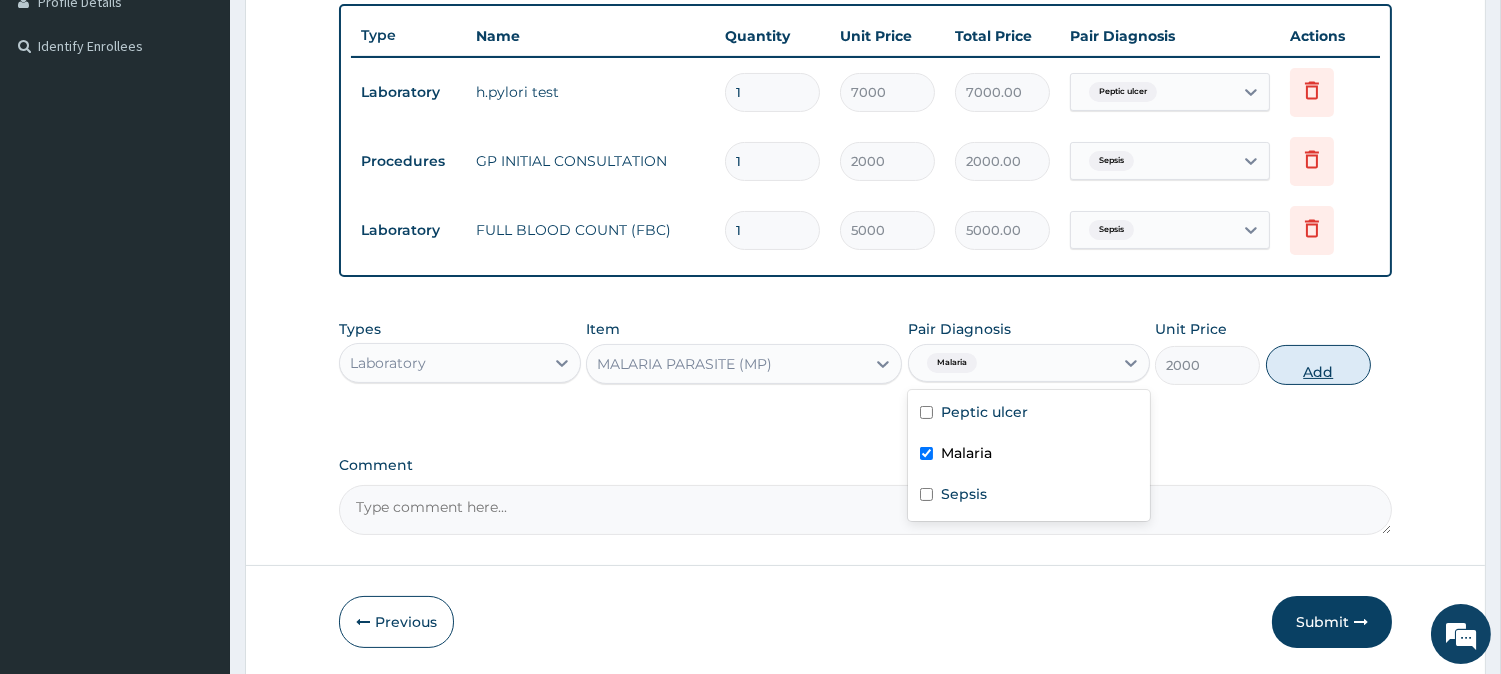 click on "Add" at bounding box center [1318, 365] 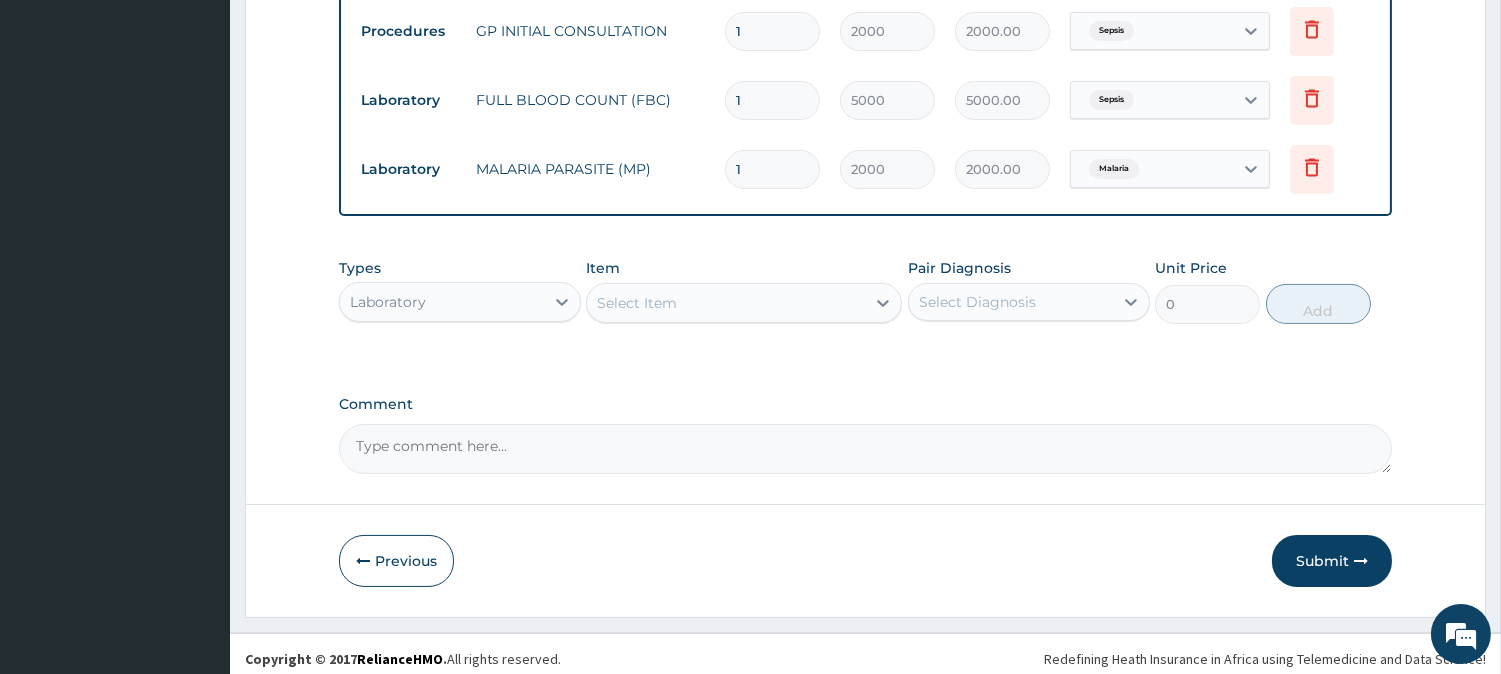 scroll, scrollTop: 663, scrollLeft: 0, axis: vertical 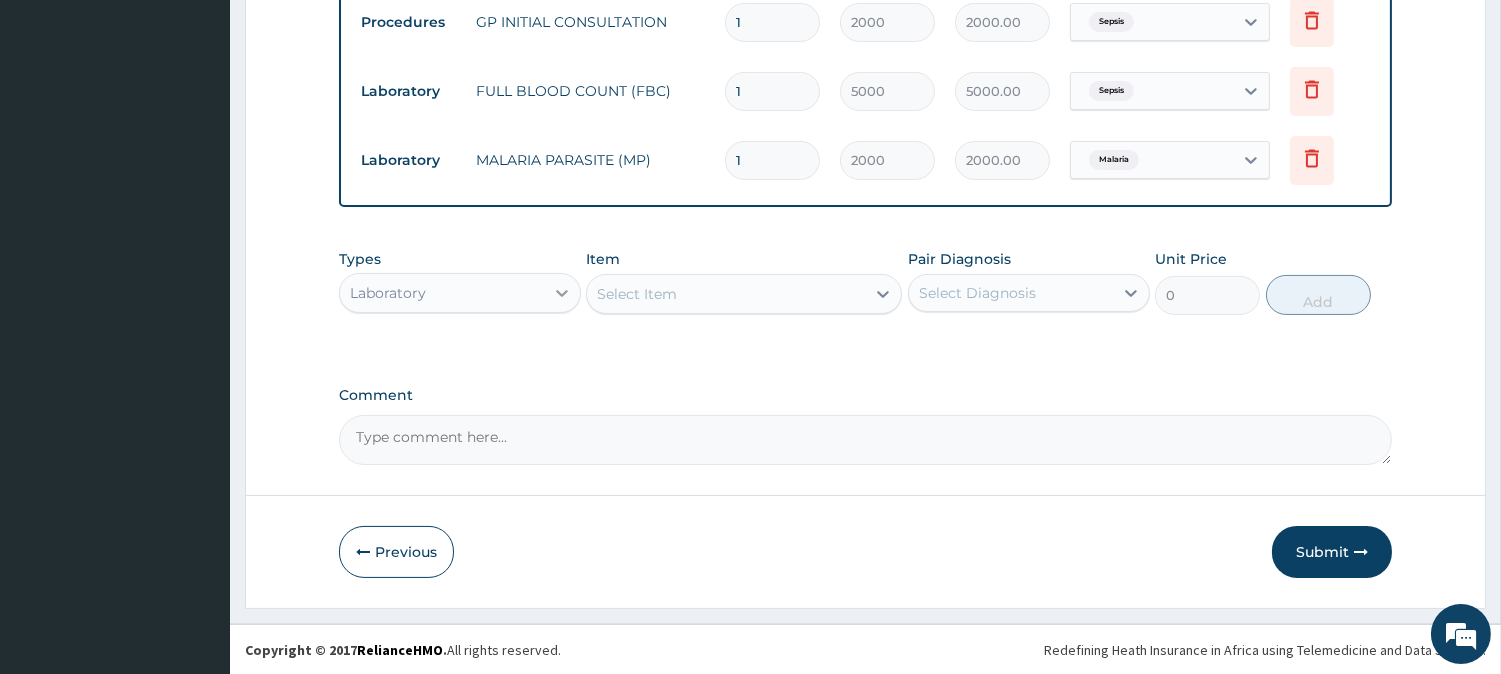 click 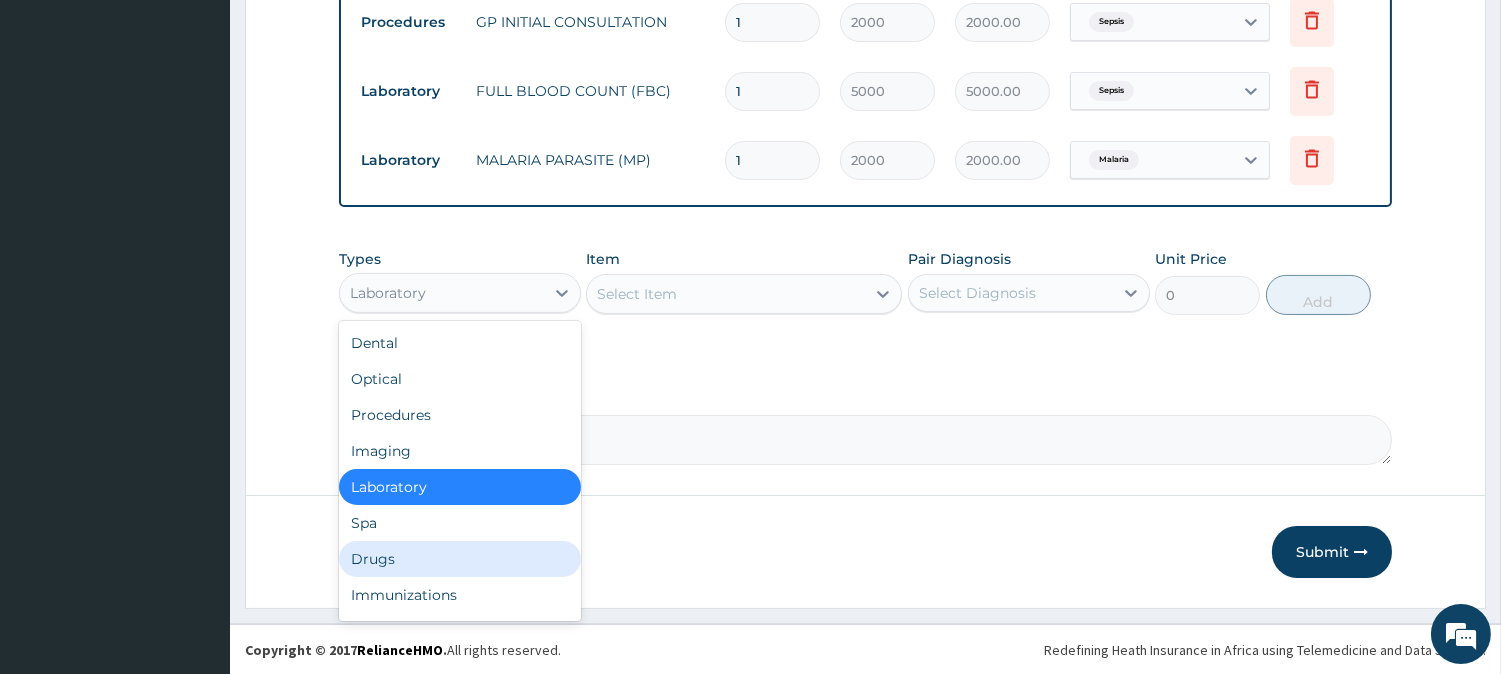 click on "Drugs" at bounding box center [460, 559] 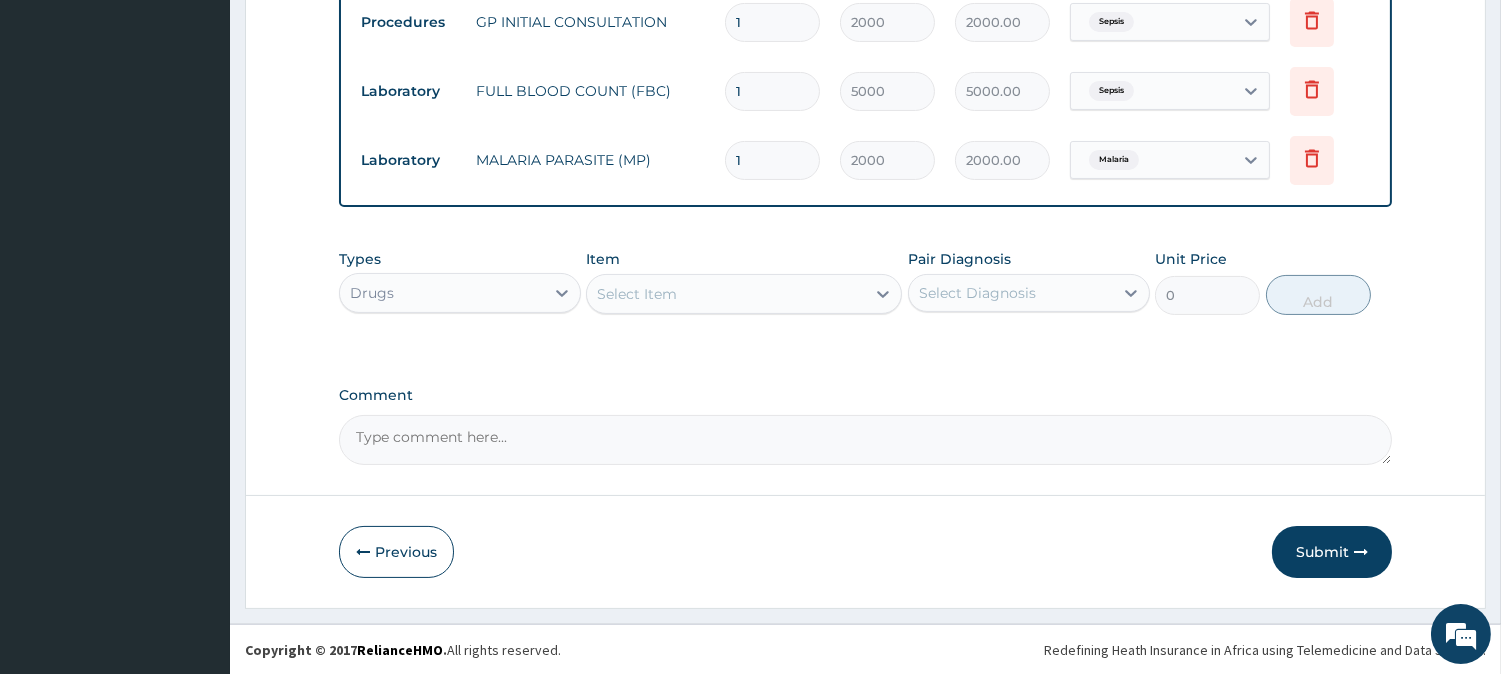 click on "Select Item" at bounding box center (726, 294) 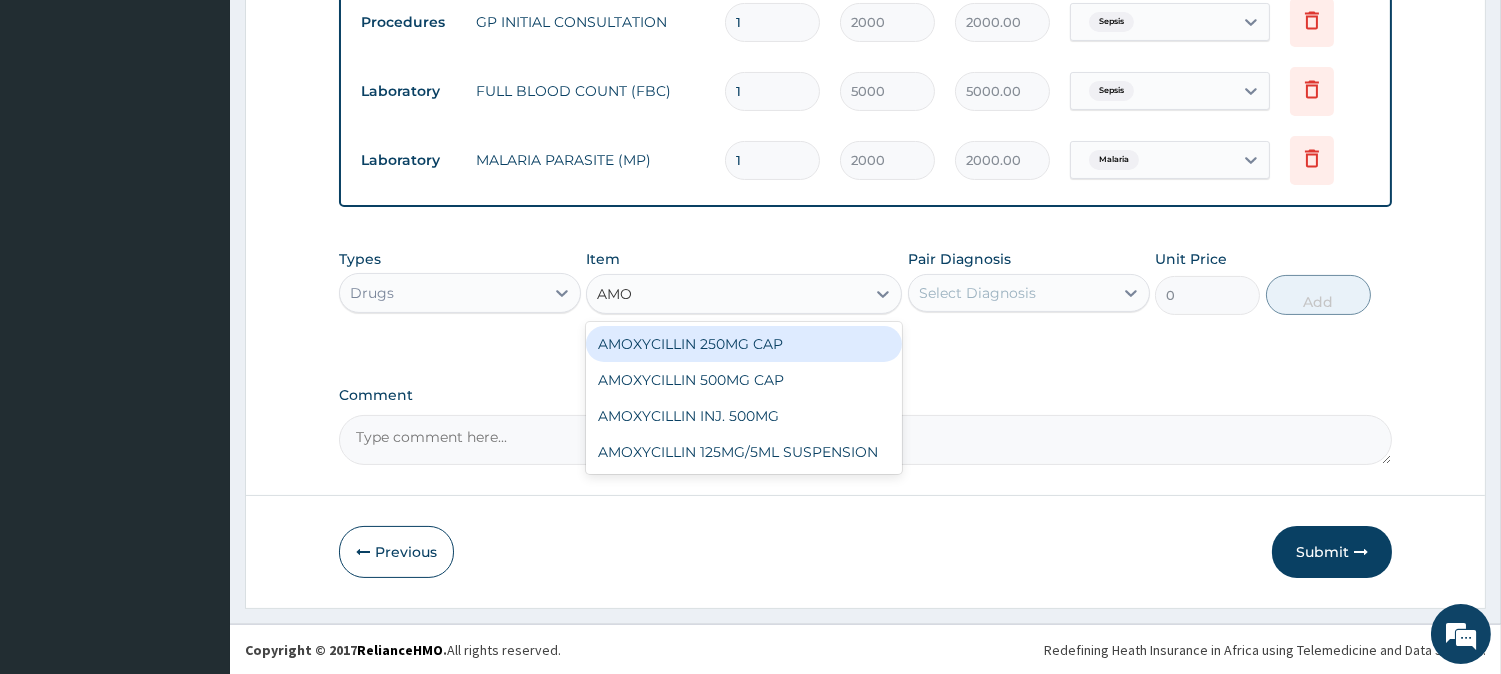 type on "AMOX" 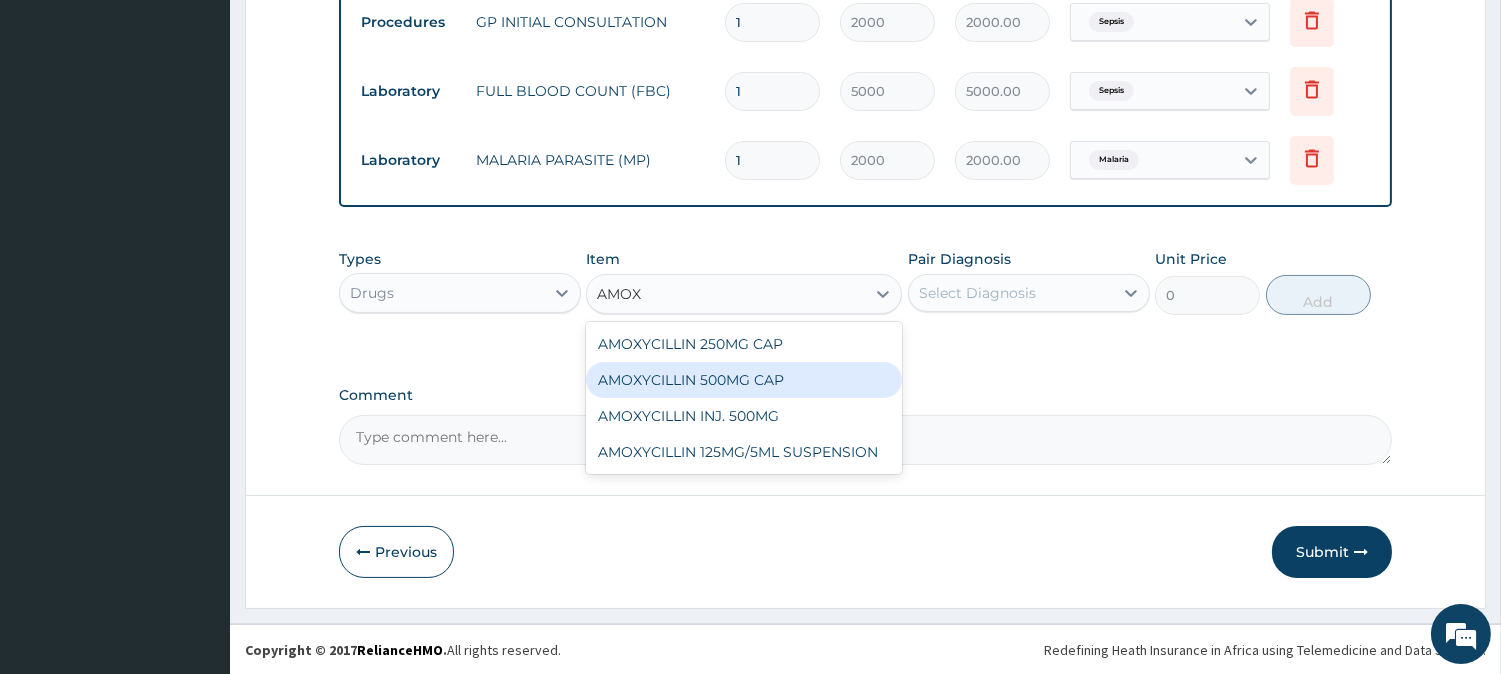click on "AMOXYCILLIN 500MG CAP" at bounding box center [744, 380] 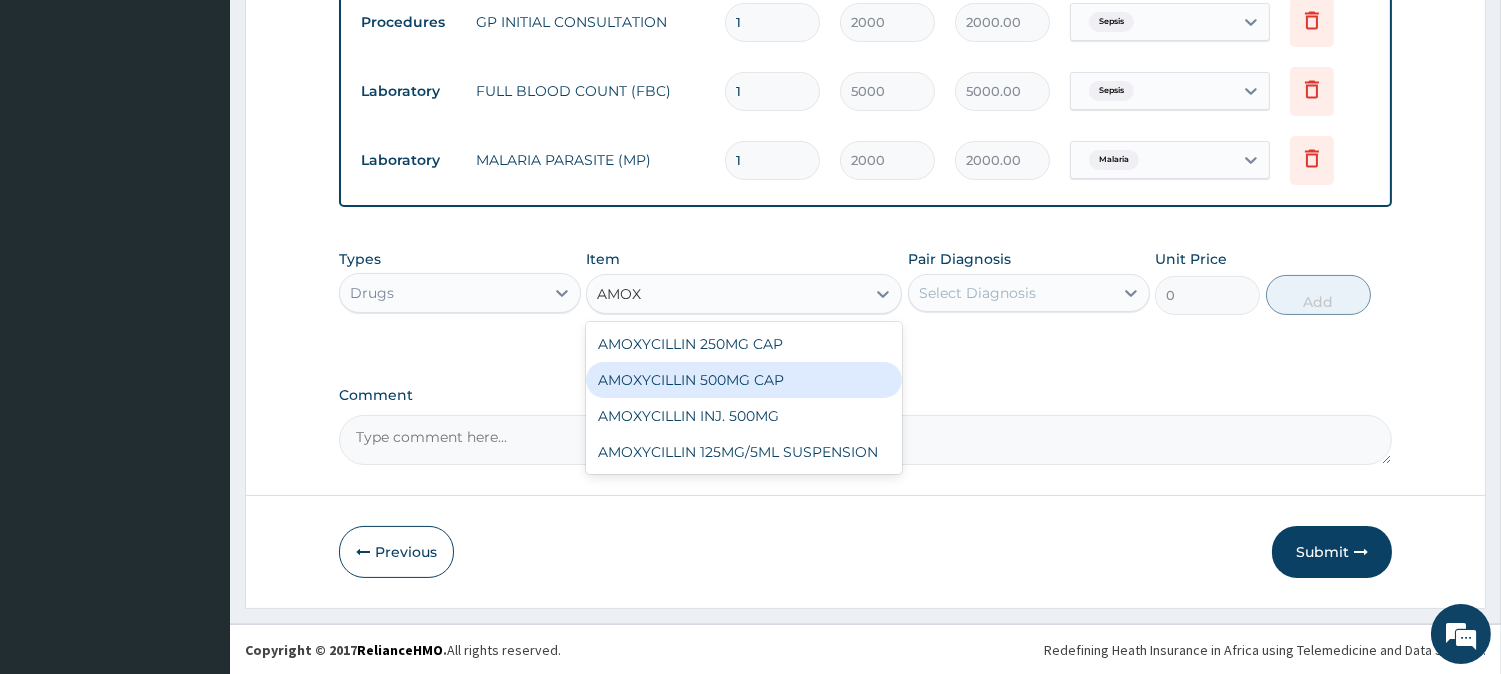 type 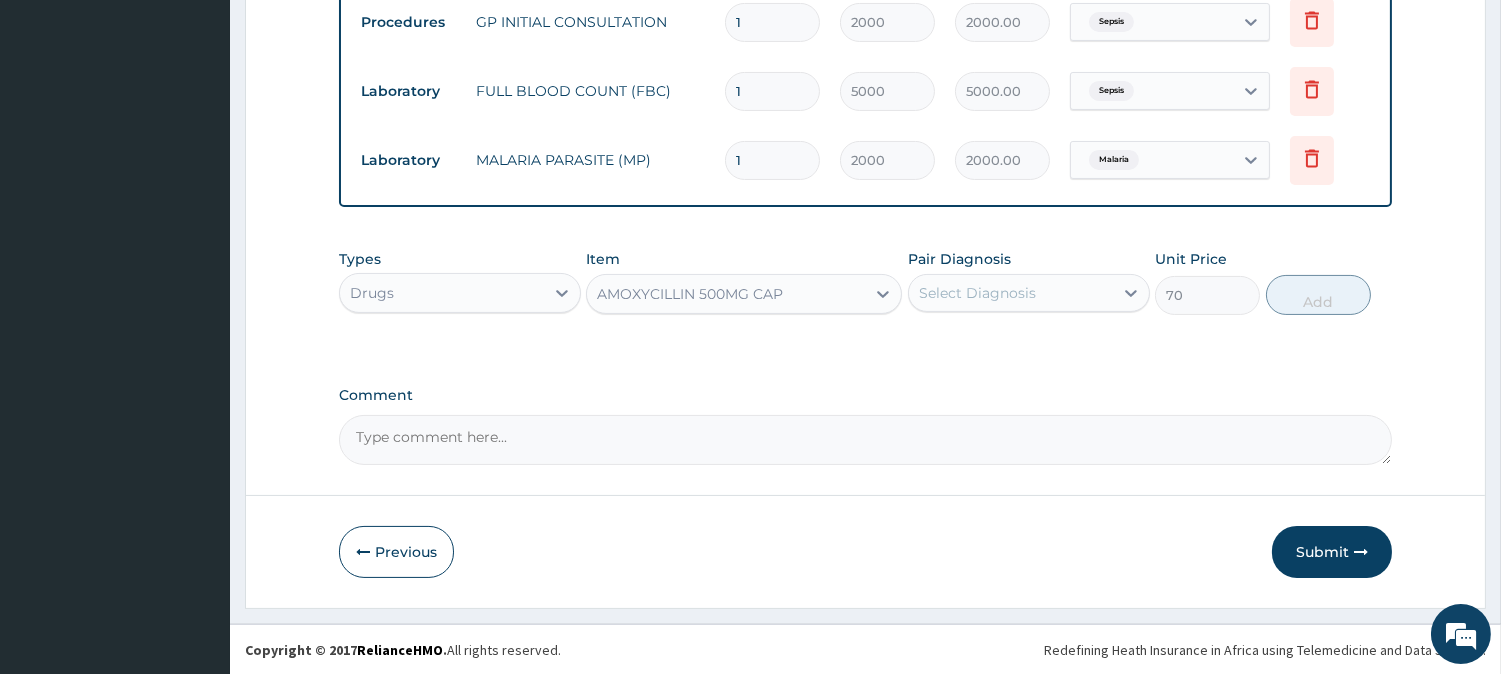 click on "Select Diagnosis" at bounding box center [977, 293] 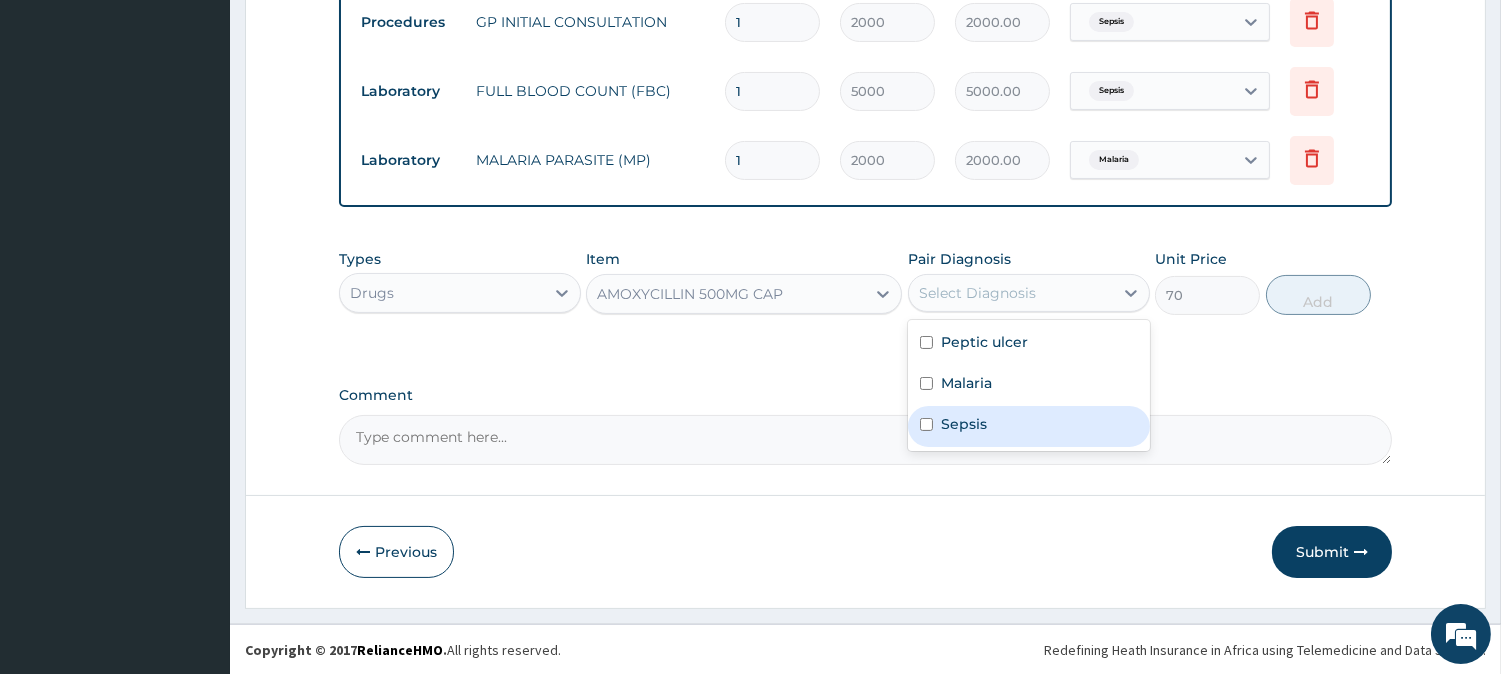 click on "Sepsis" at bounding box center (1029, 426) 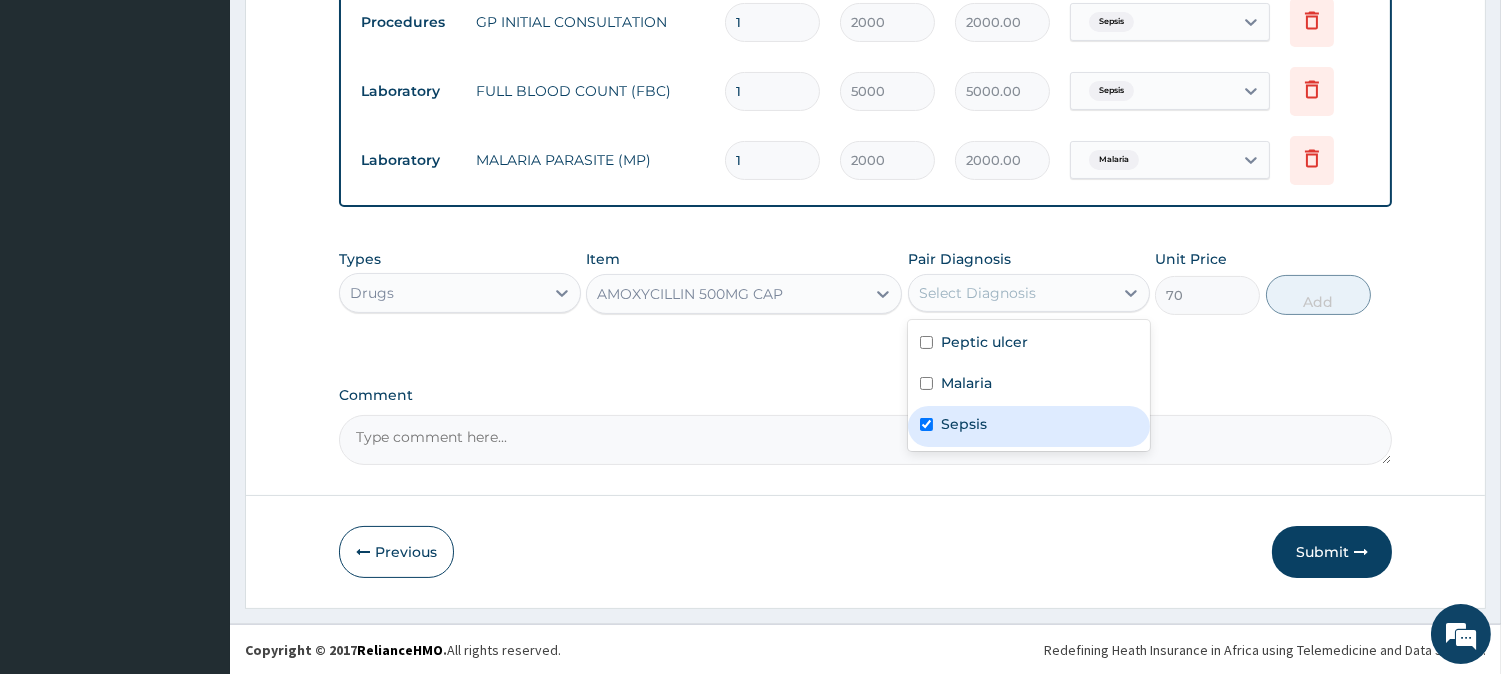 checkbox on "true" 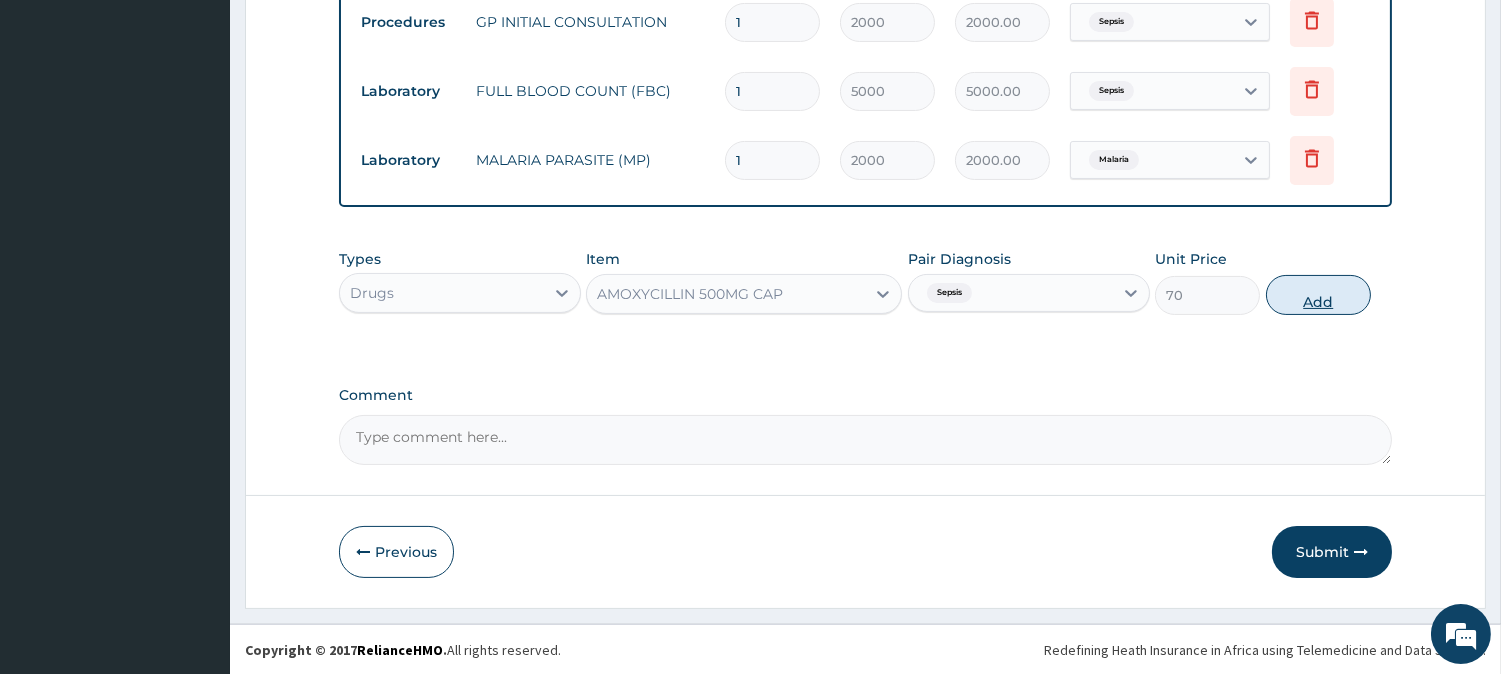 click on "Add" at bounding box center (1318, 295) 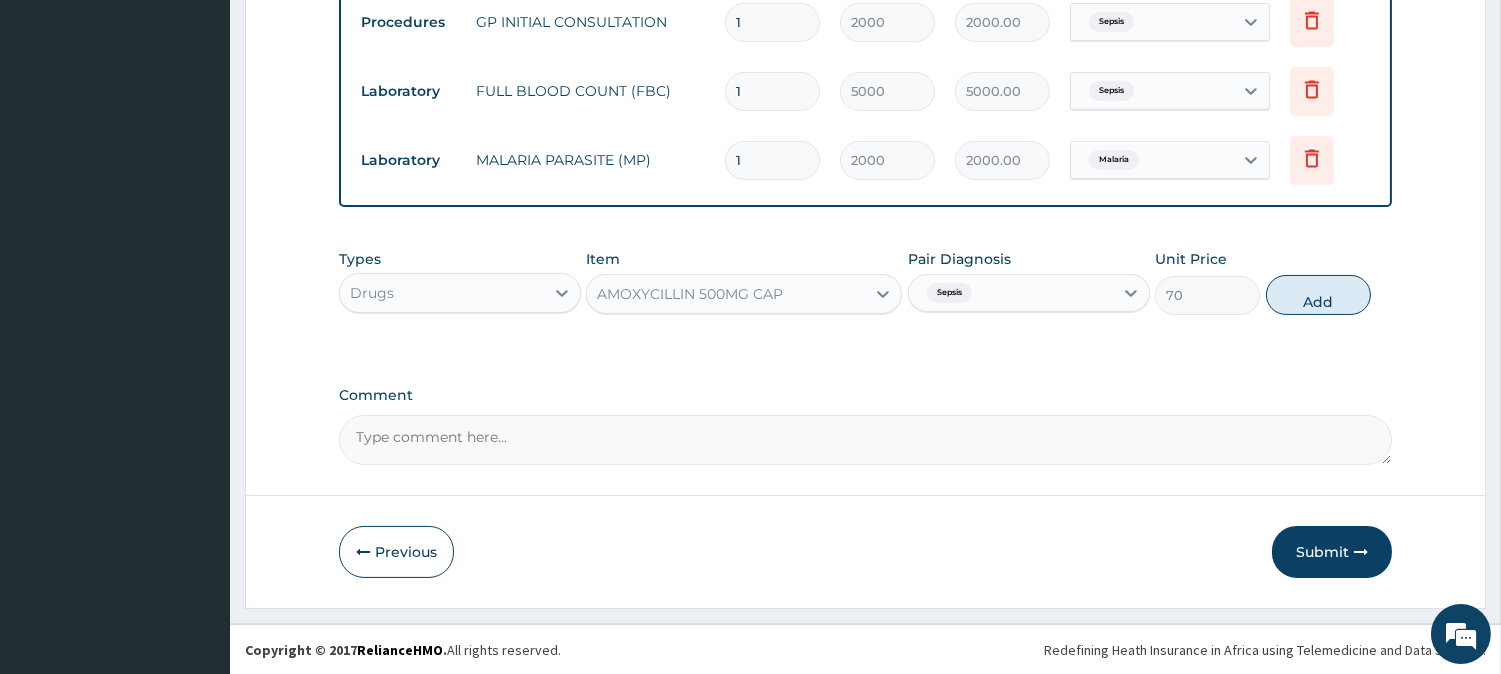 type on "0" 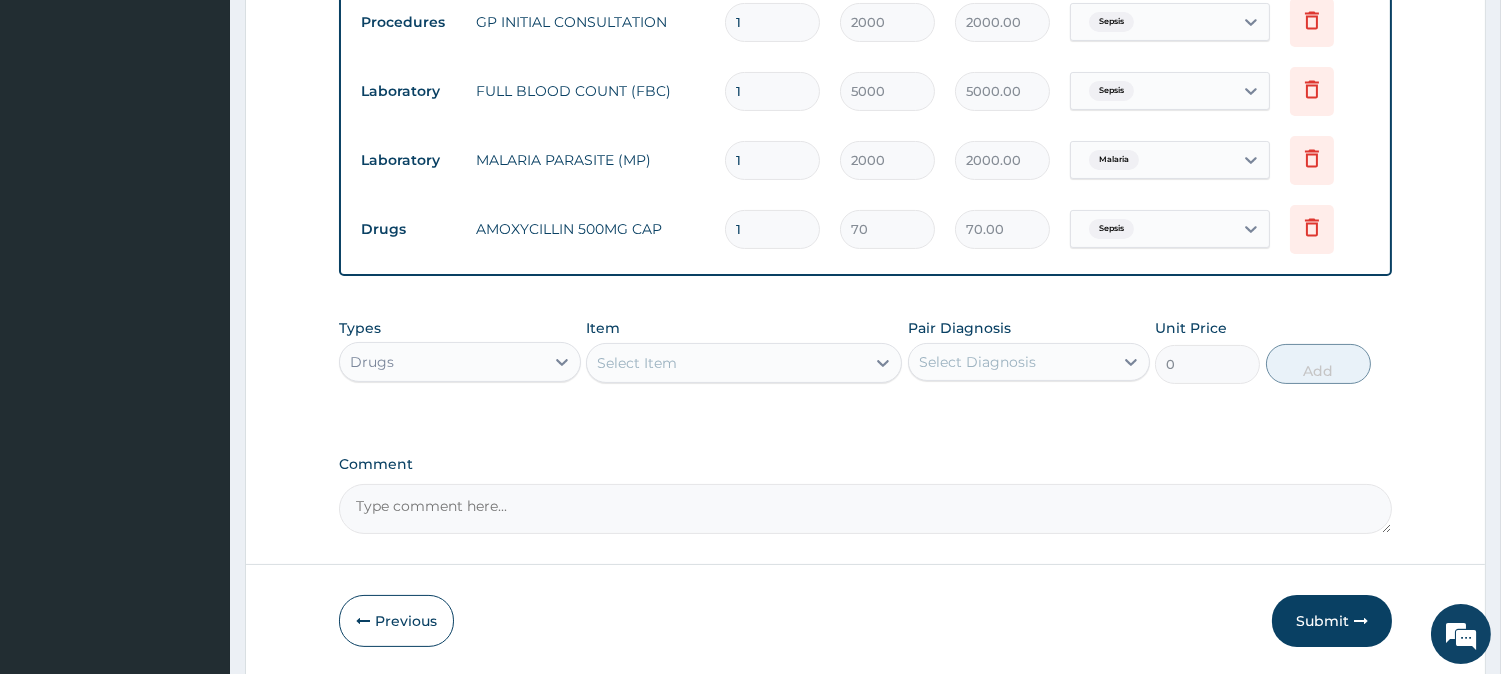 type on "15" 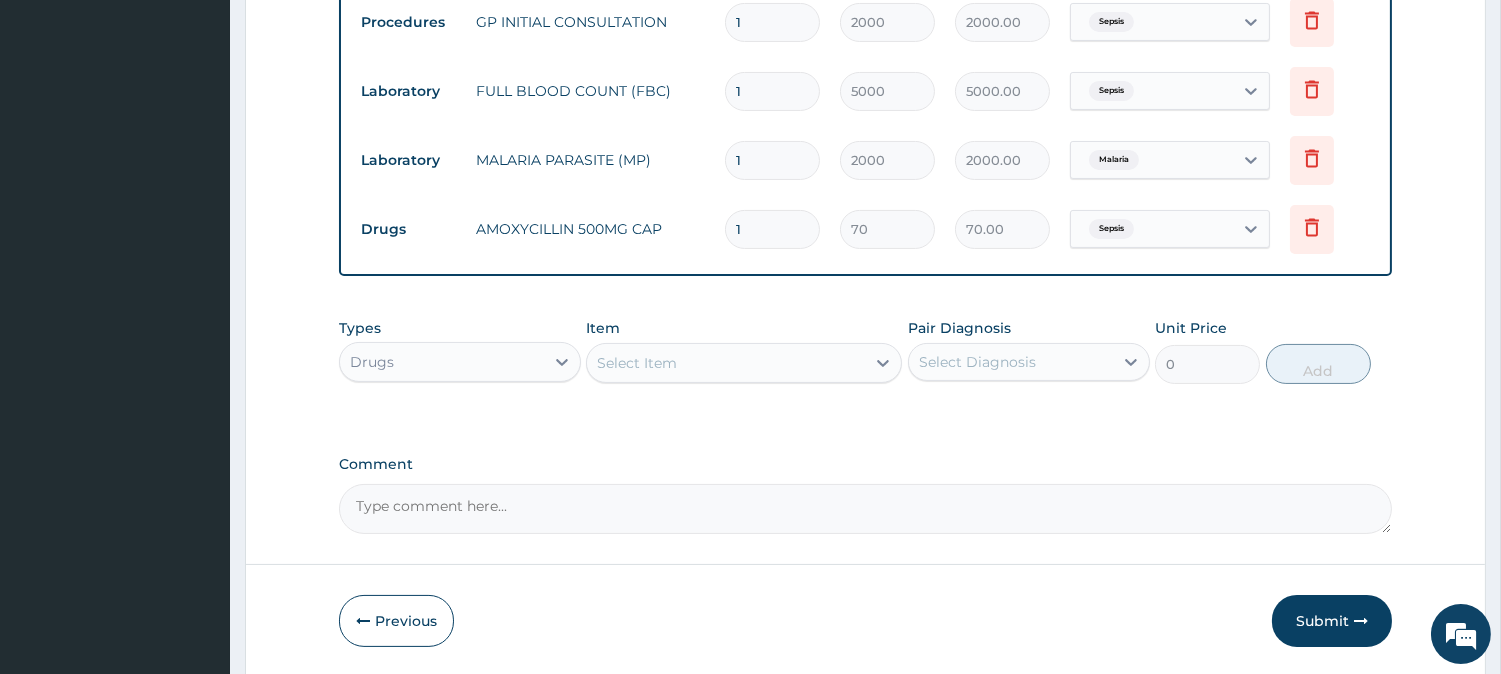type on "1050.00" 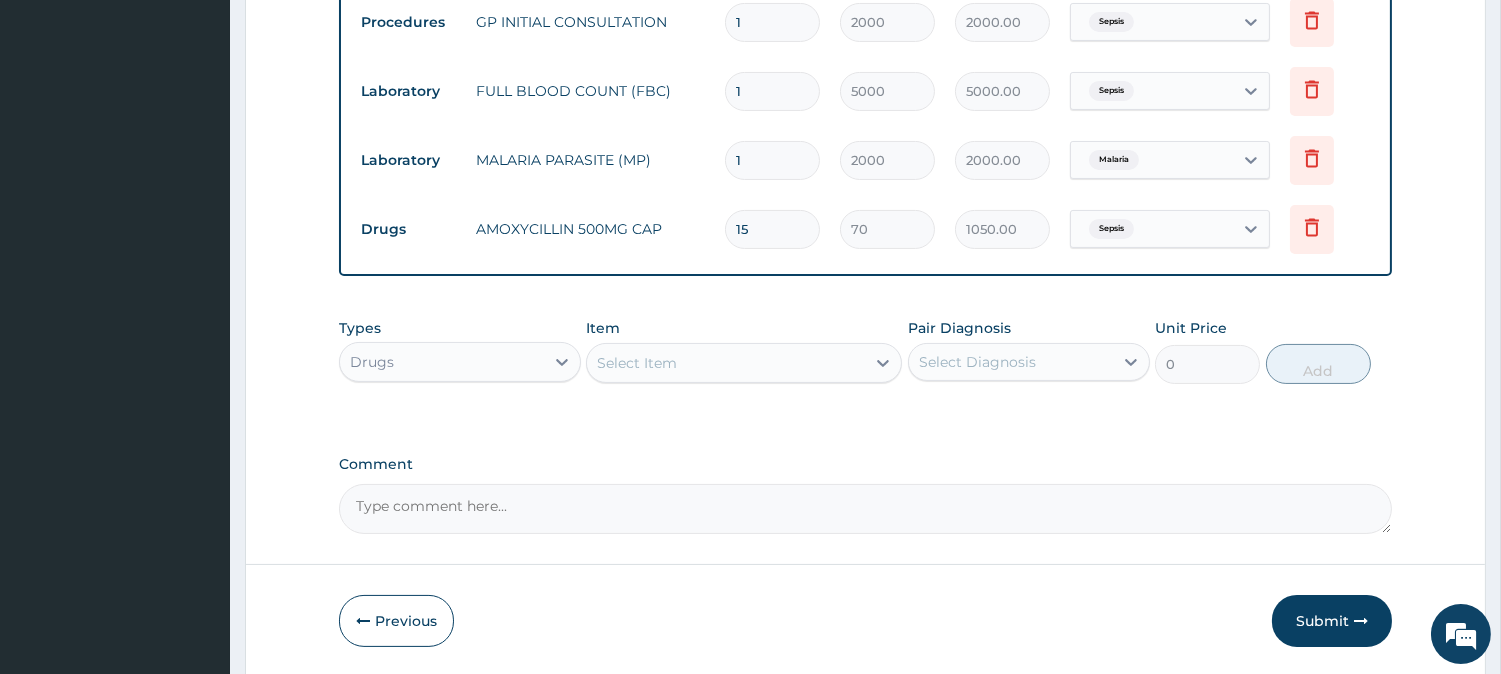 type on "15" 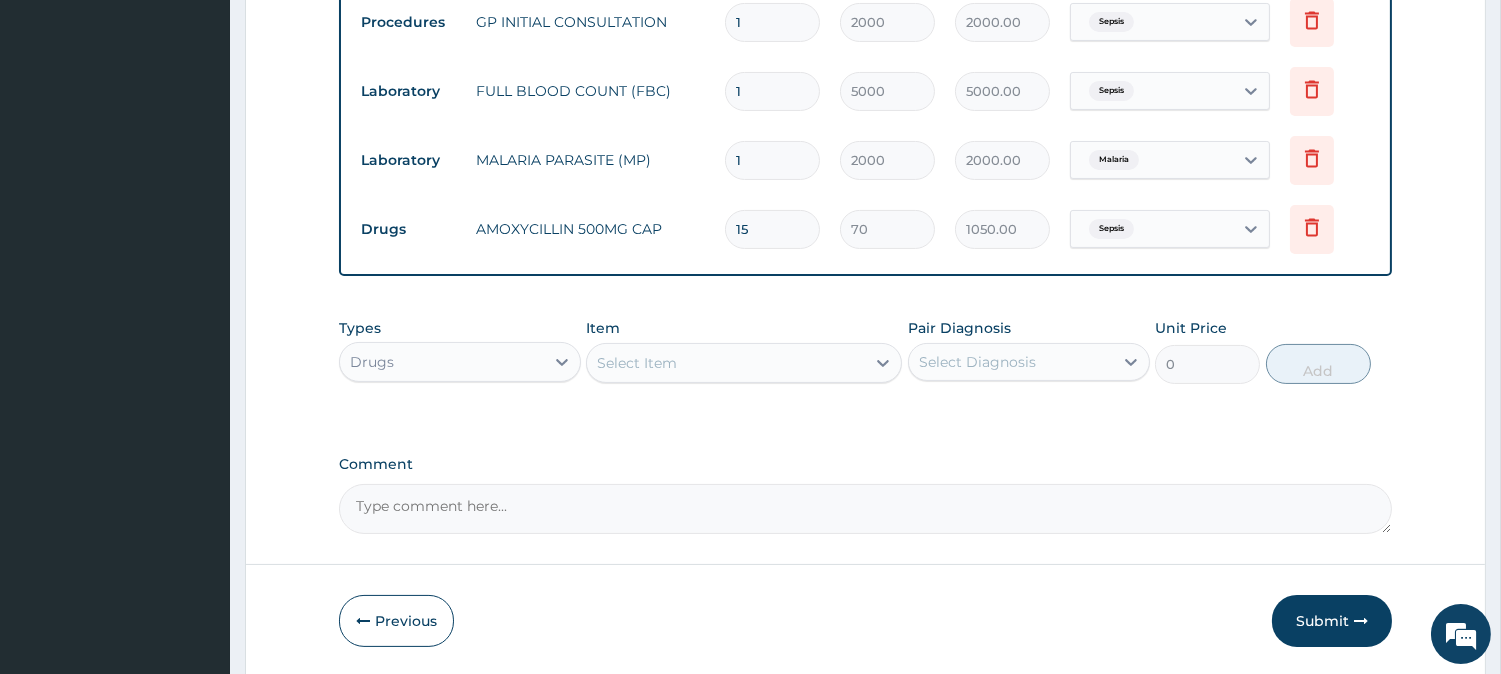 click on "Select Item" at bounding box center [726, 363] 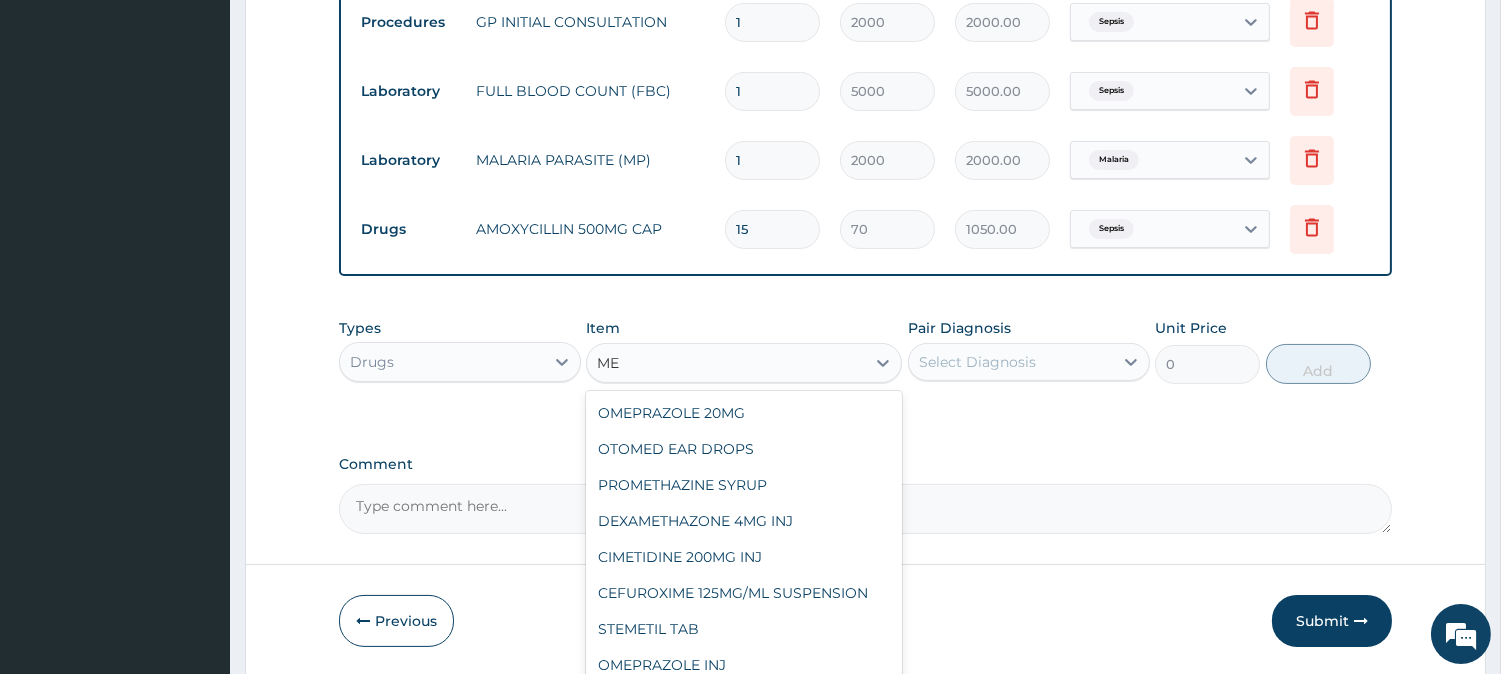 type on "M" 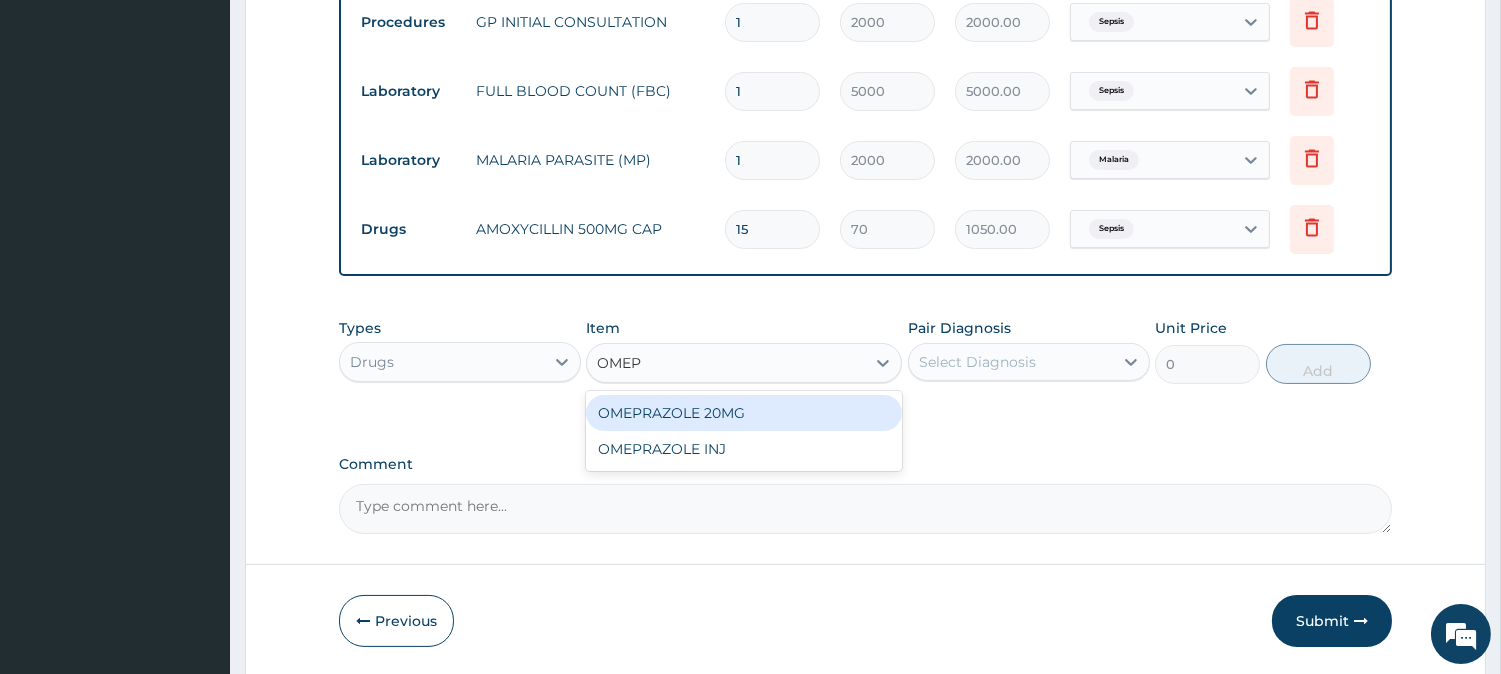 type on "OMEPR" 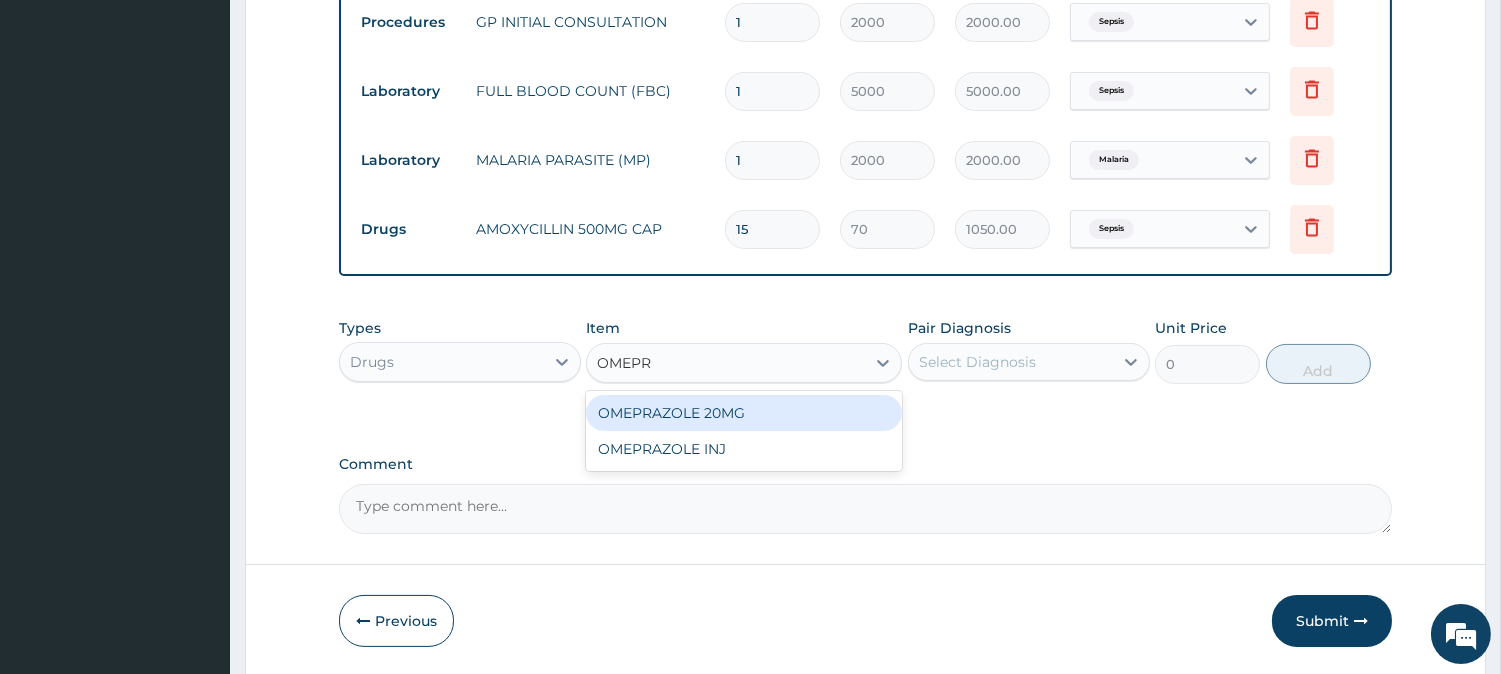 click on "OMEPRAZOLE 20MG" at bounding box center [744, 413] 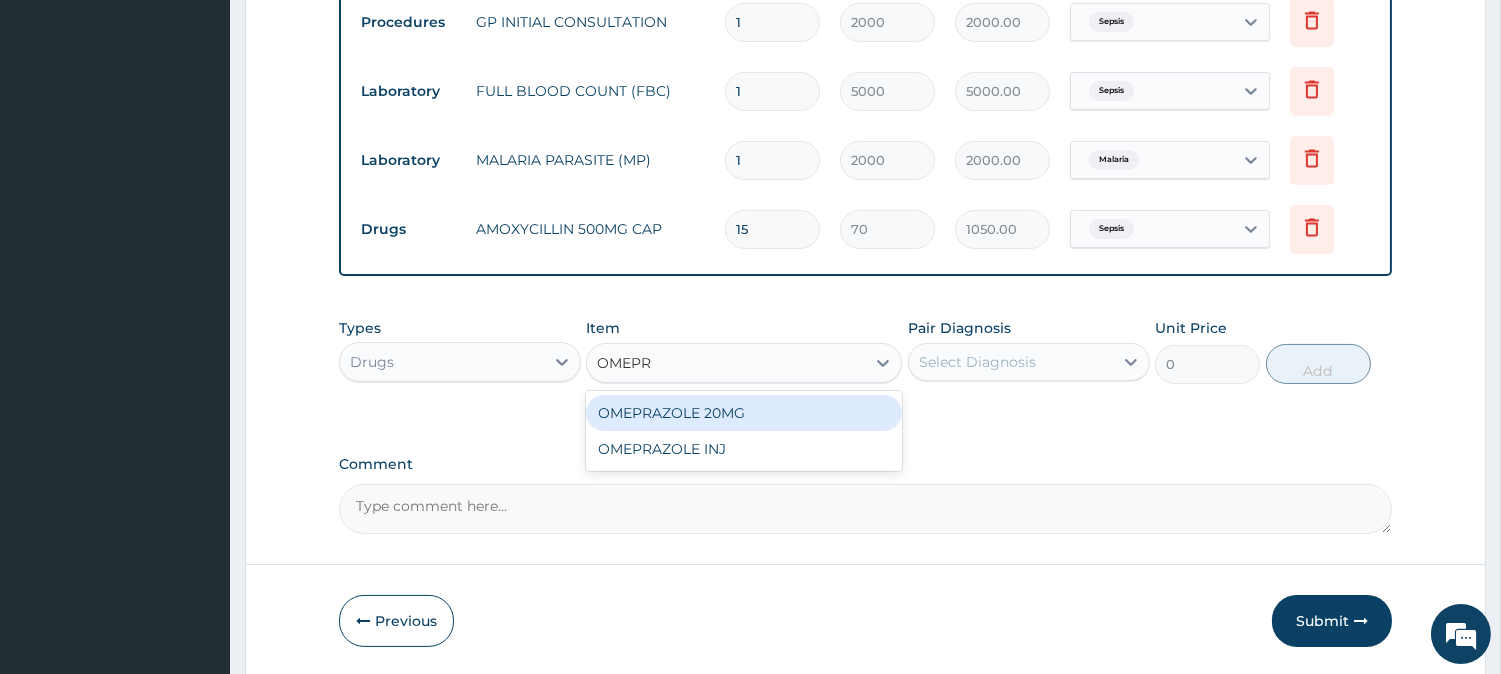 type on "120" 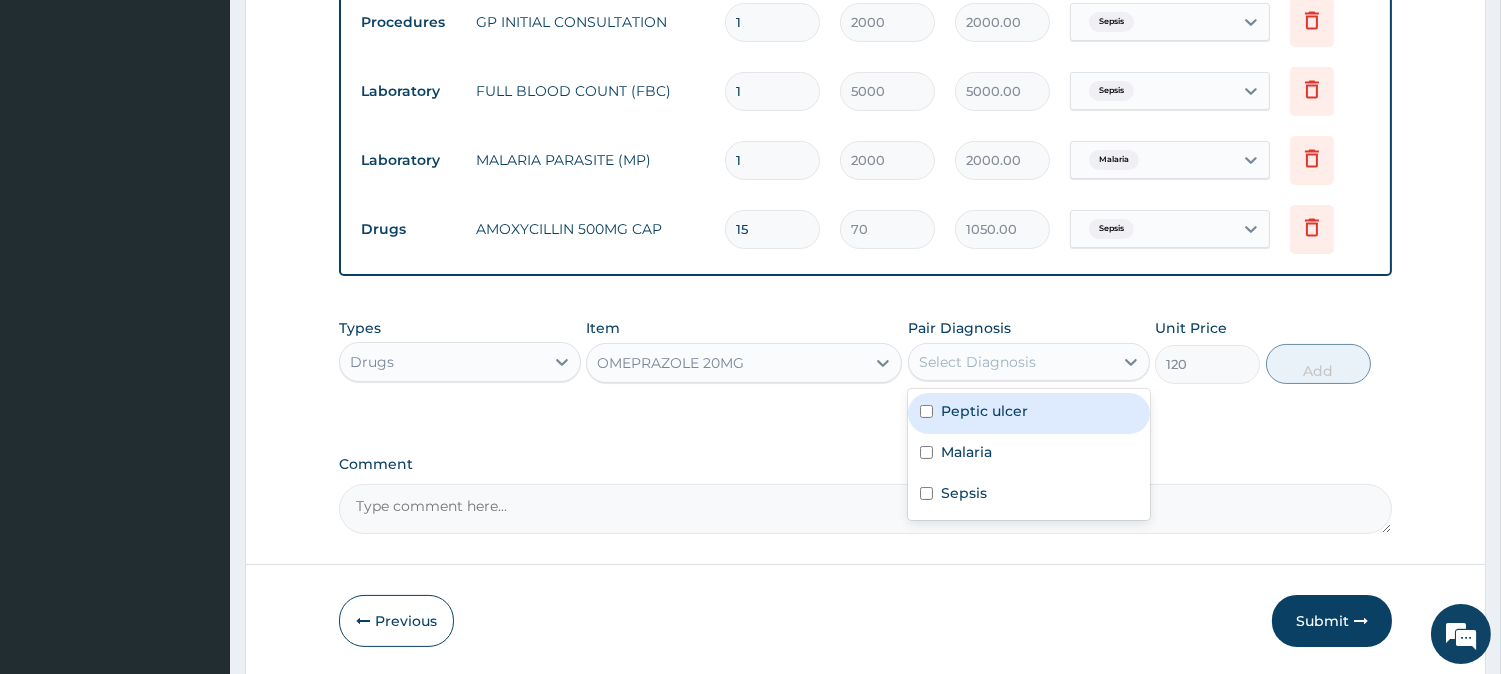 click on "Select Diagnosis" at bounding box center (1011, 362) 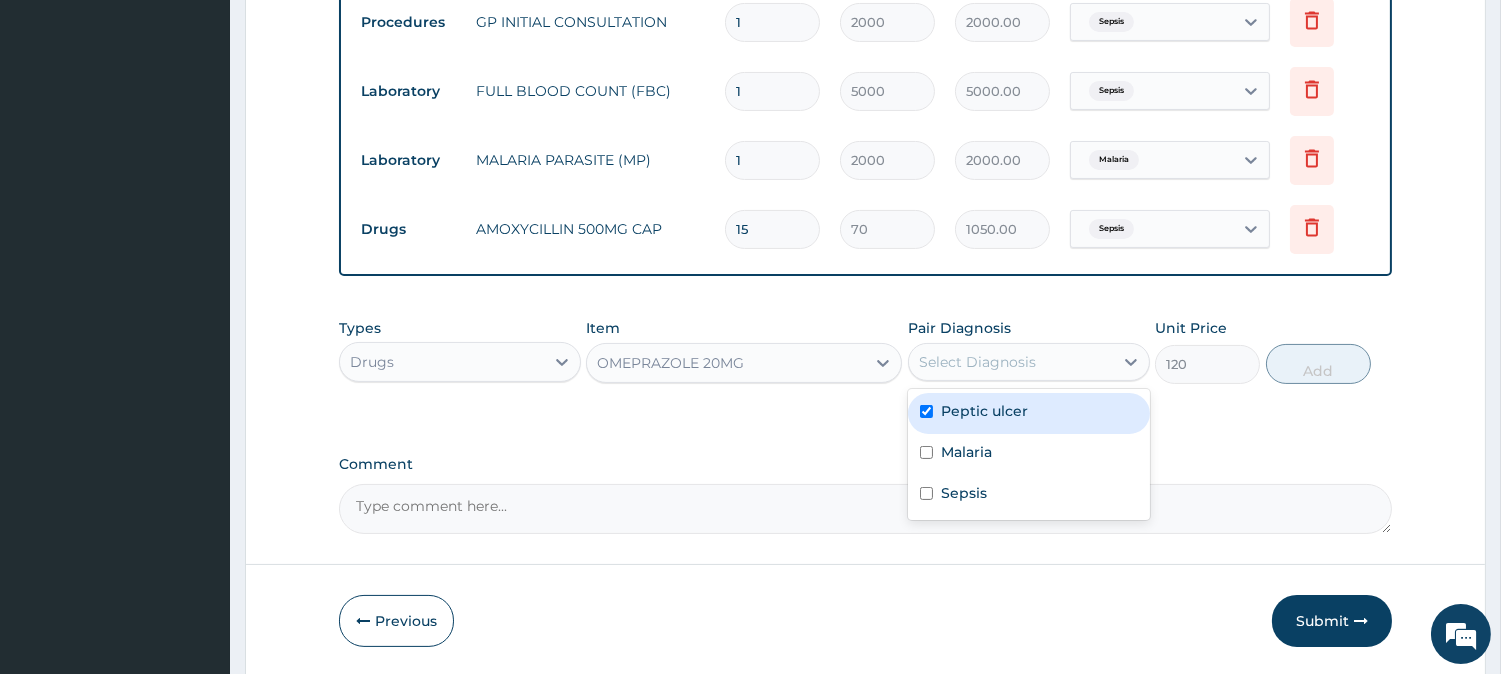 checkbox on "true" 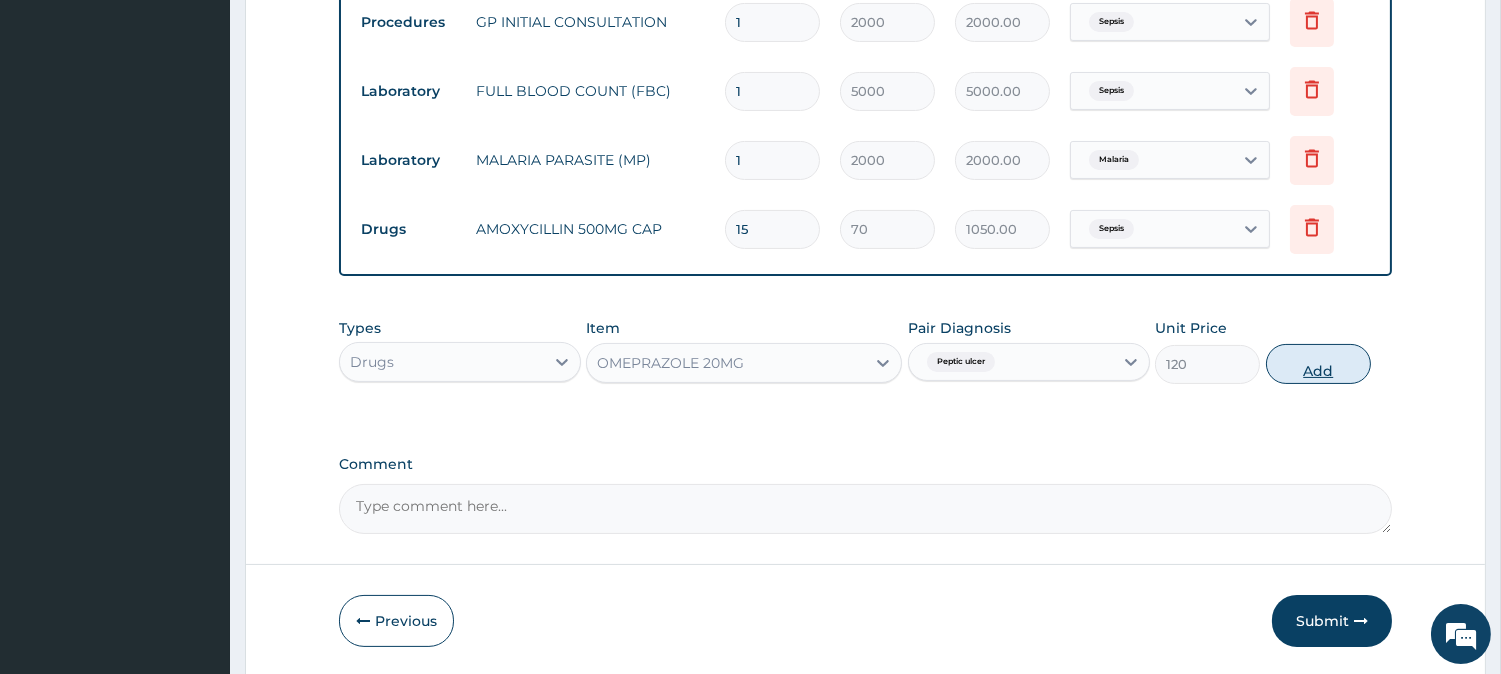 click on "Add" at bounding box center (1318, 364) 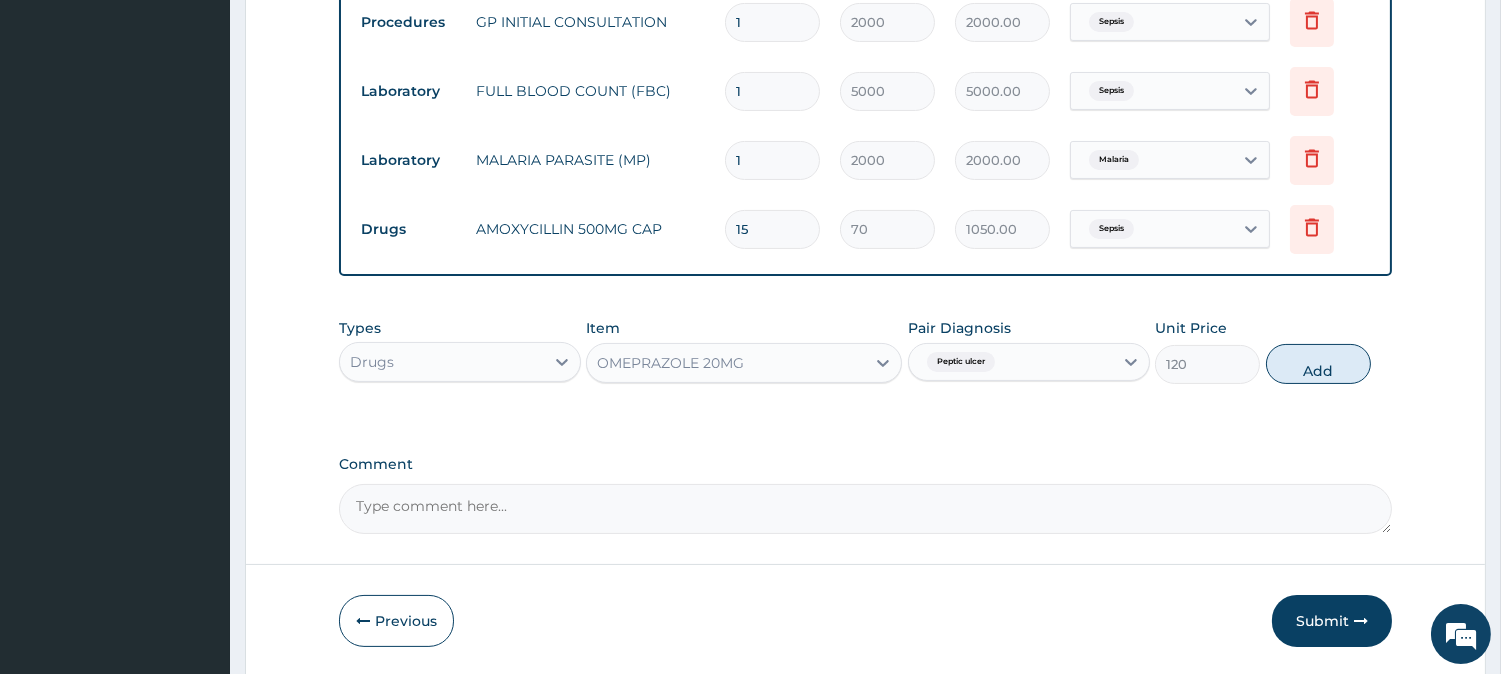 type on "0" 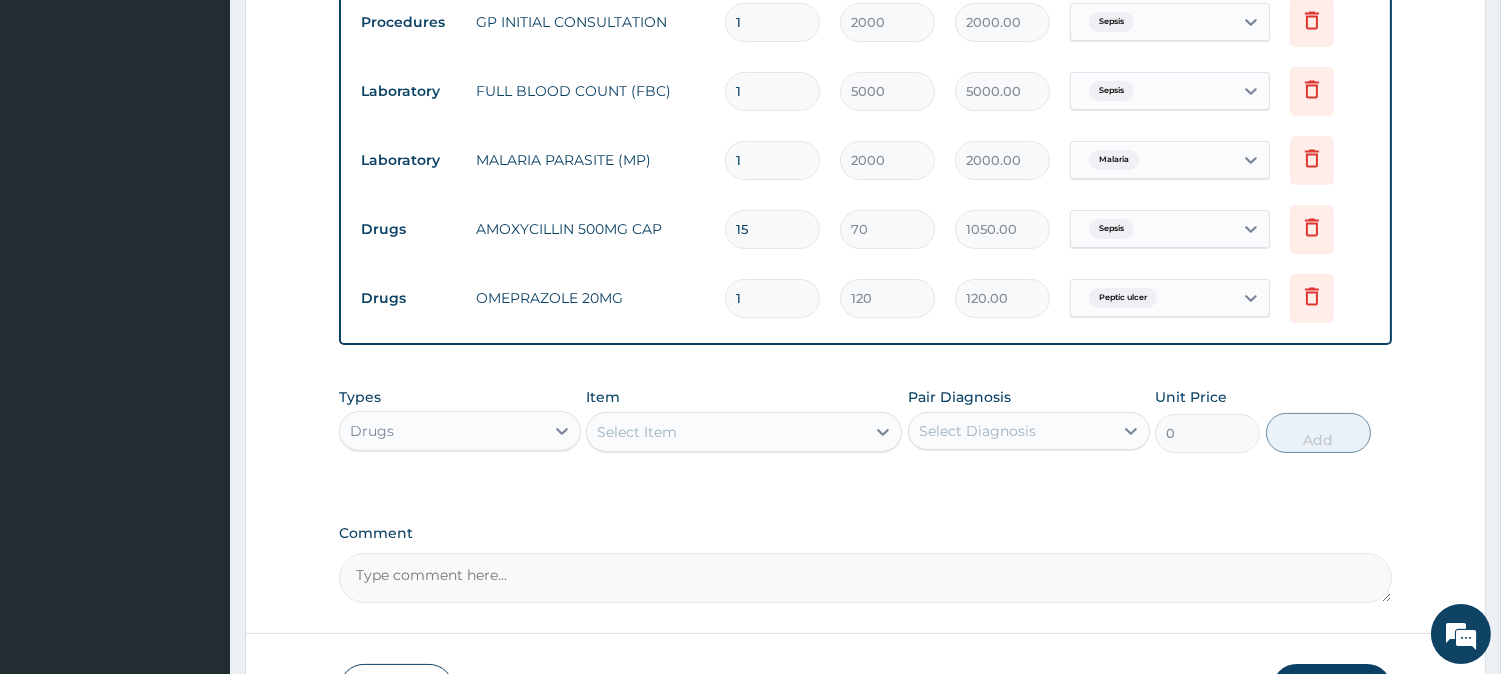type on "10" 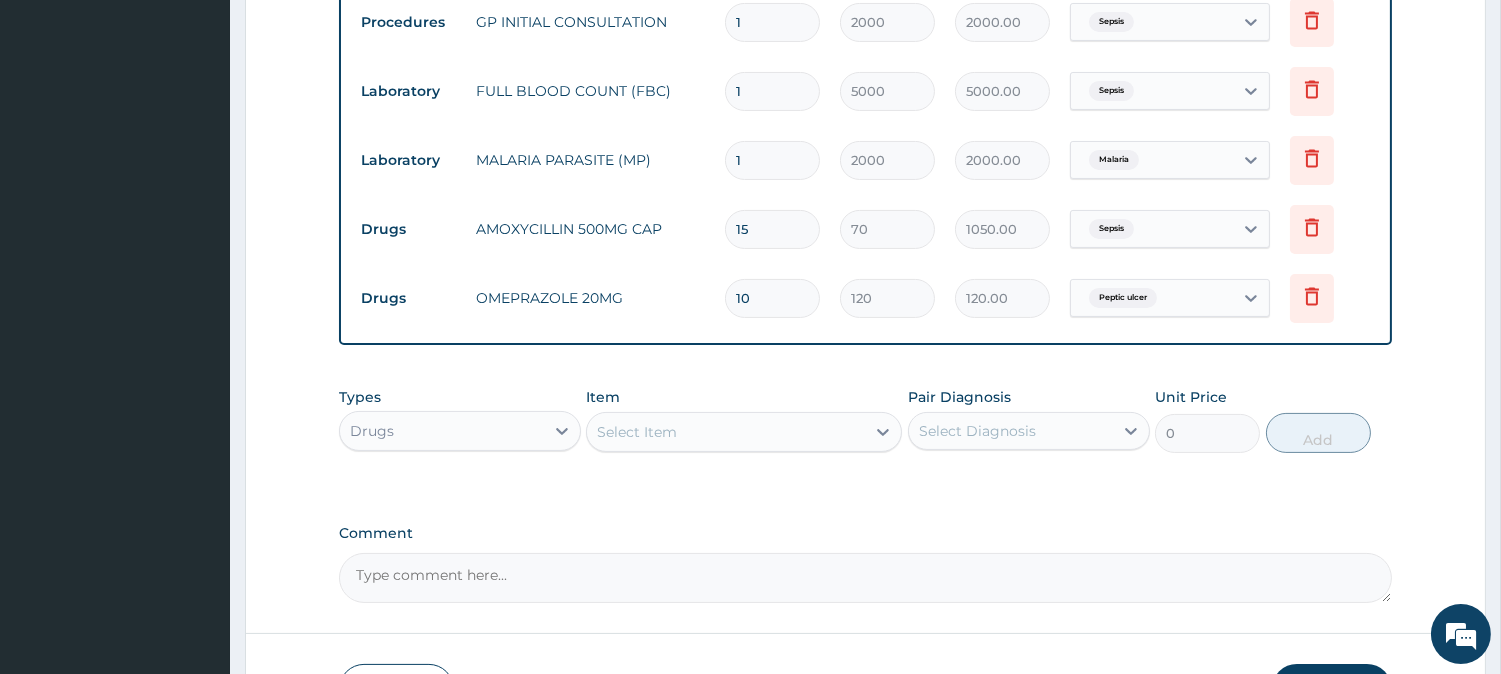 type on "1200.00" 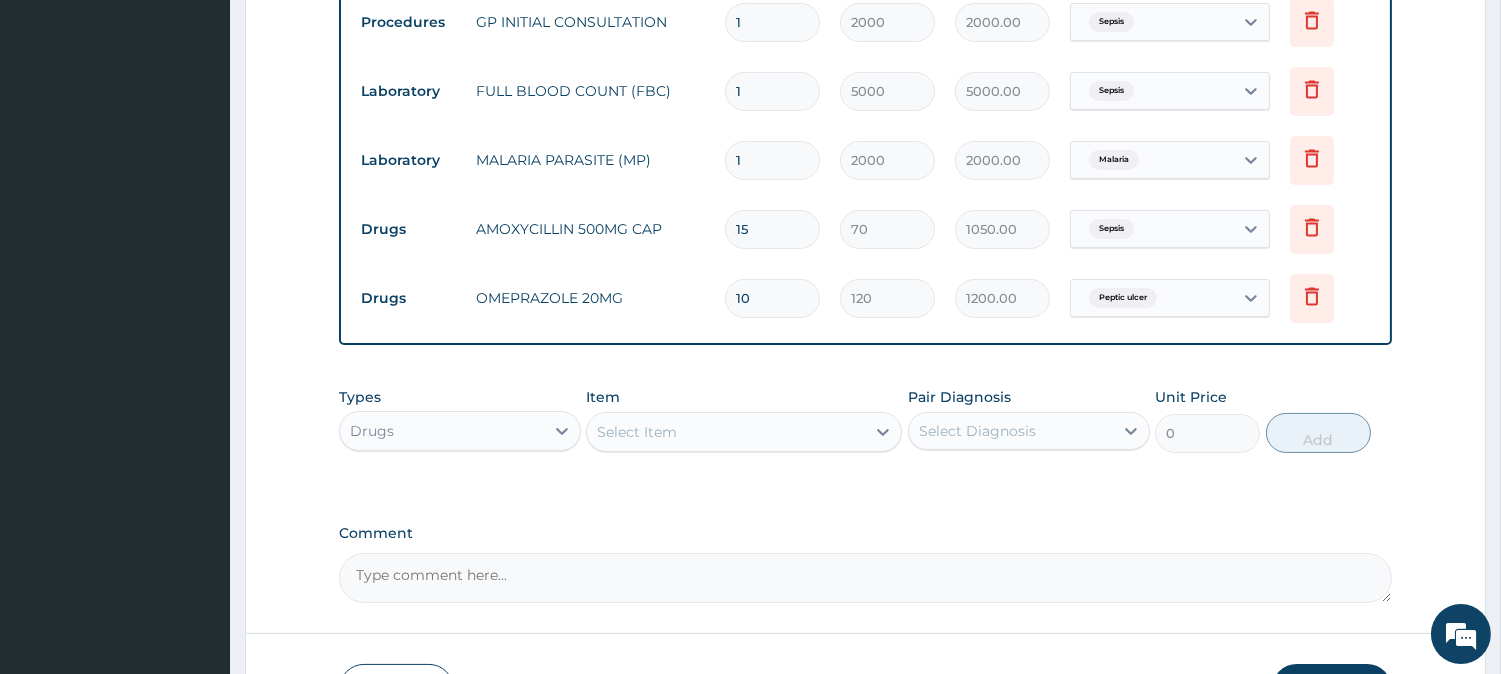 type on "10" 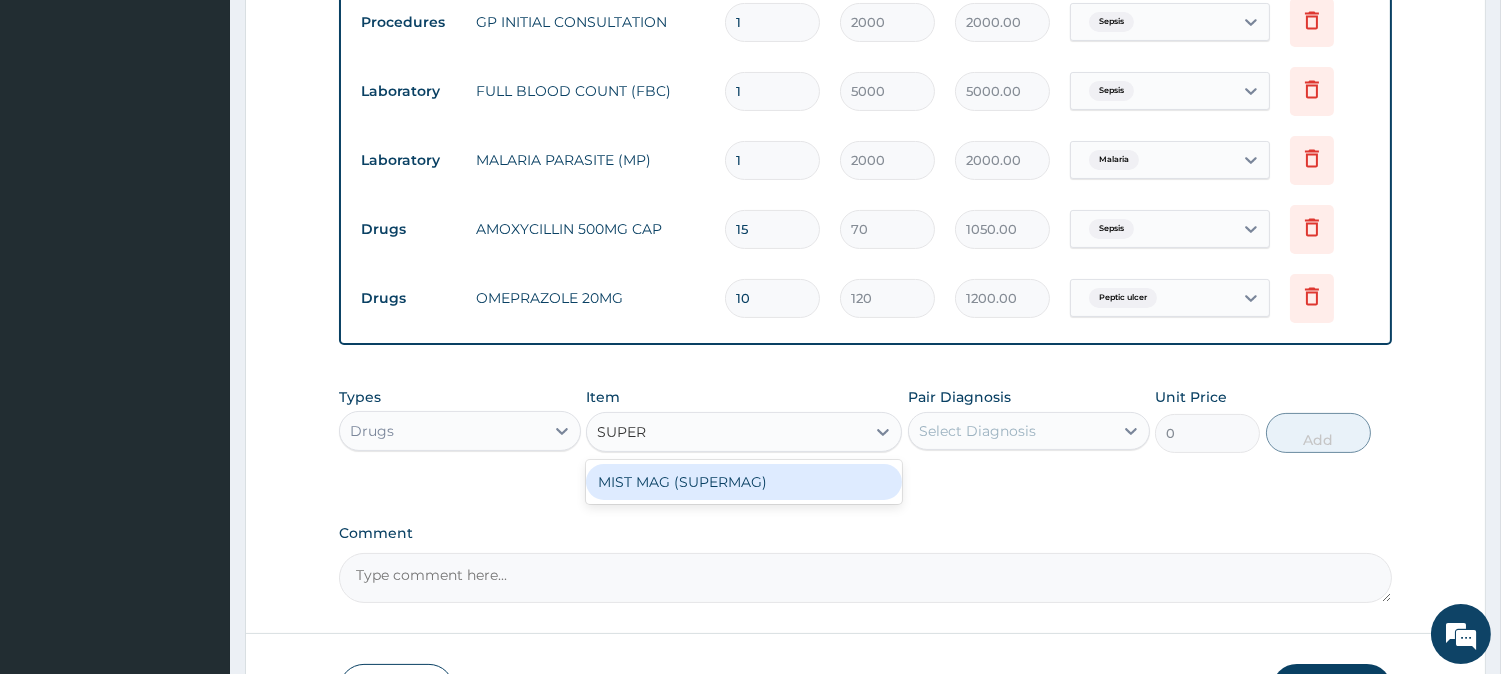 type on "SUPERM" 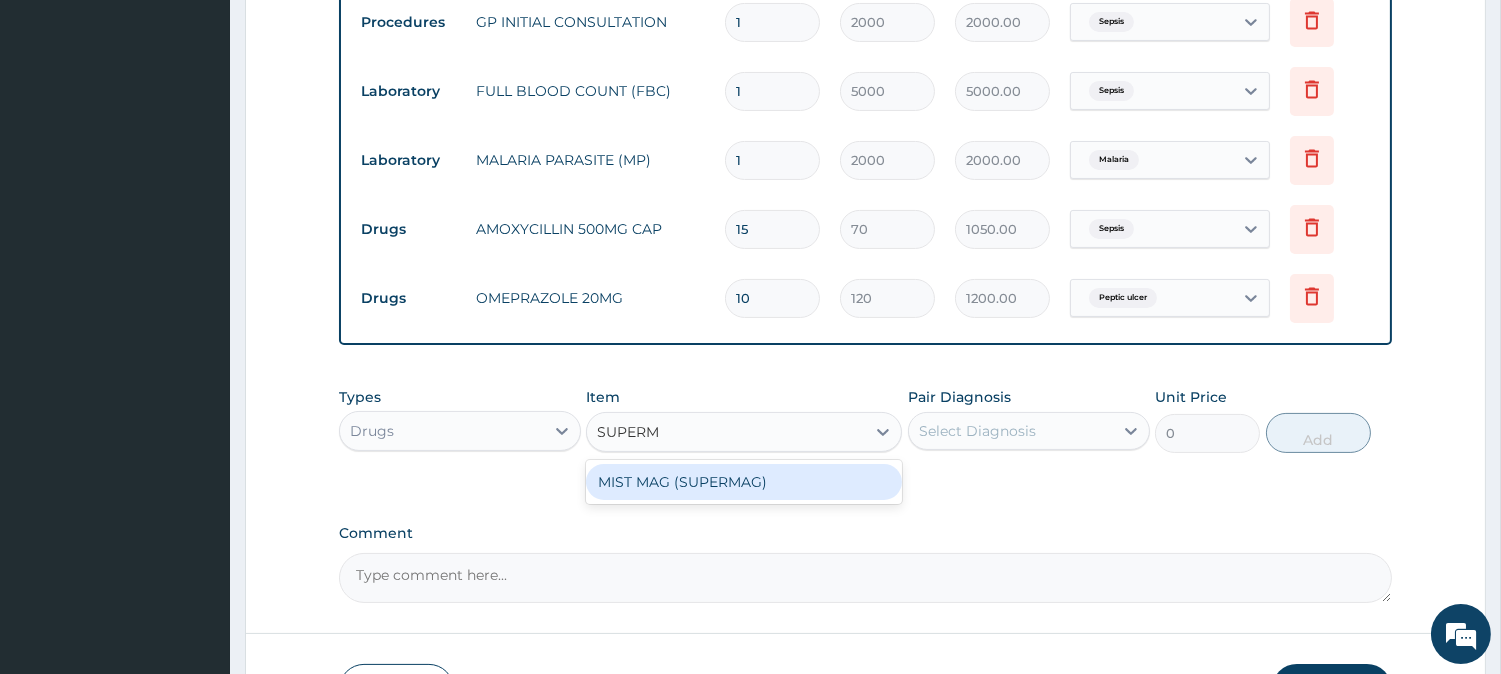 click on "MIST MAG (SUPERMAG)" at bounding box center [744, 482] 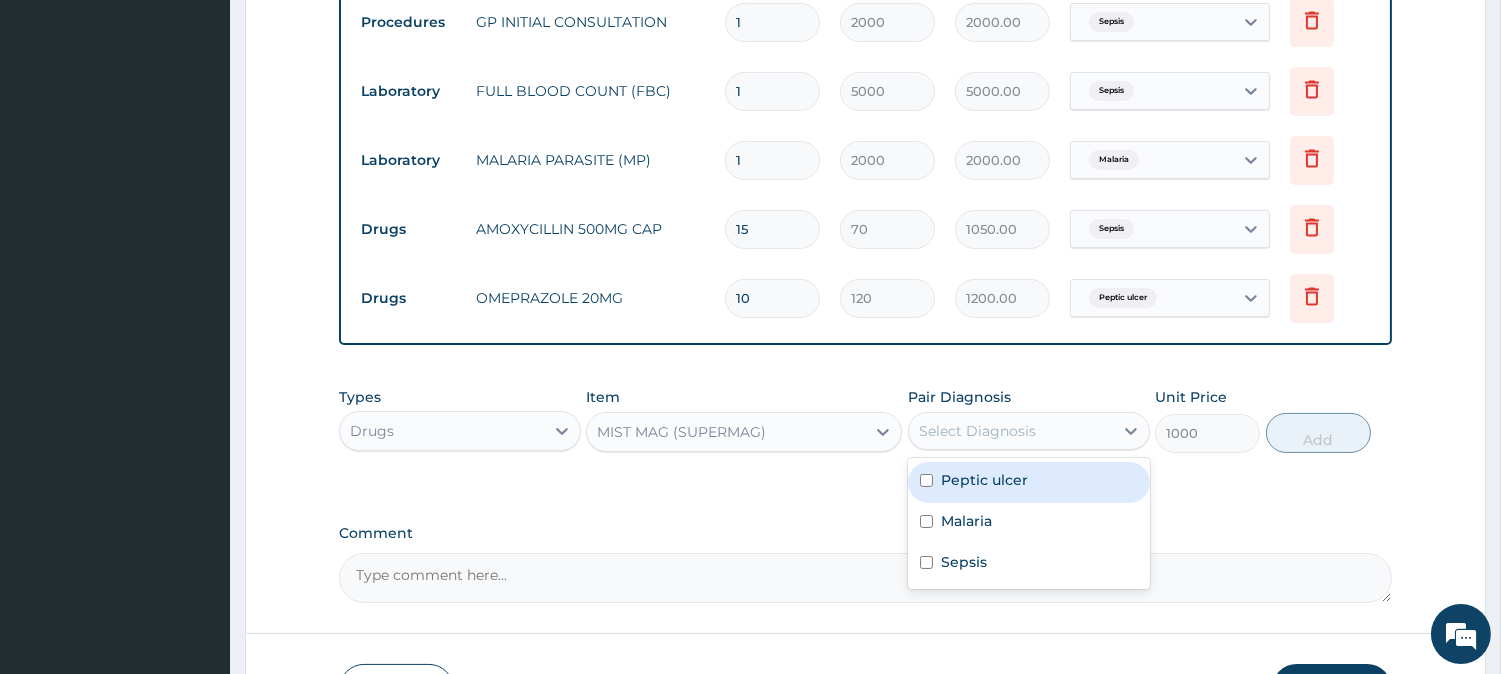 click on "Select Diagnosis" at bounding box center (977, 431) 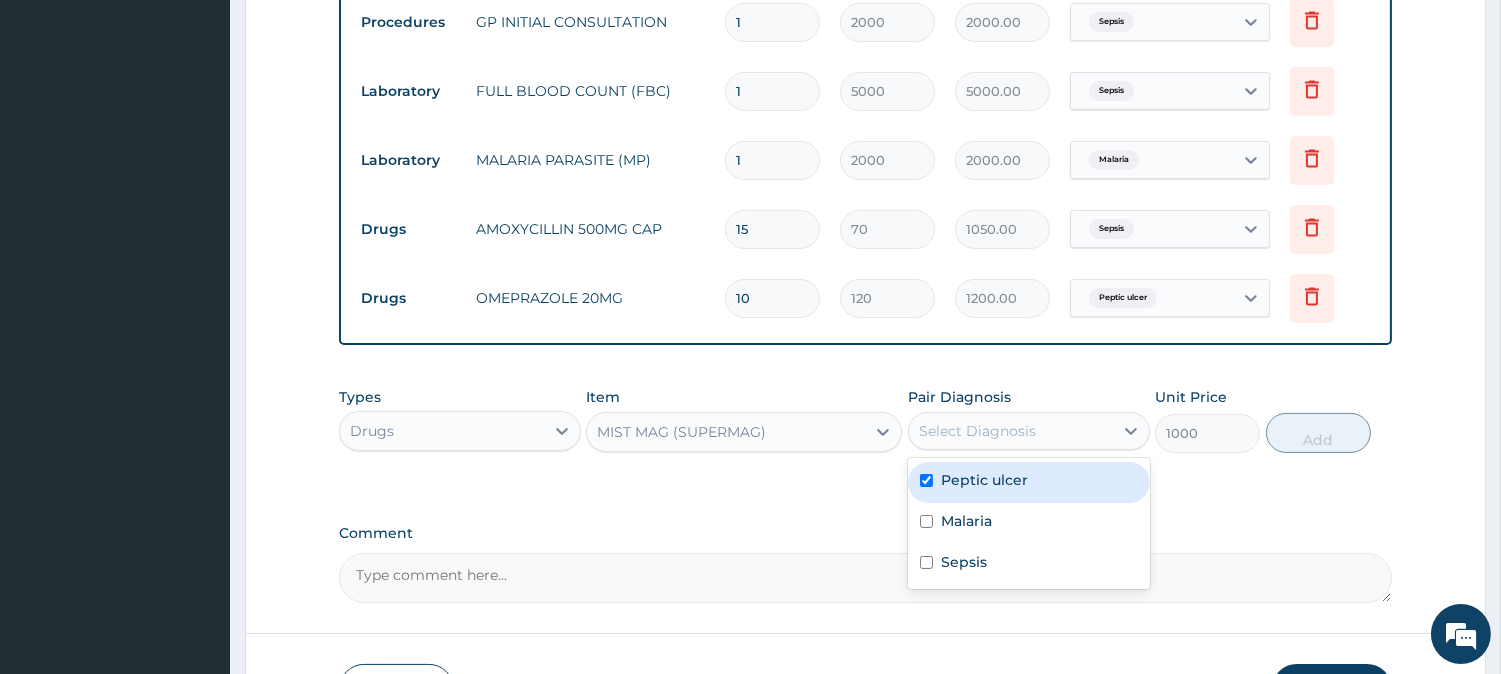 checkbox on "true" 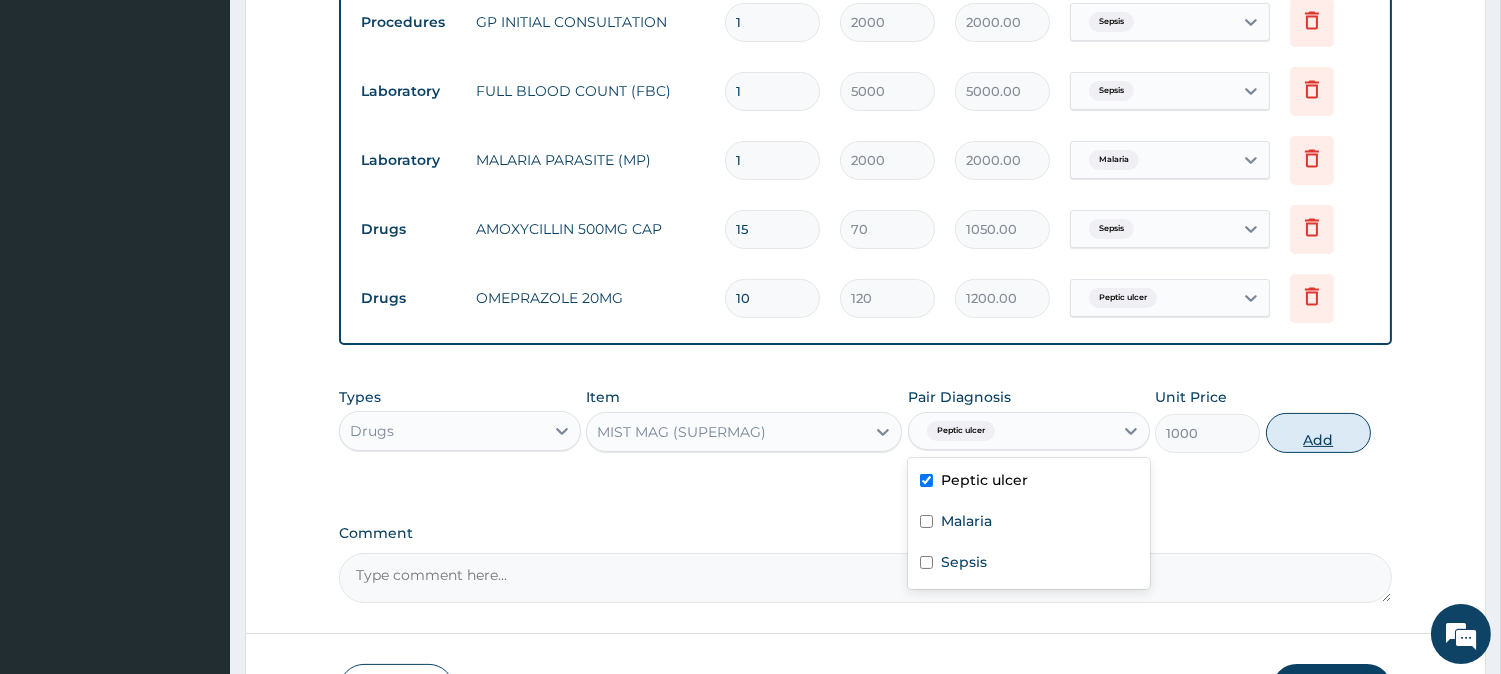 click on "Add" at bounding box center (1318, 433) 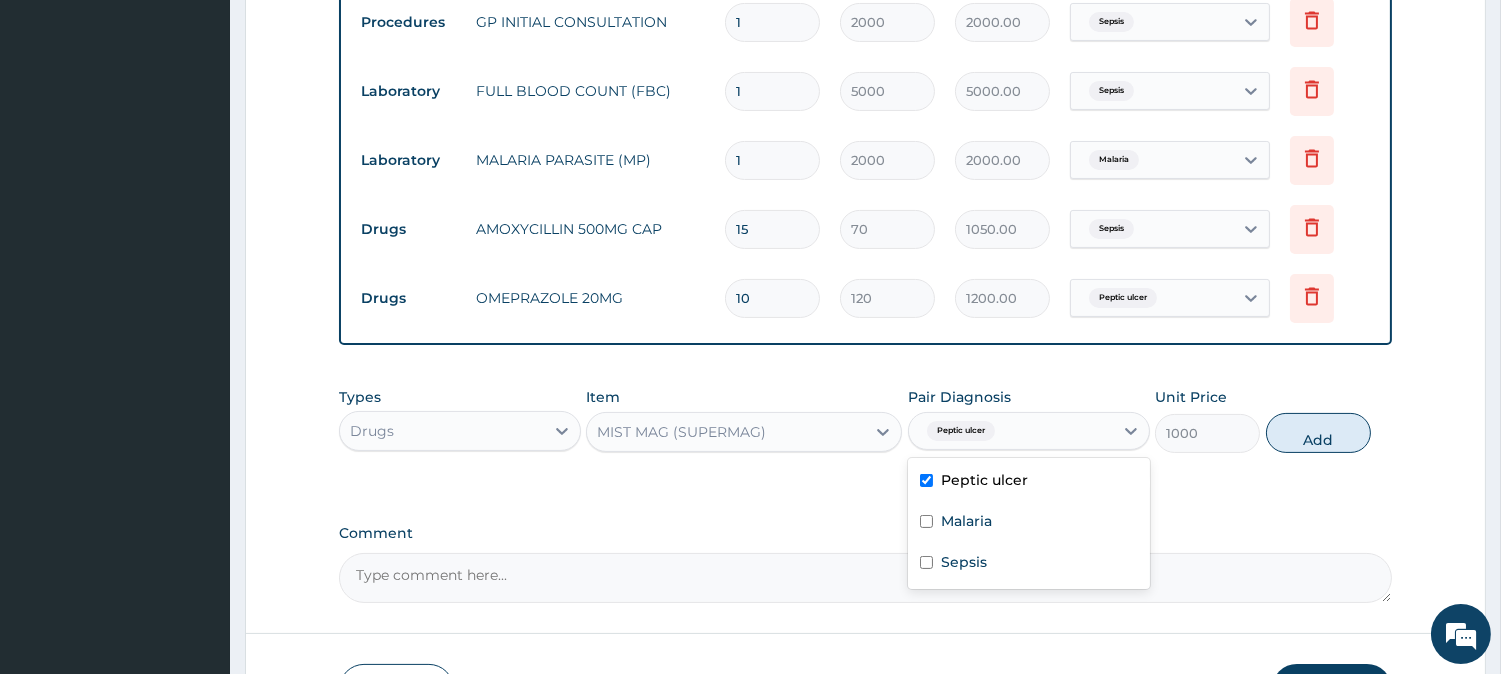 type on "0" 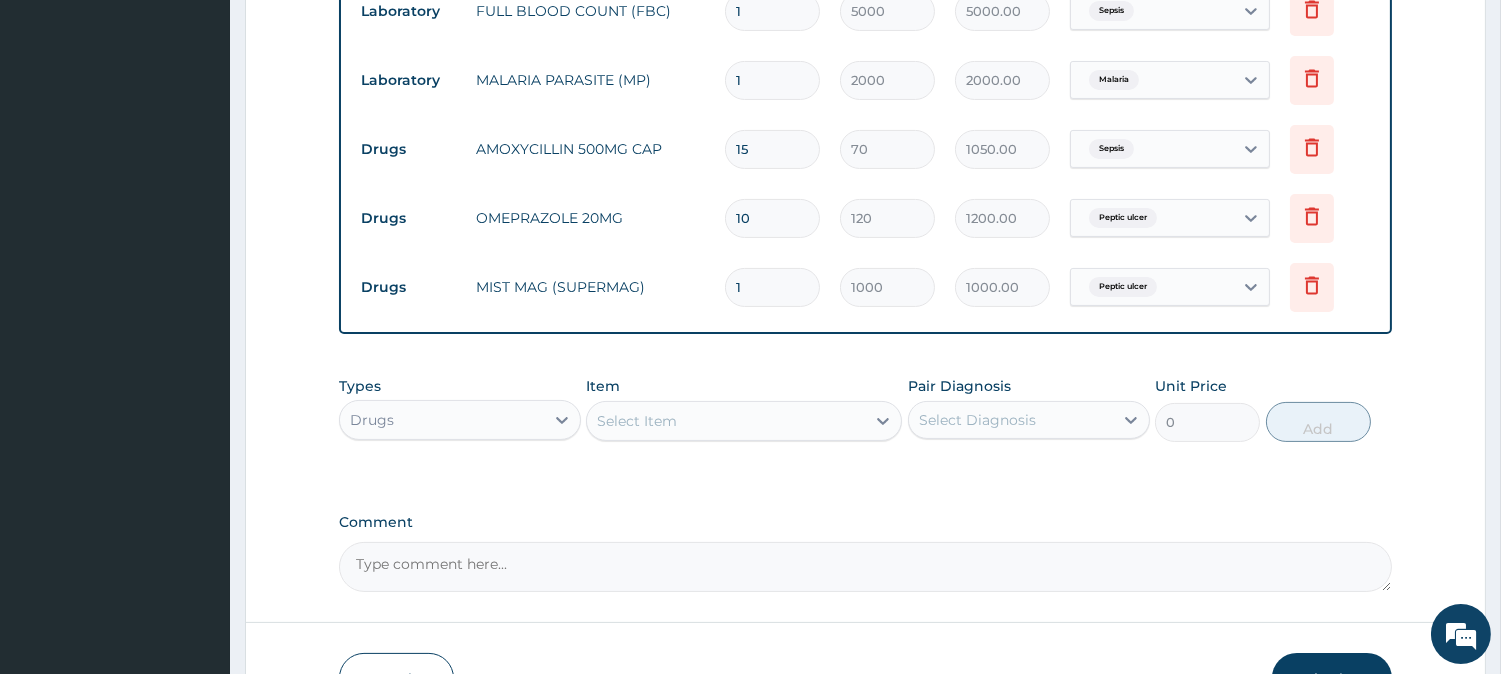 scroll, scrollTop: 774, scrollLeft: 0, axis: vertical 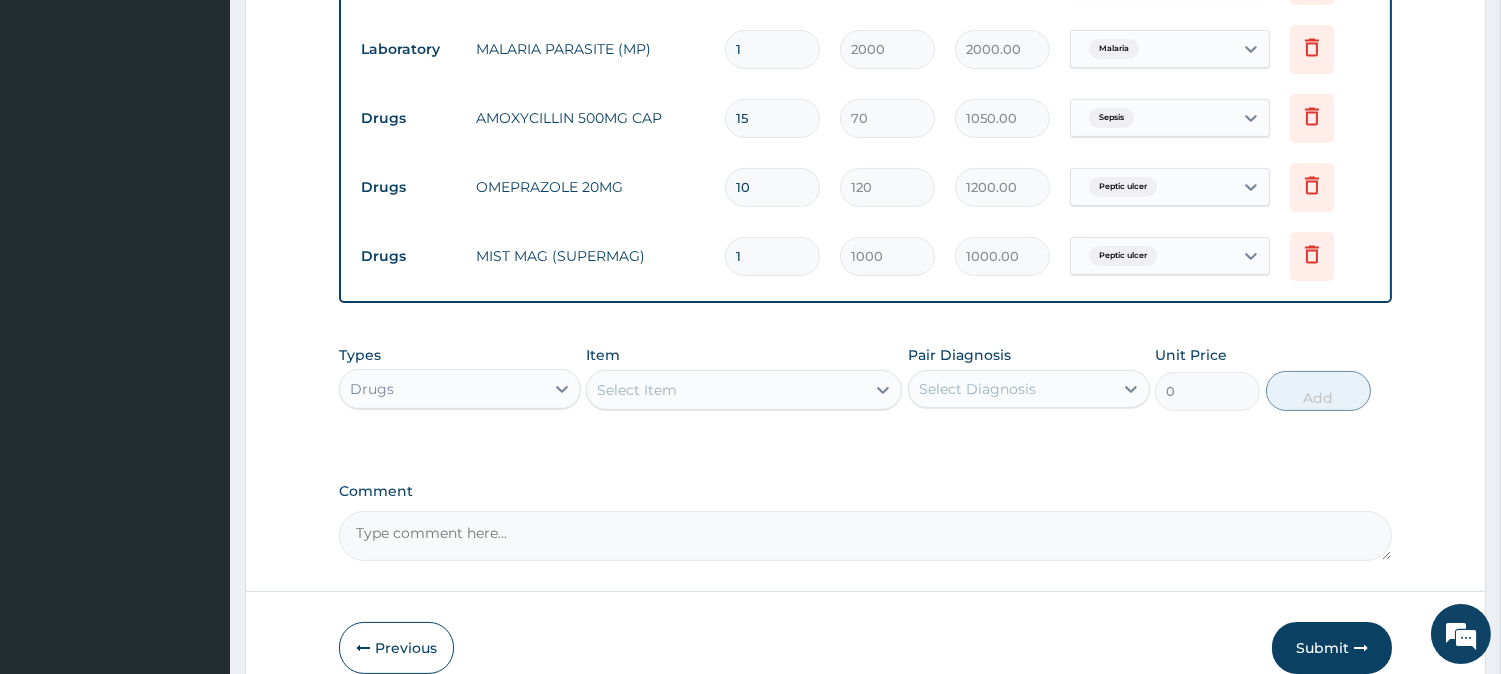 click on "Select Item" at bounding box center [637, 390] 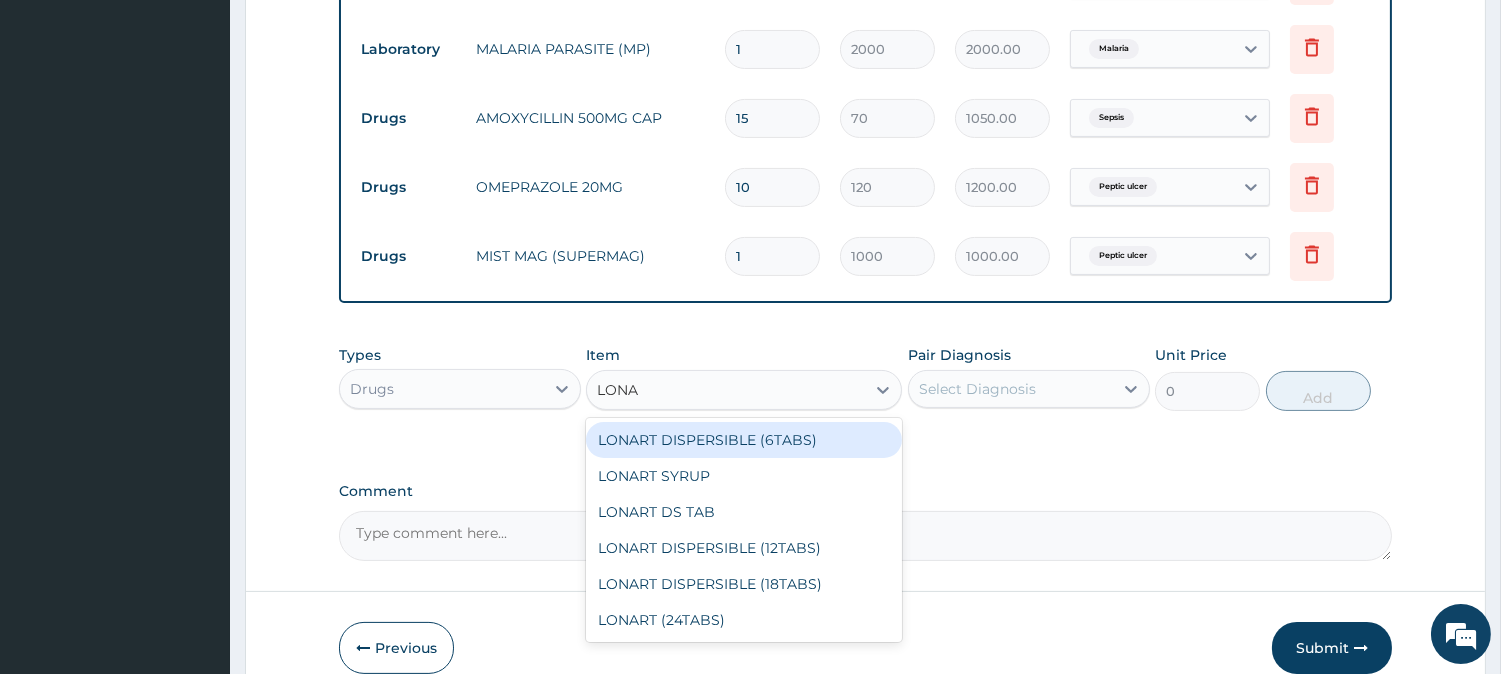 type on "LONAR" 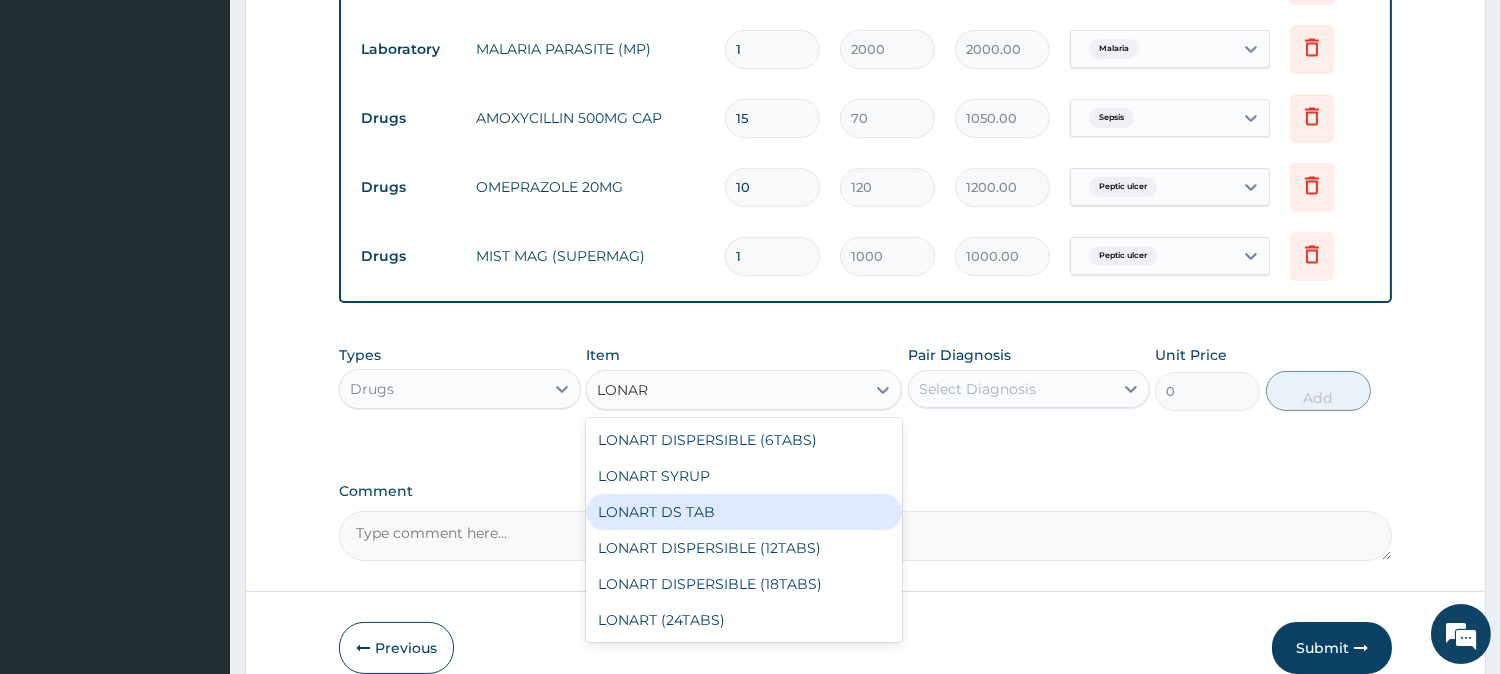 click on "LONART DS TAB" at bounding box center [744, 512] 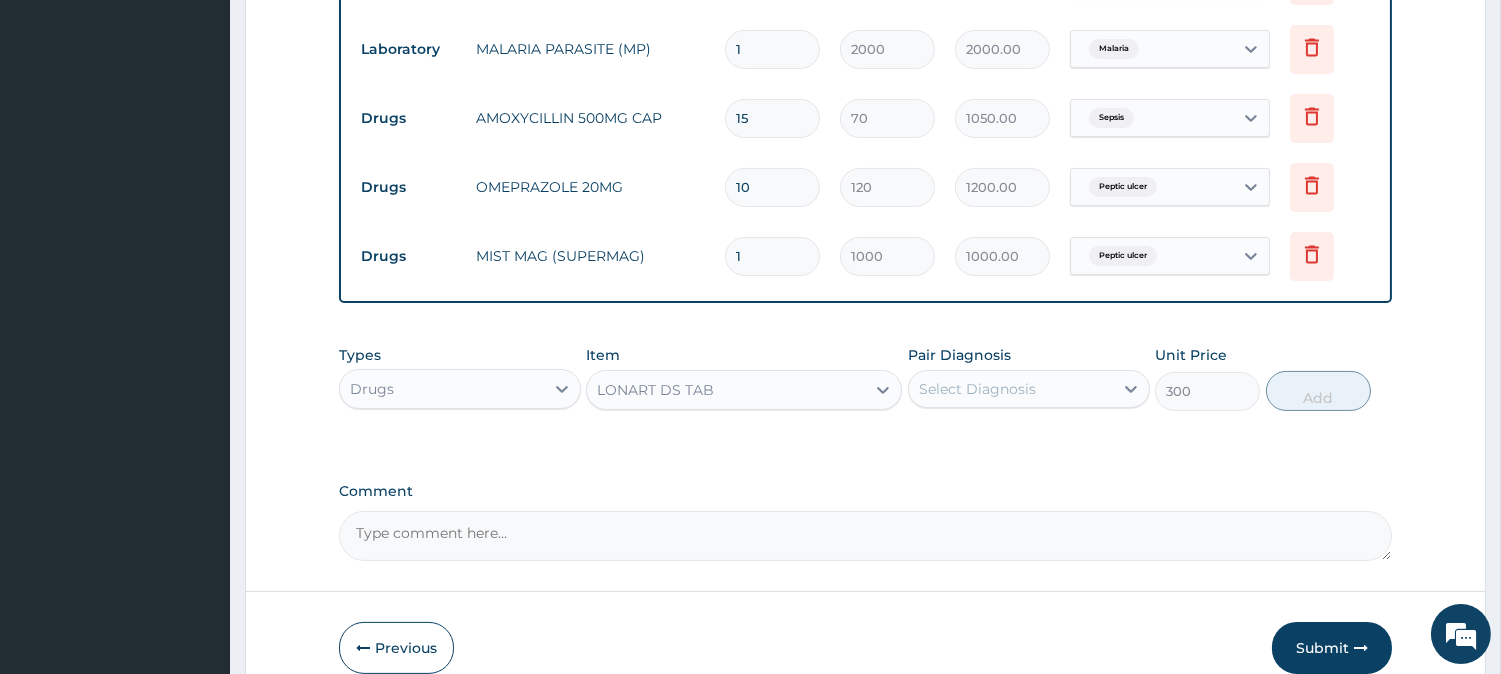 click on "Select Diagnosis" at bounding box center (1029, 389) 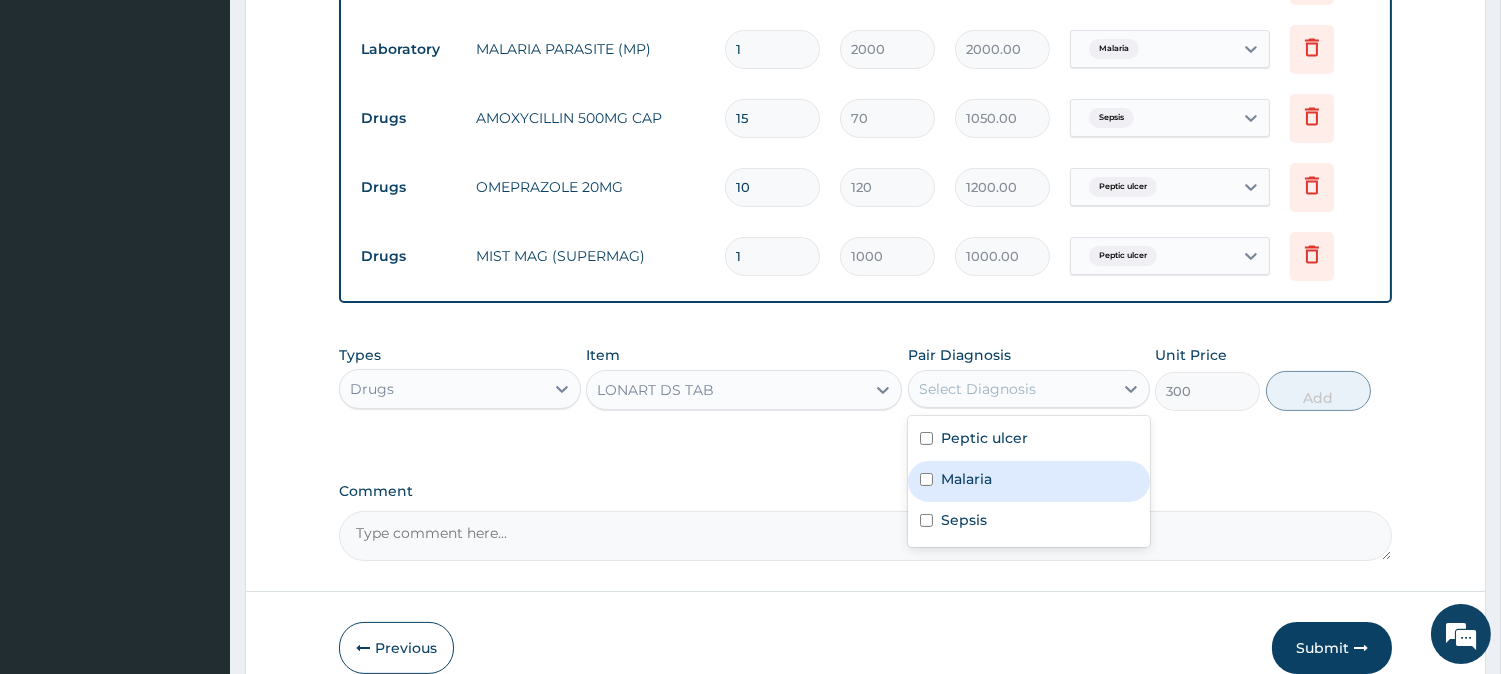 click on "Malaria" at bounding box center [1029, 481] 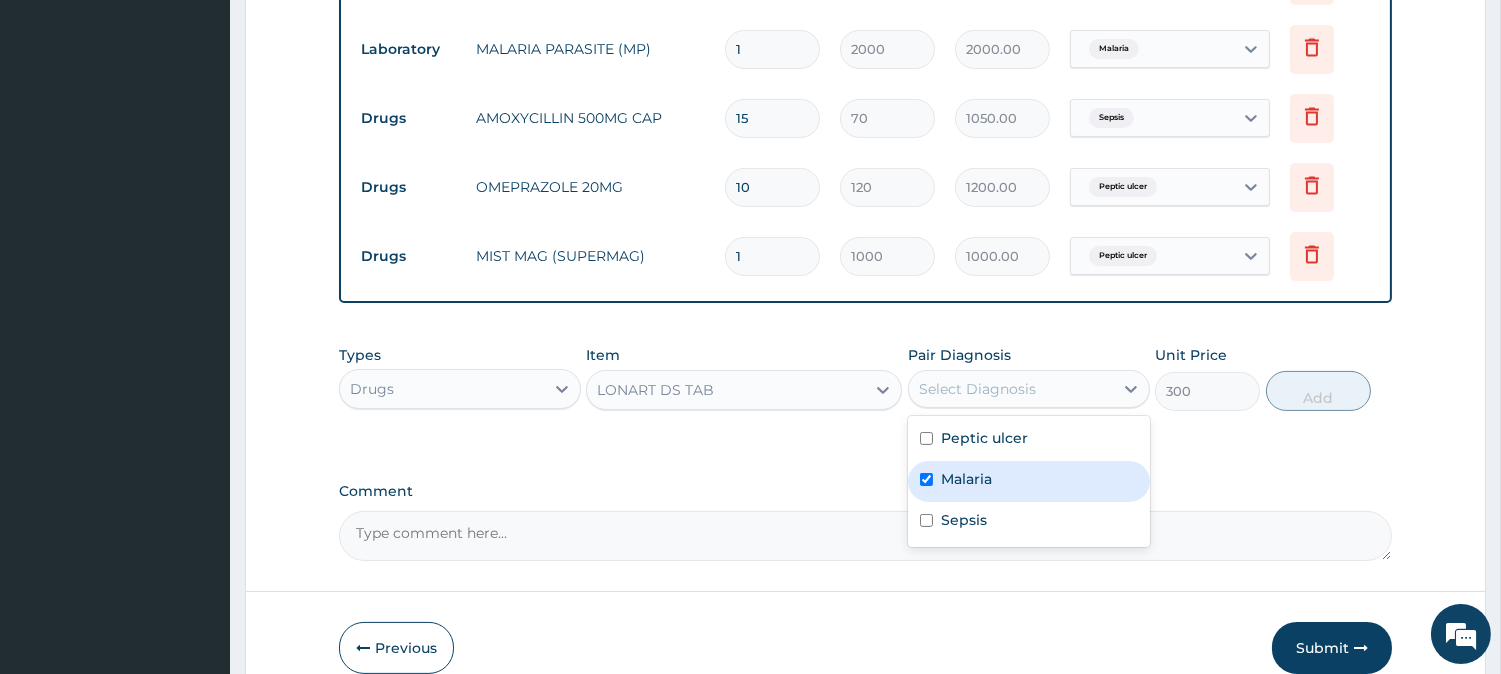 checkbox on "true" 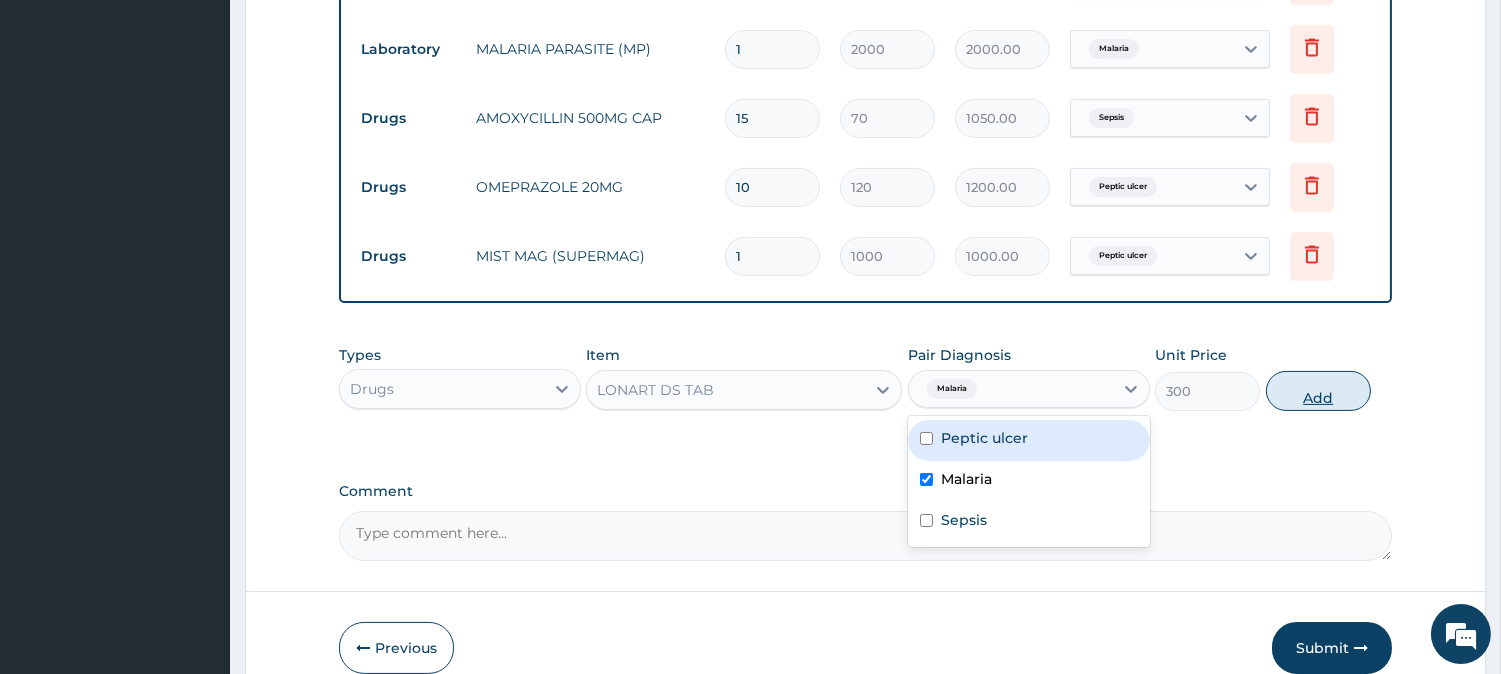 click on "Add" at bounding box center [1318, 391] 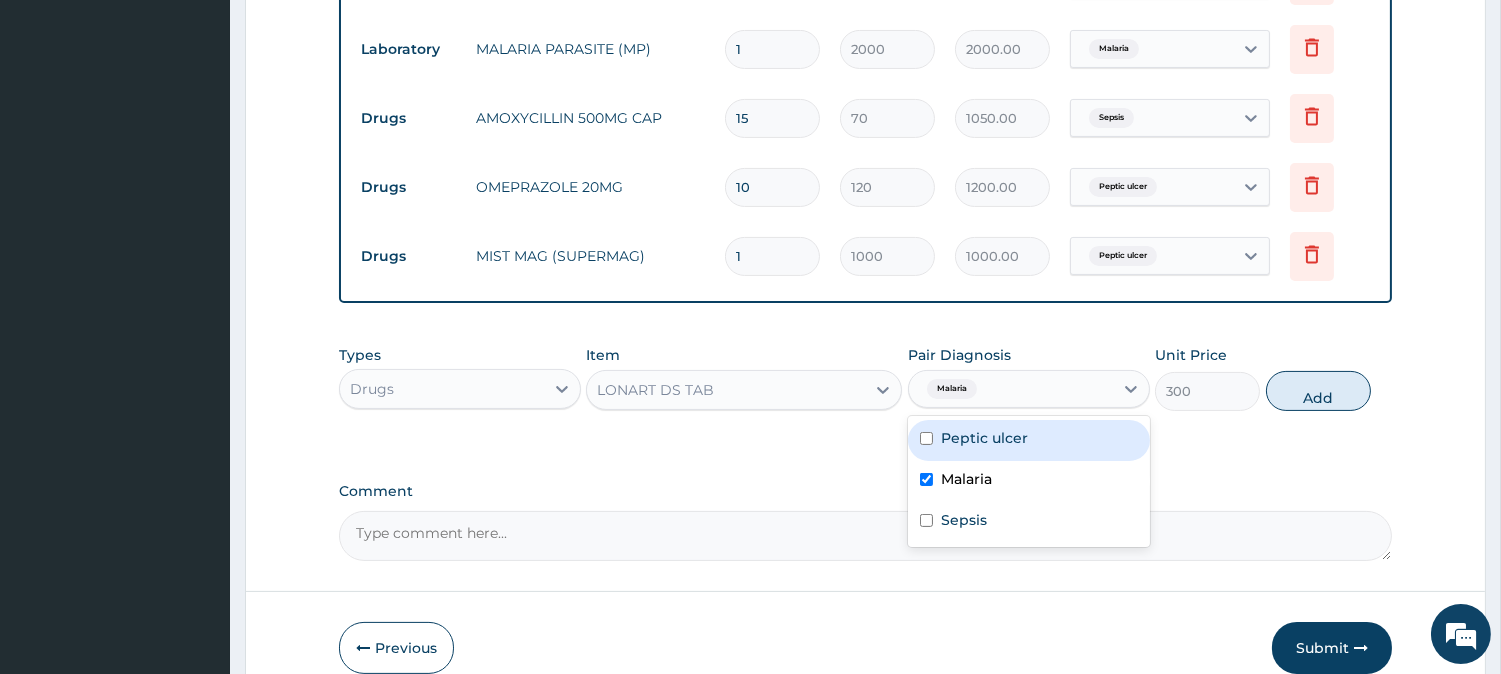 type on "0" 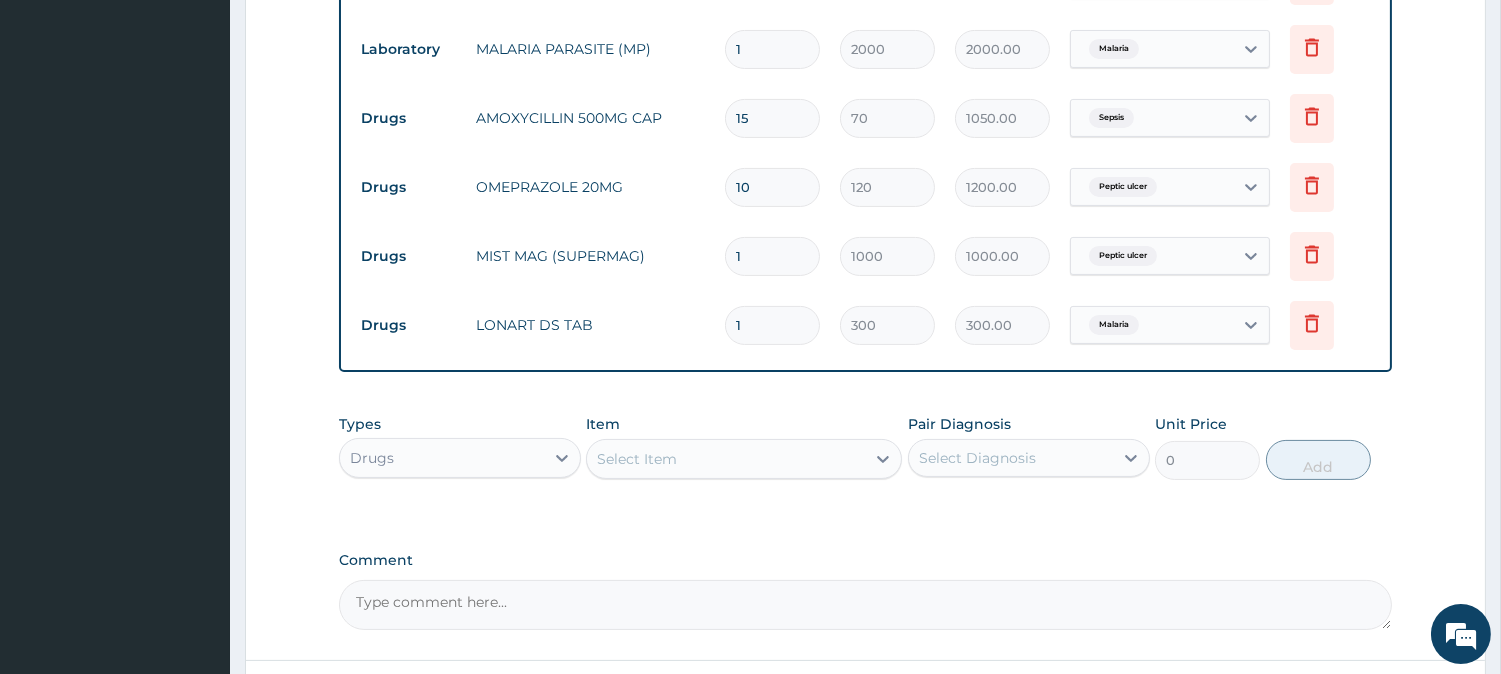 type 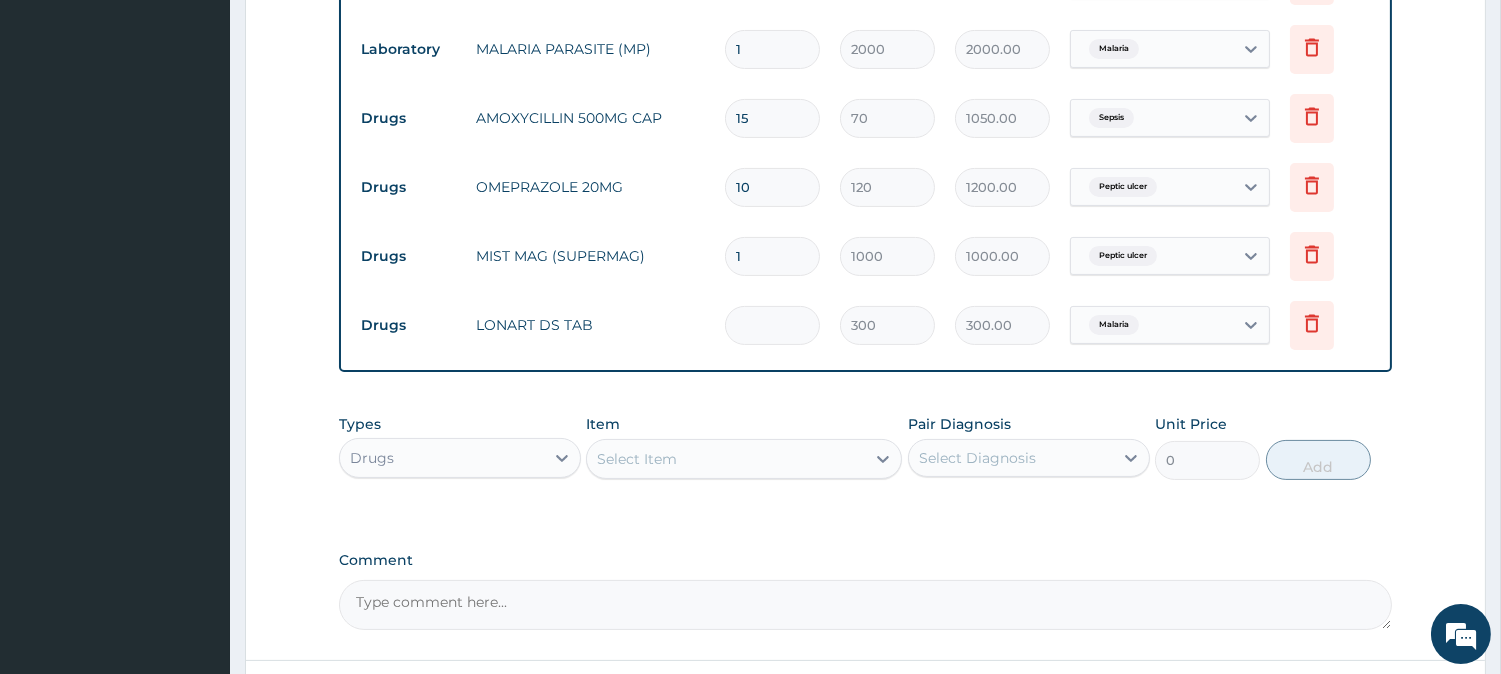 type on "0.00" 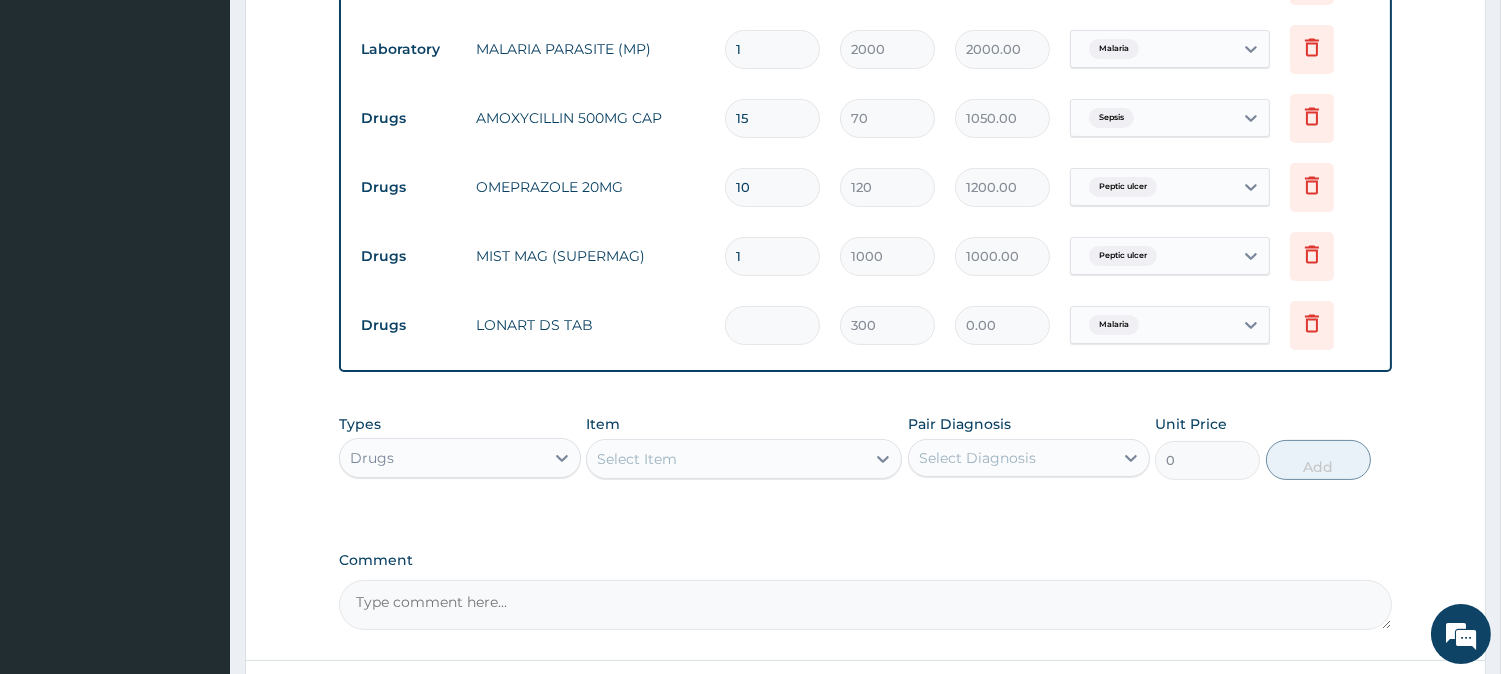 type on "6" 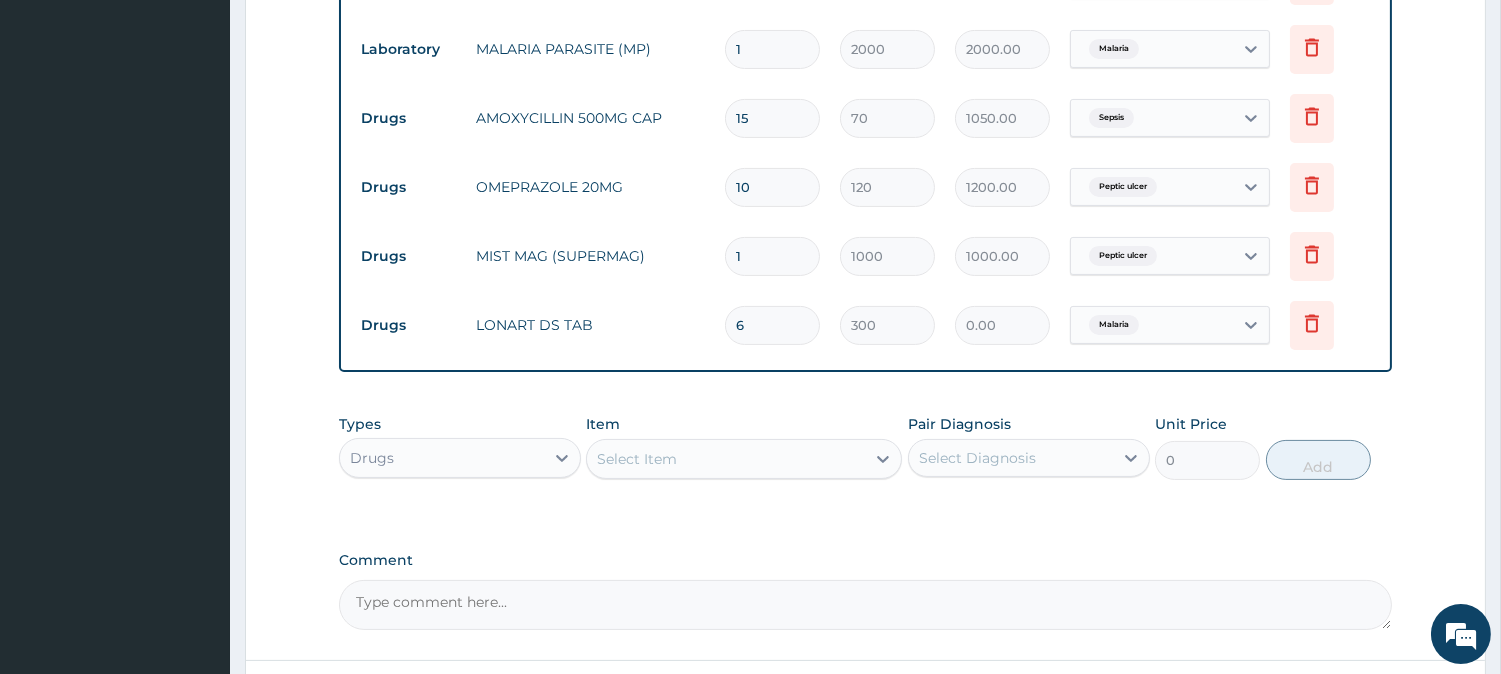 type on "1800.00" 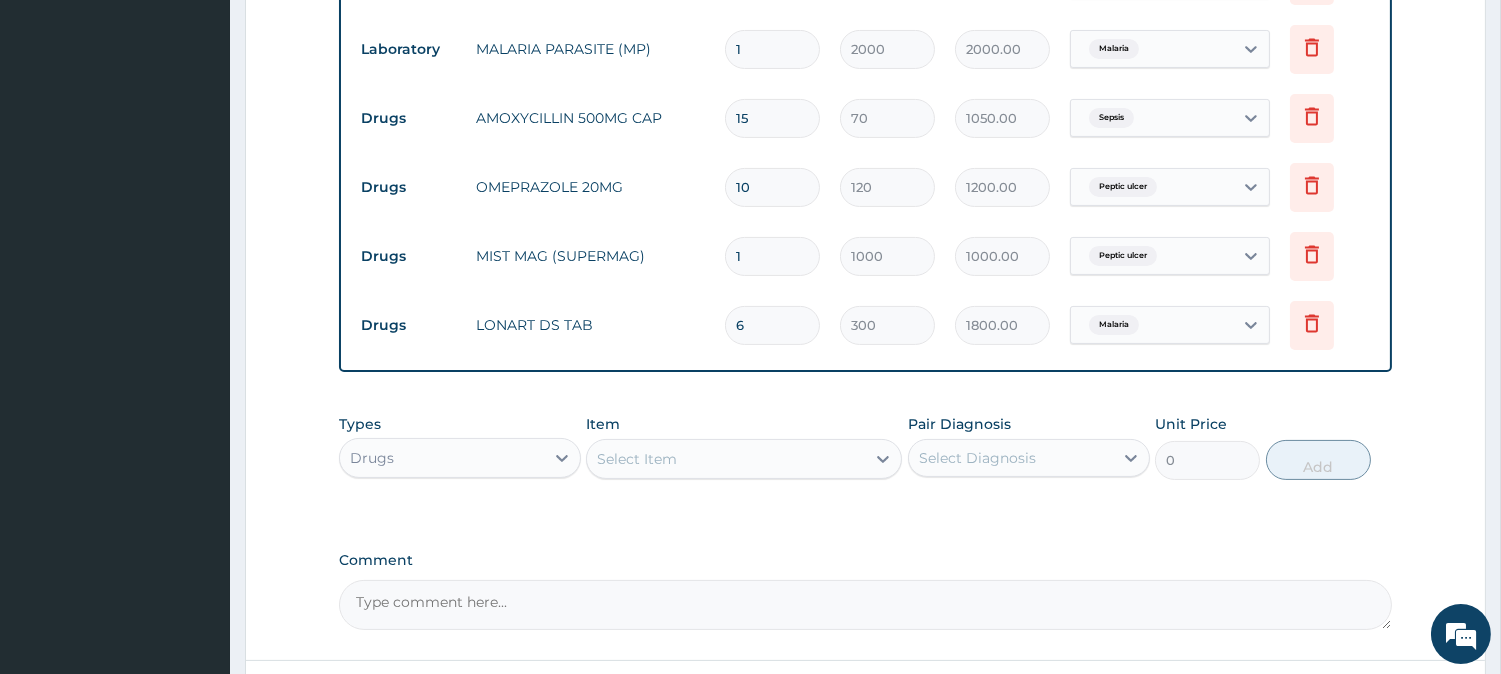 type on "6" 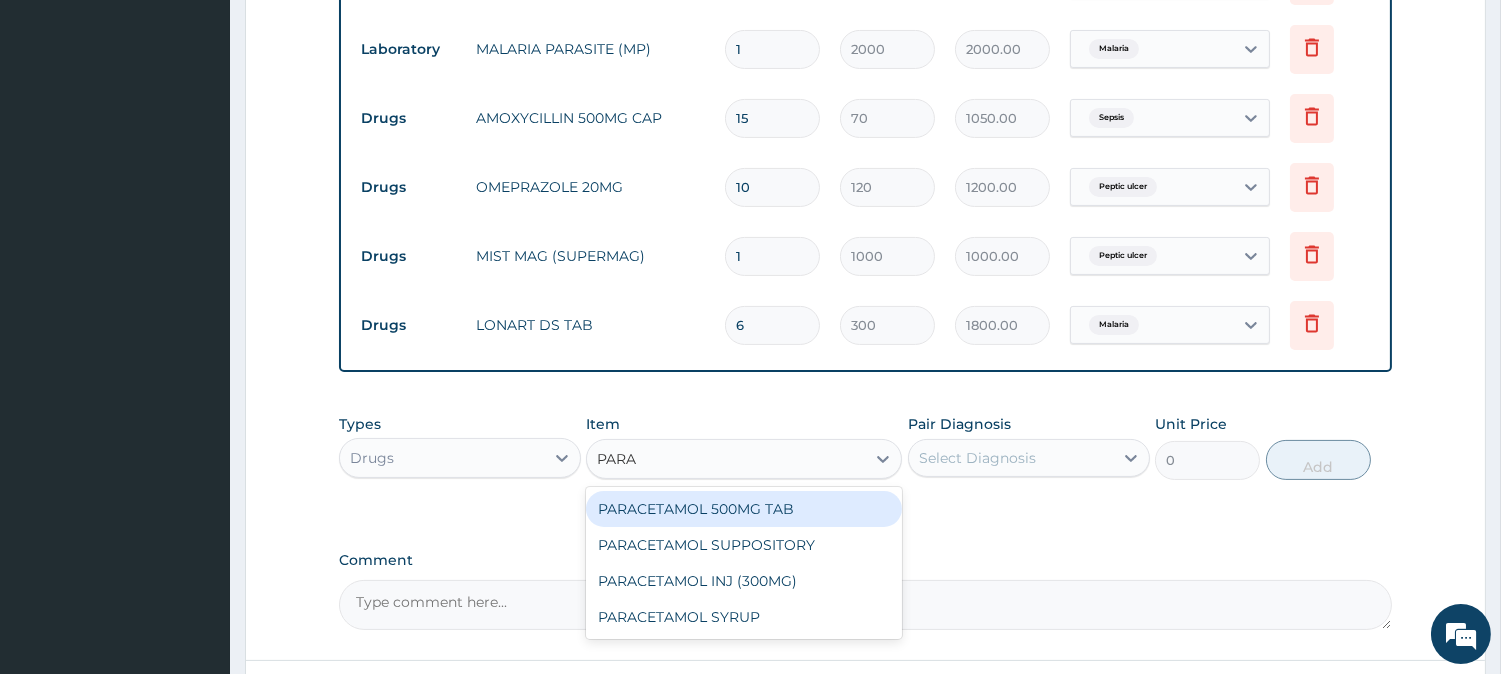 type on "PARAC" 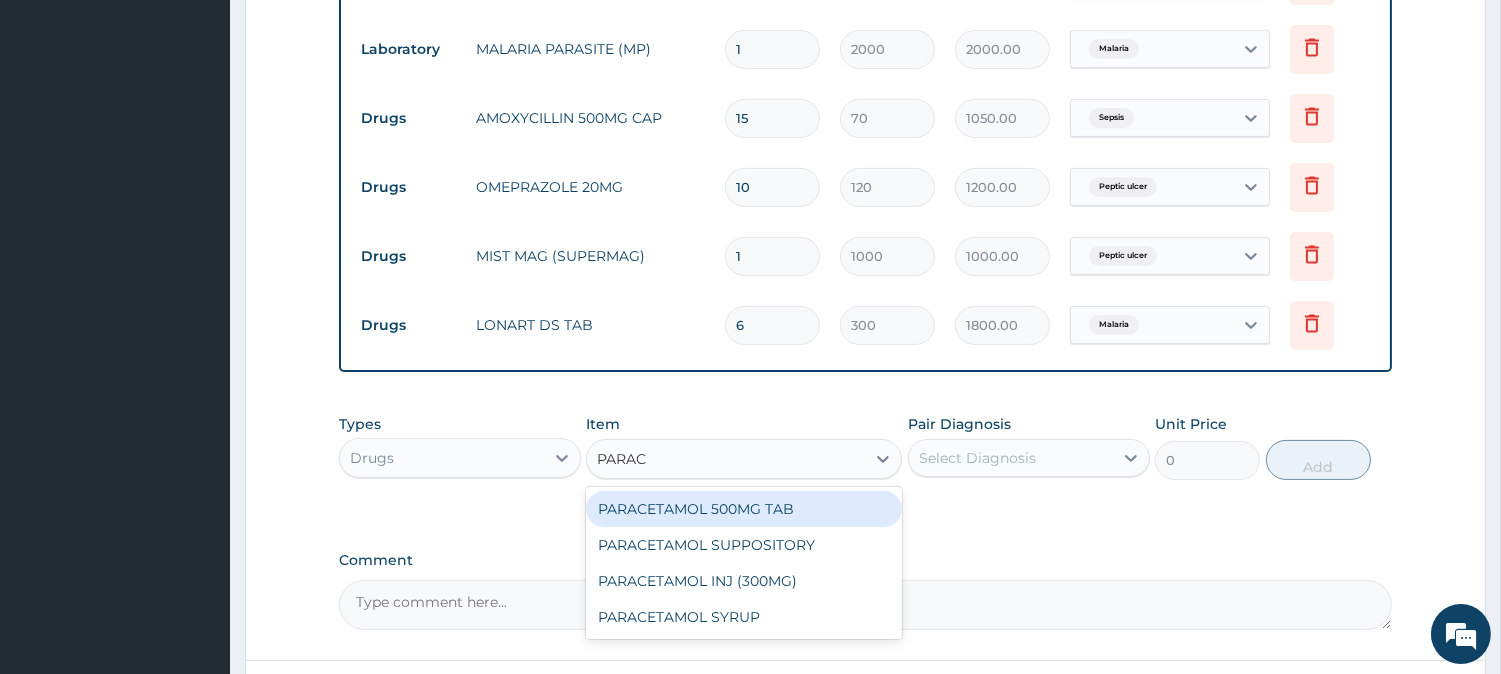 click on "PARACETAMOL 500MG TAB" at bounding box center (744, 509) 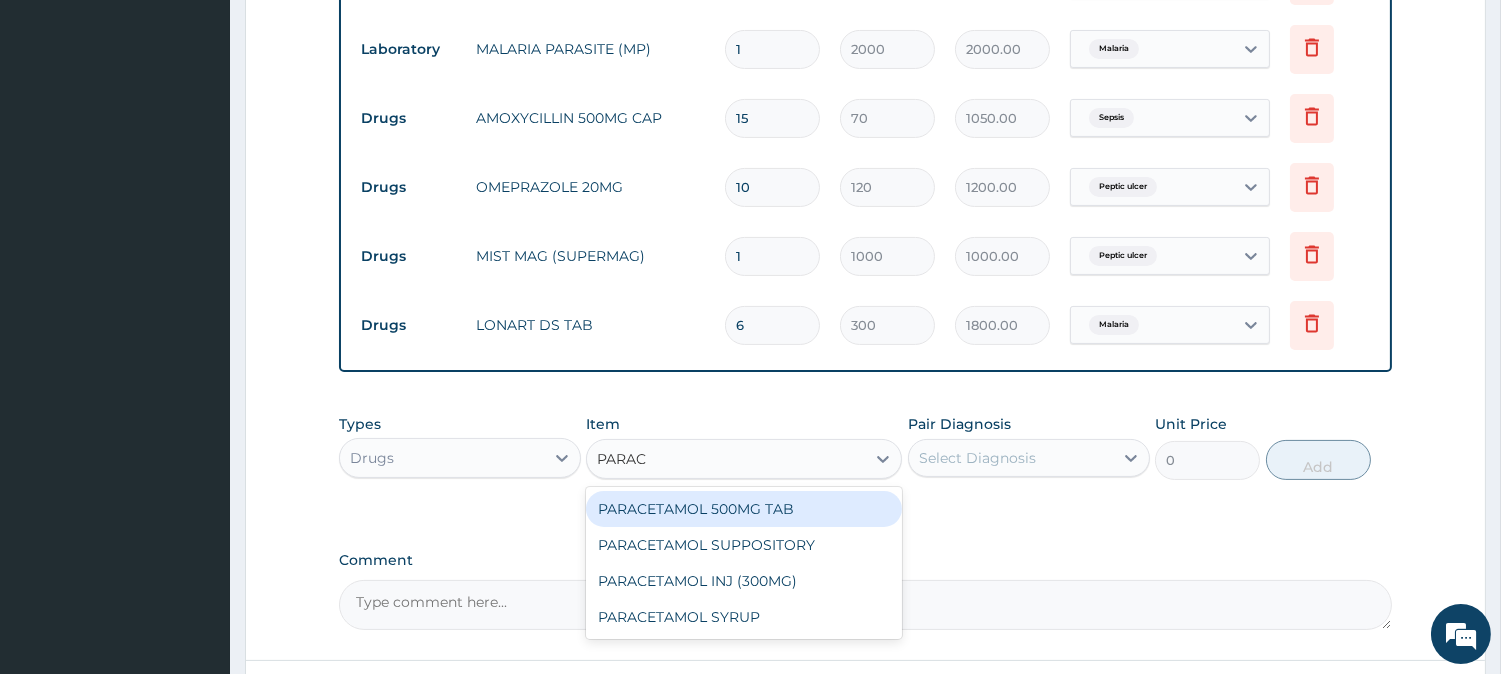 type 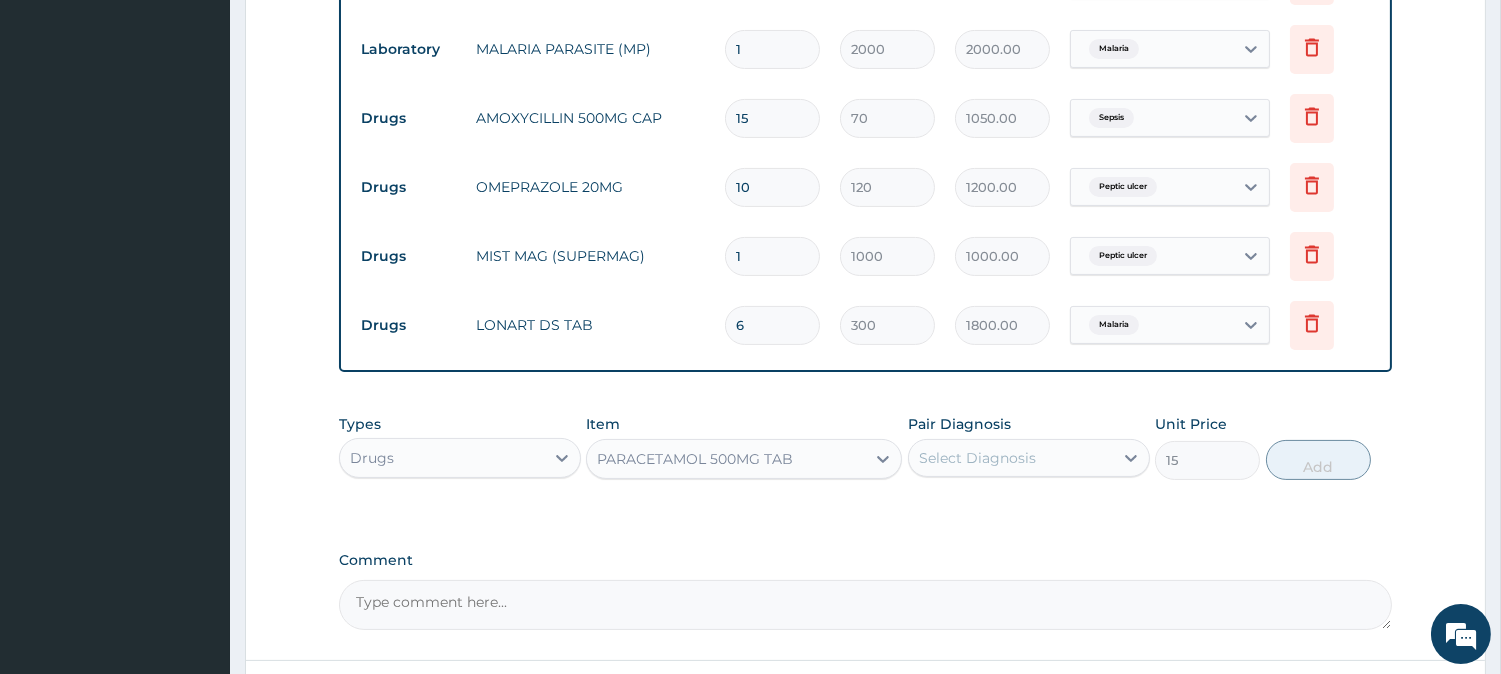 click on "Select Diagnosis" at bounding box center [1011, 458] 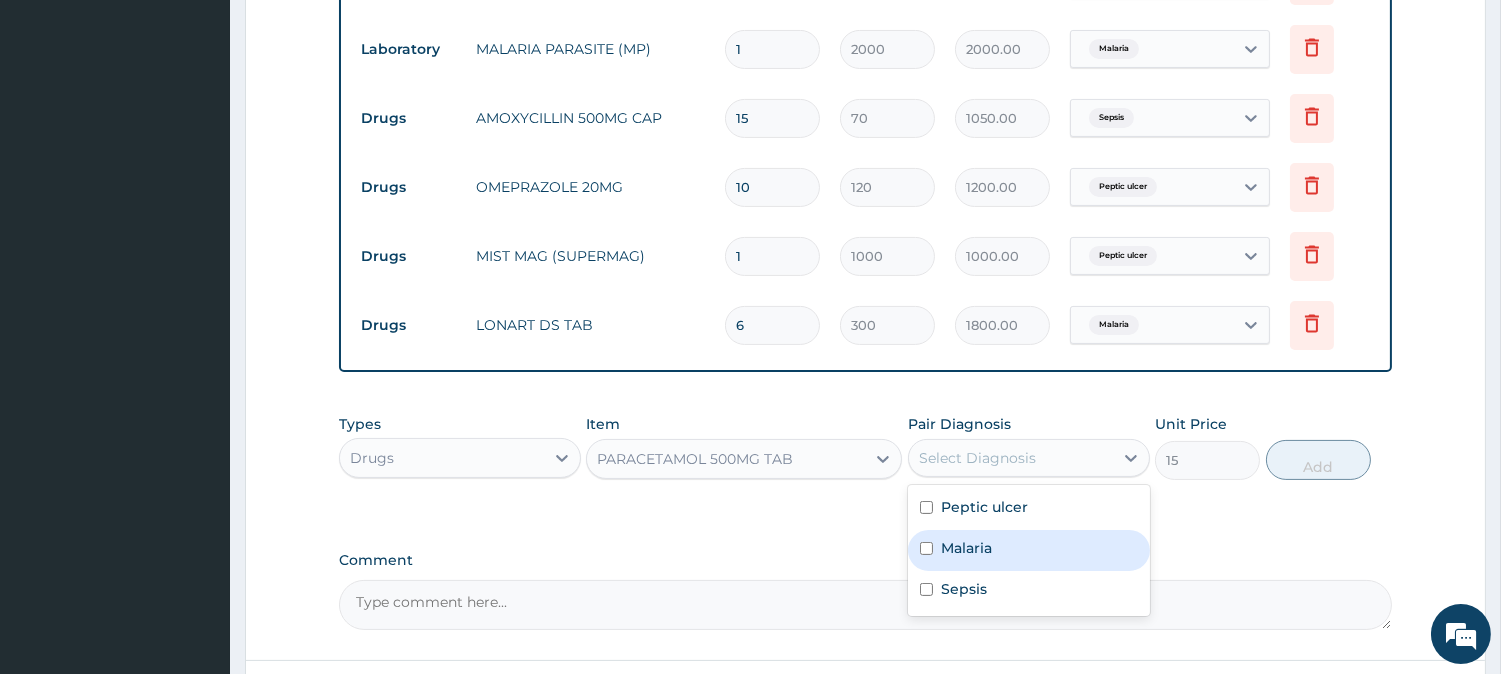 click on "Malaria" at bounding box center (1029, 550) 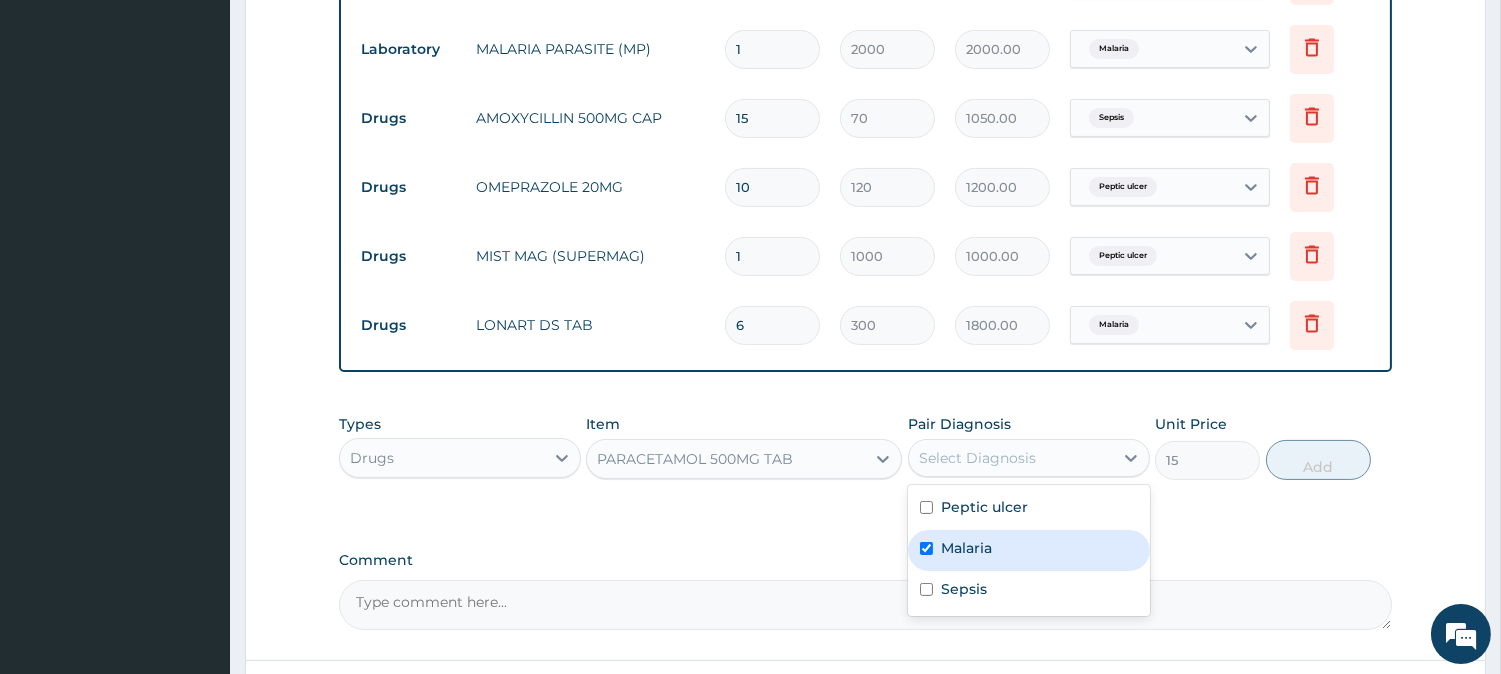 checkbox on "true" 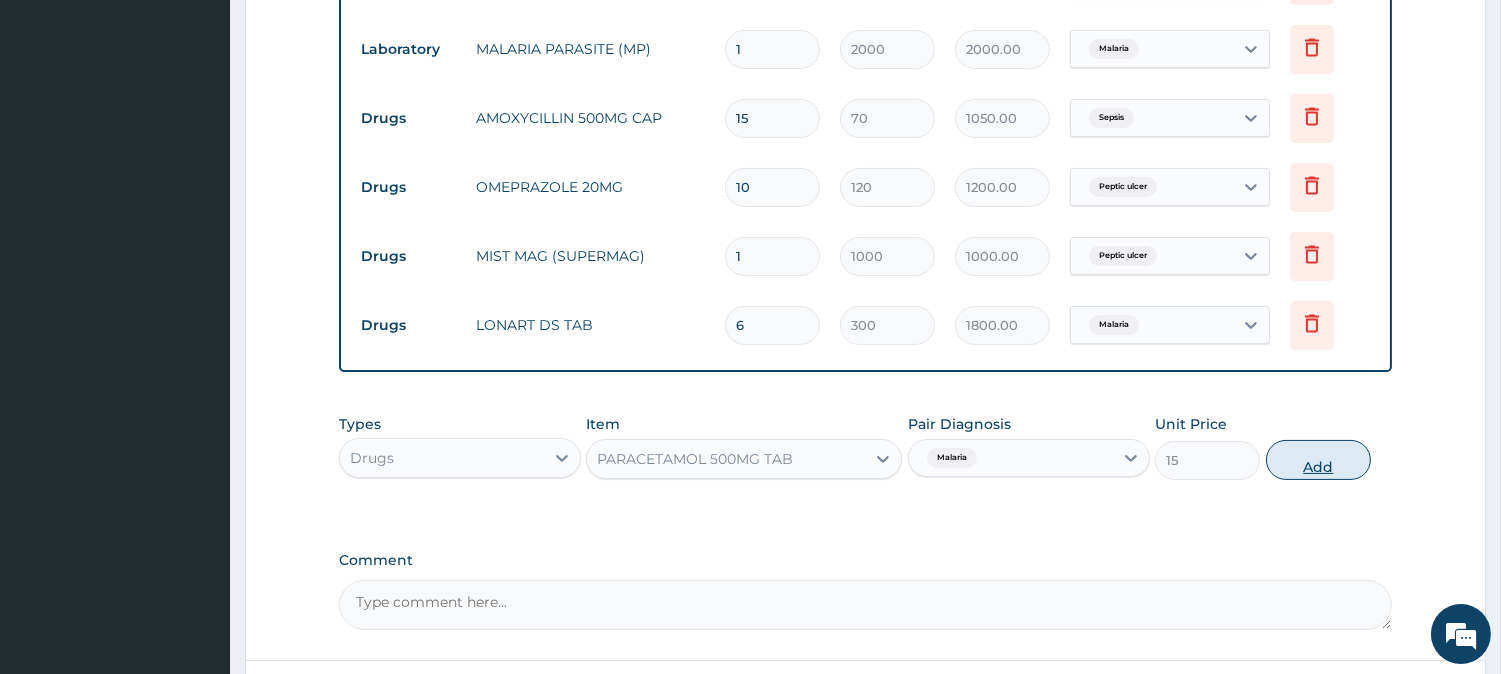 click on "Add" at bounding box center (1318, 460) 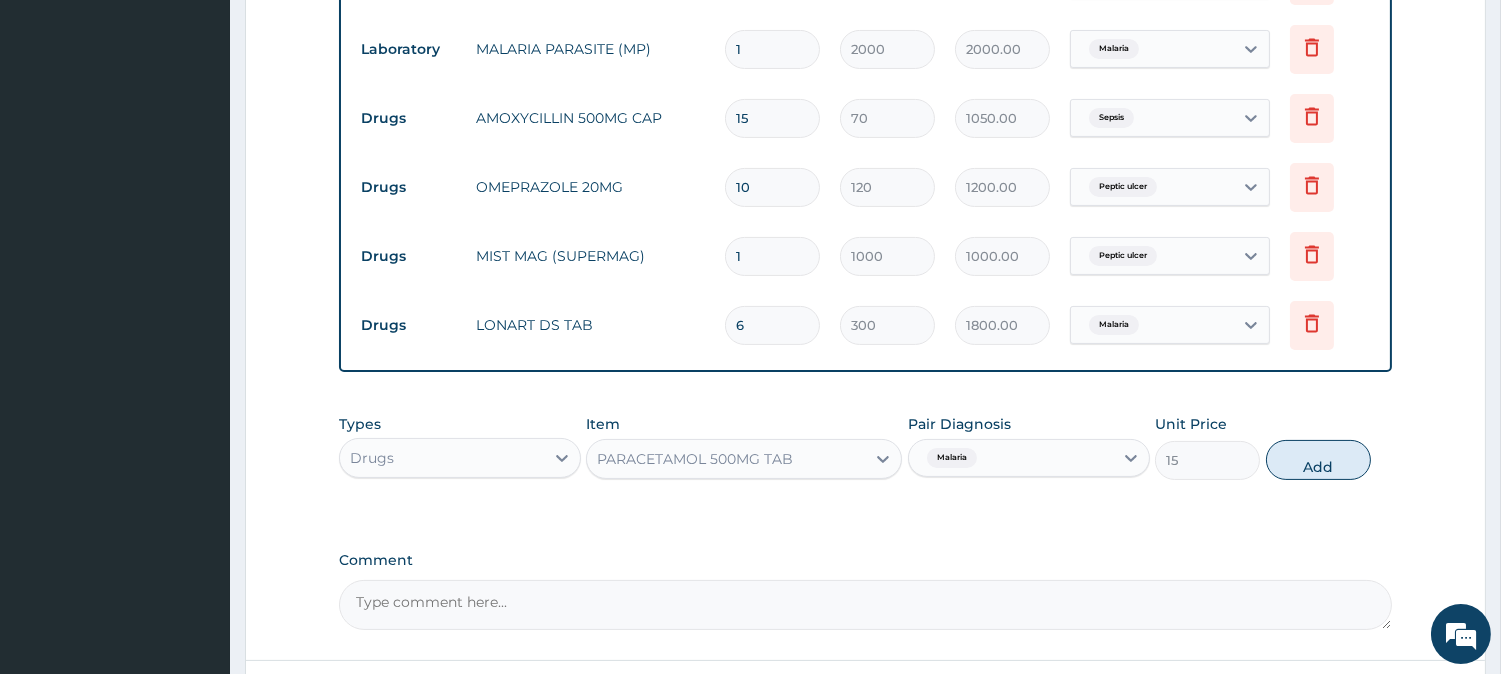 type on "0" 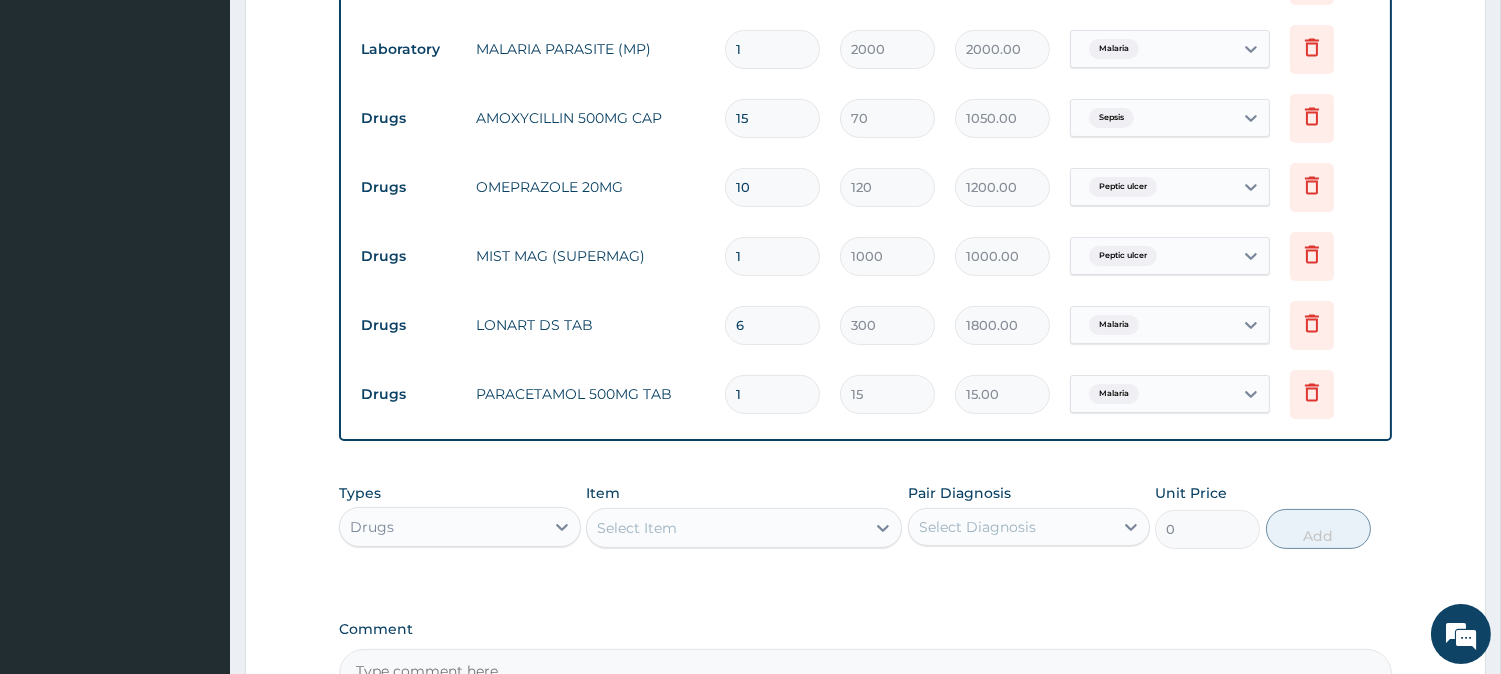 type on "18" 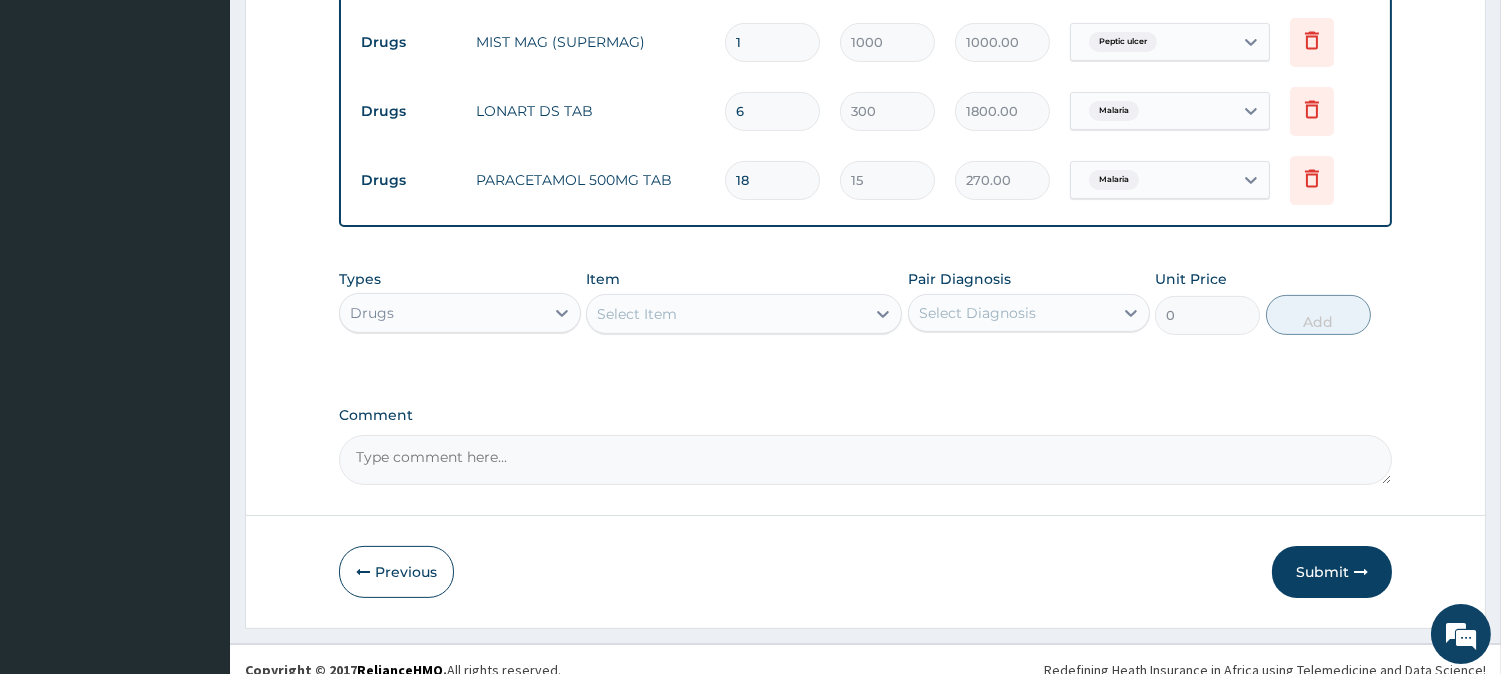 scroll, scrollTop: 996, scrollLeft: 0, axis: vertical 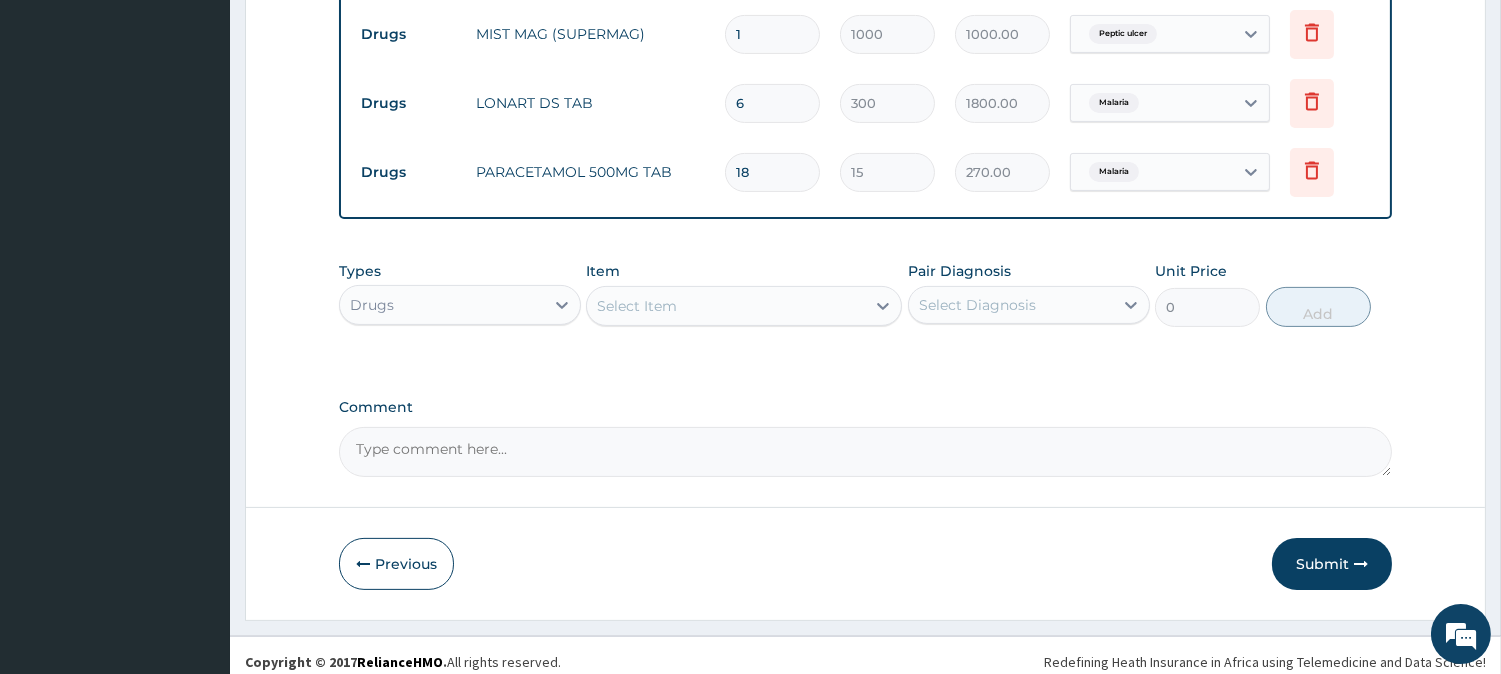 type on "18" 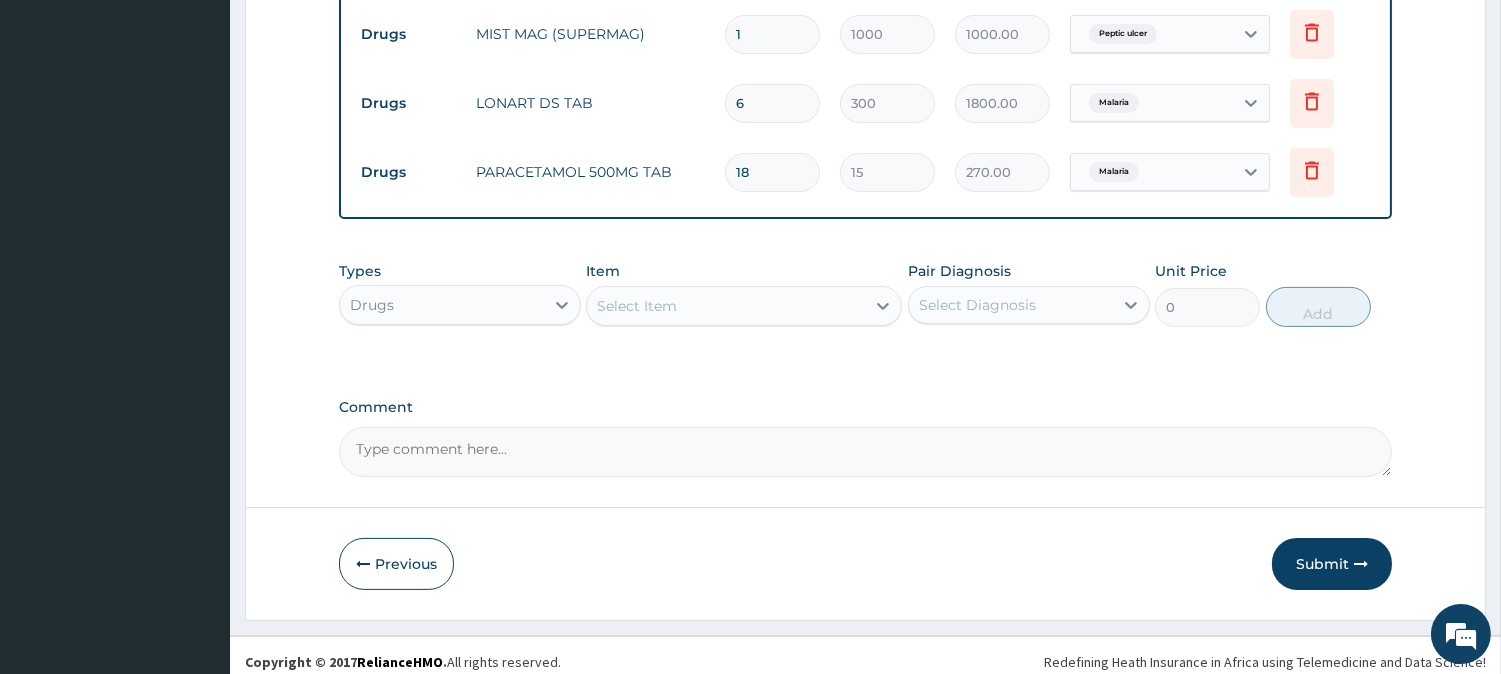 click on "Comment" at bounding box center (865, 452) 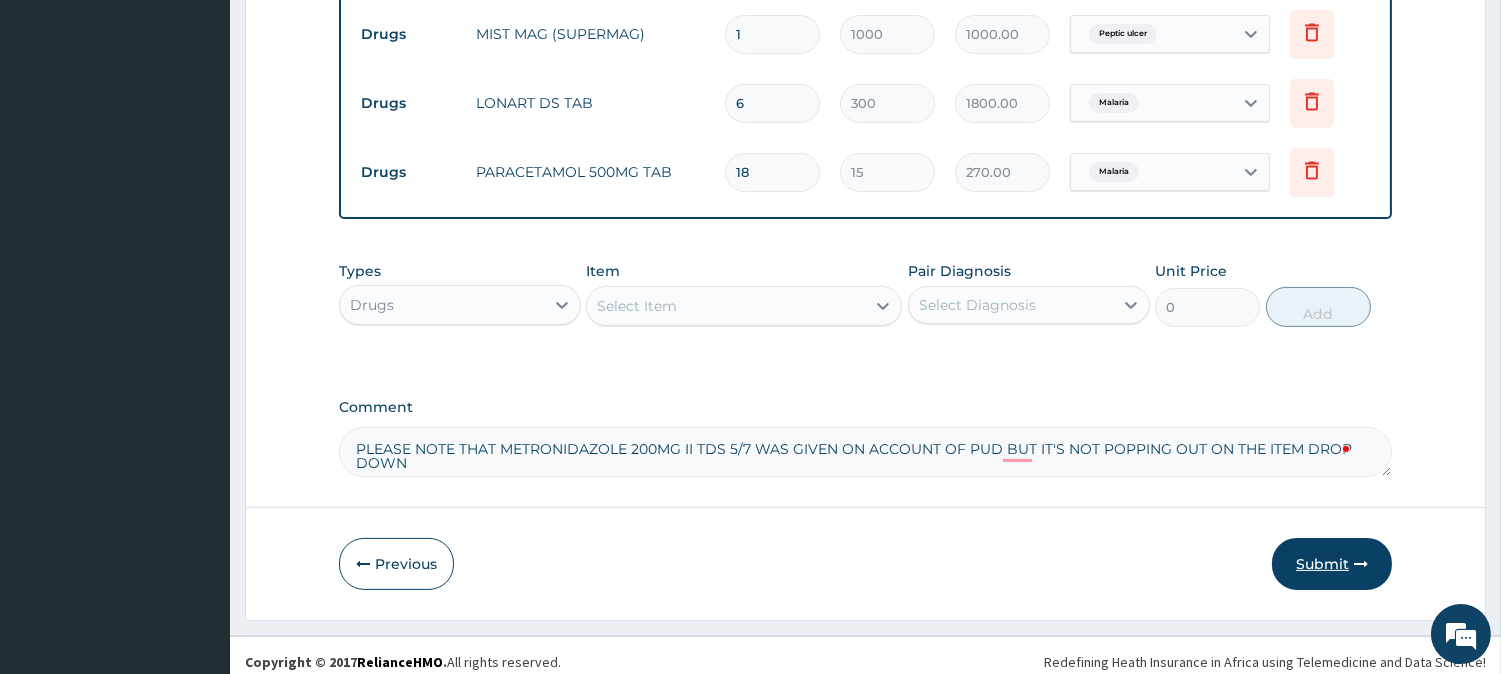 type on "PLEASE NOTE THAT METRONIDAZOLE 200MG II TDS 5/7 WAS GIVEN ON ACCOUNT OF PUD BUT IT'S NOT POPPING OUT ON THE ITEM DROP DOWN" 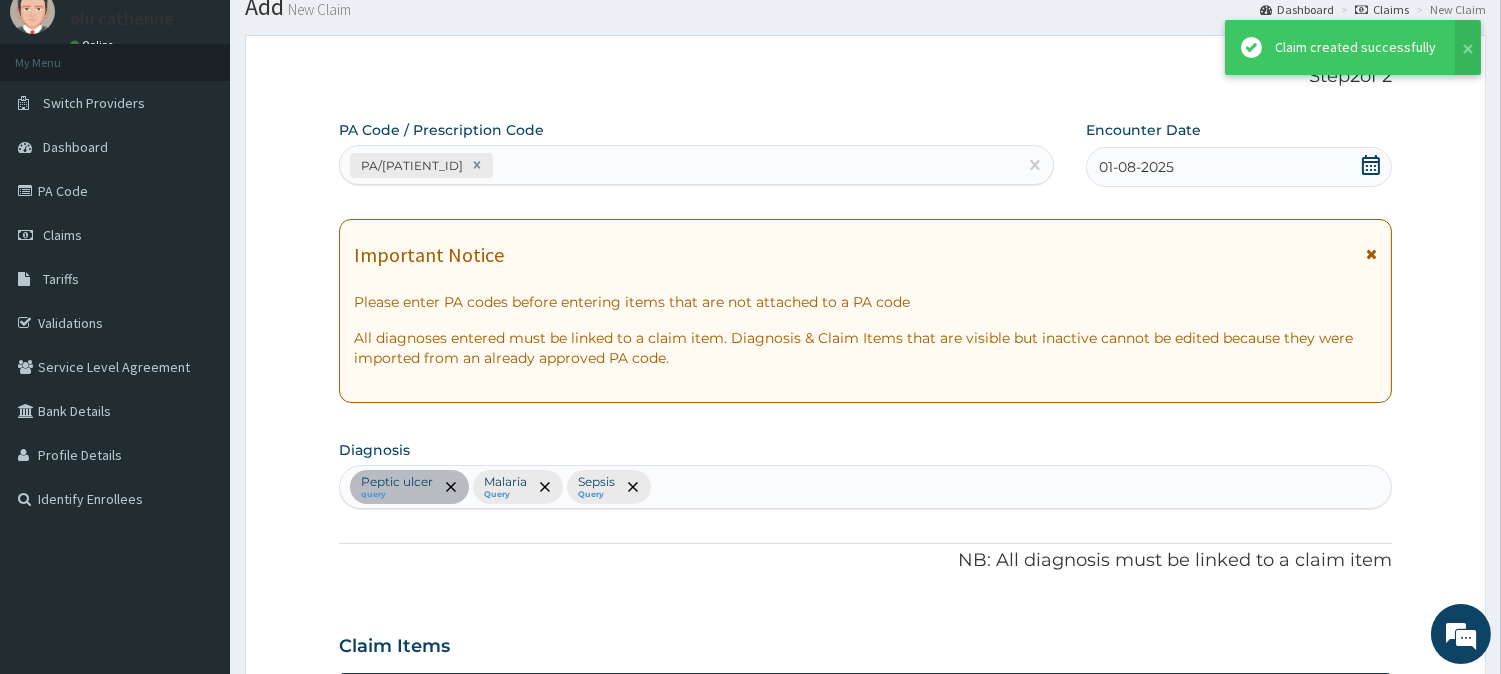 scroll, scrollTop: 996, scrollLeft: 0, axis: vertical 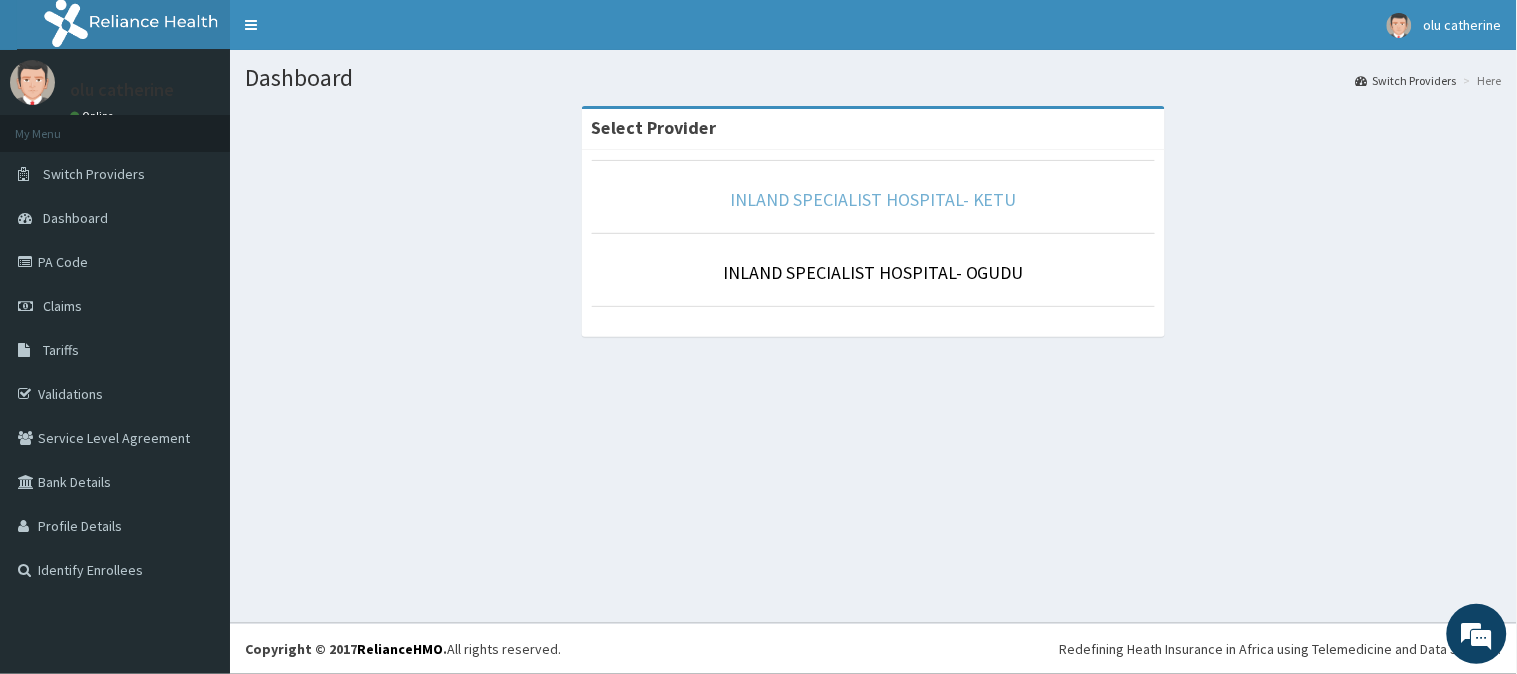 click on "INLAND SPECIALIST HOSPITAL- KETU" at bounding box center (873, 199) 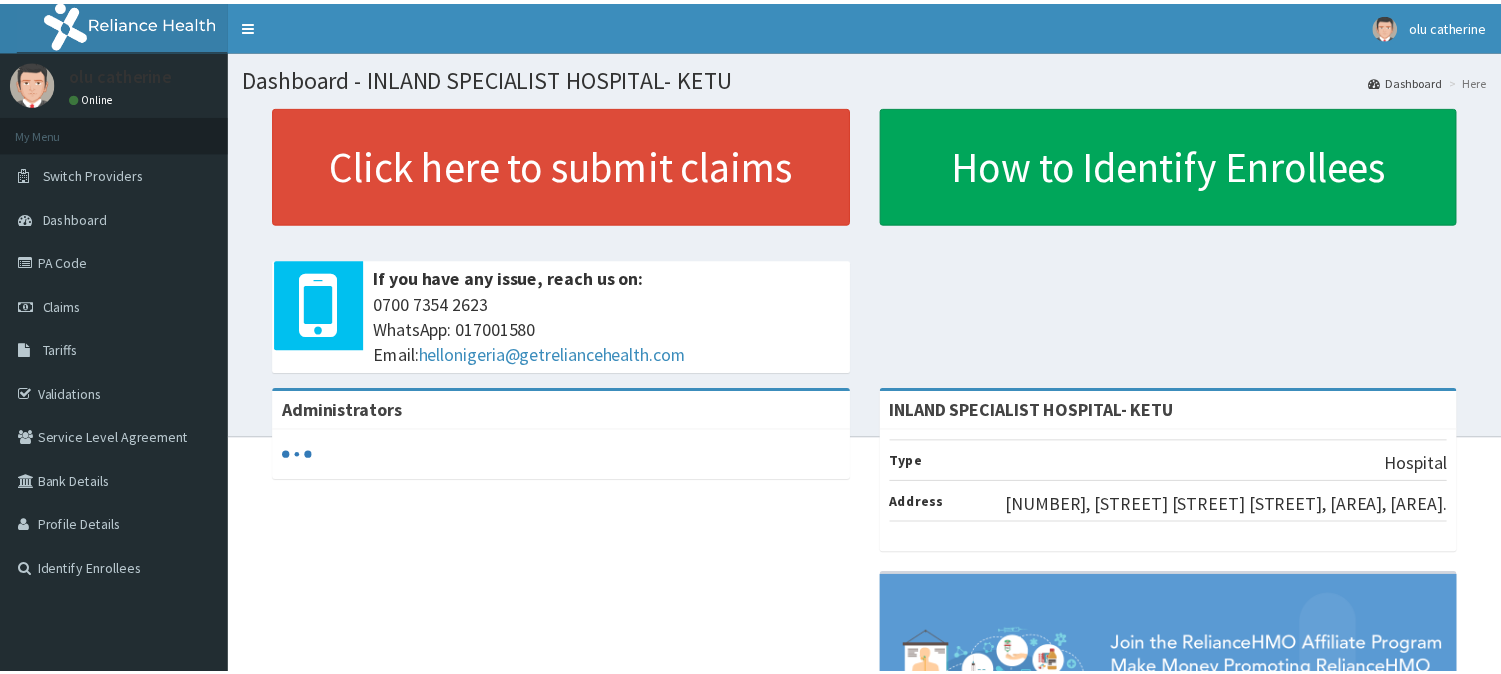 scroll, scrollTop: 0, scrollLeft: 0, axis: both 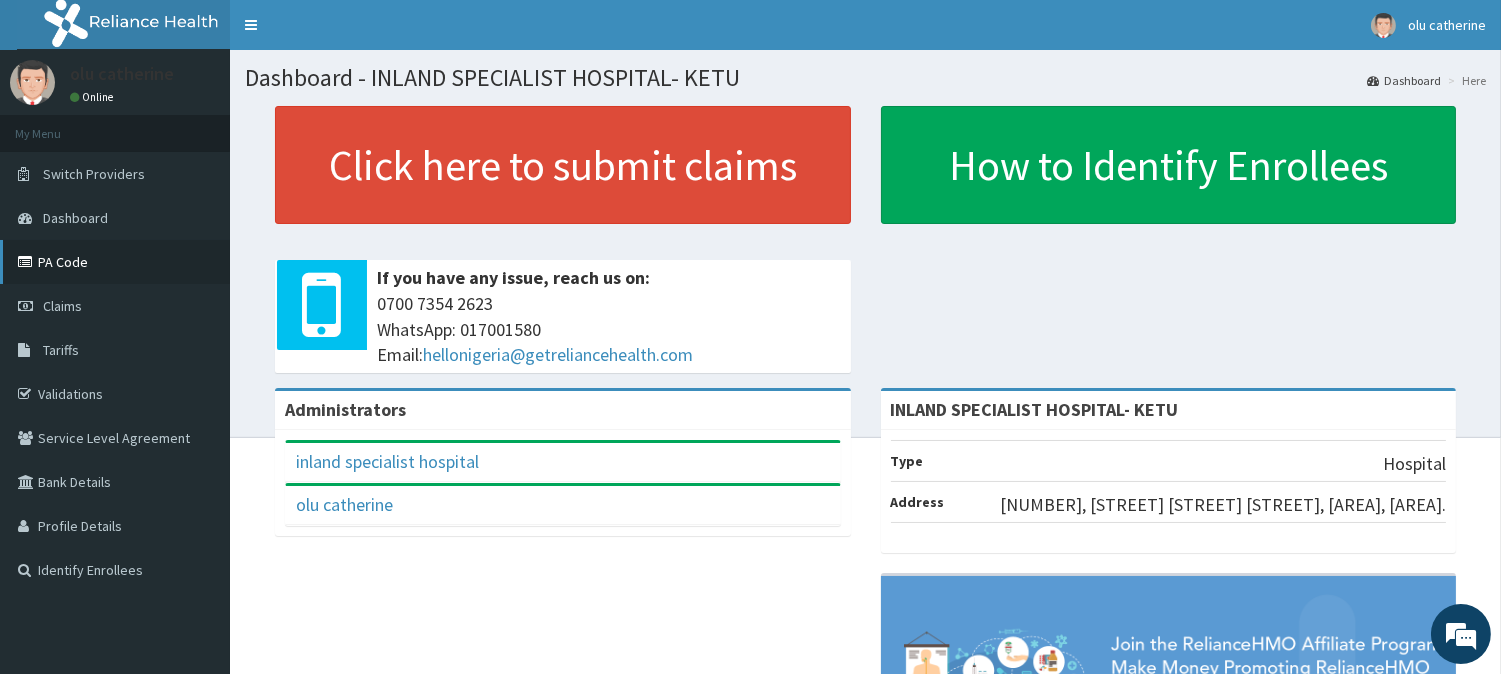 click on "PA Code" at bounding box center (115, 262) 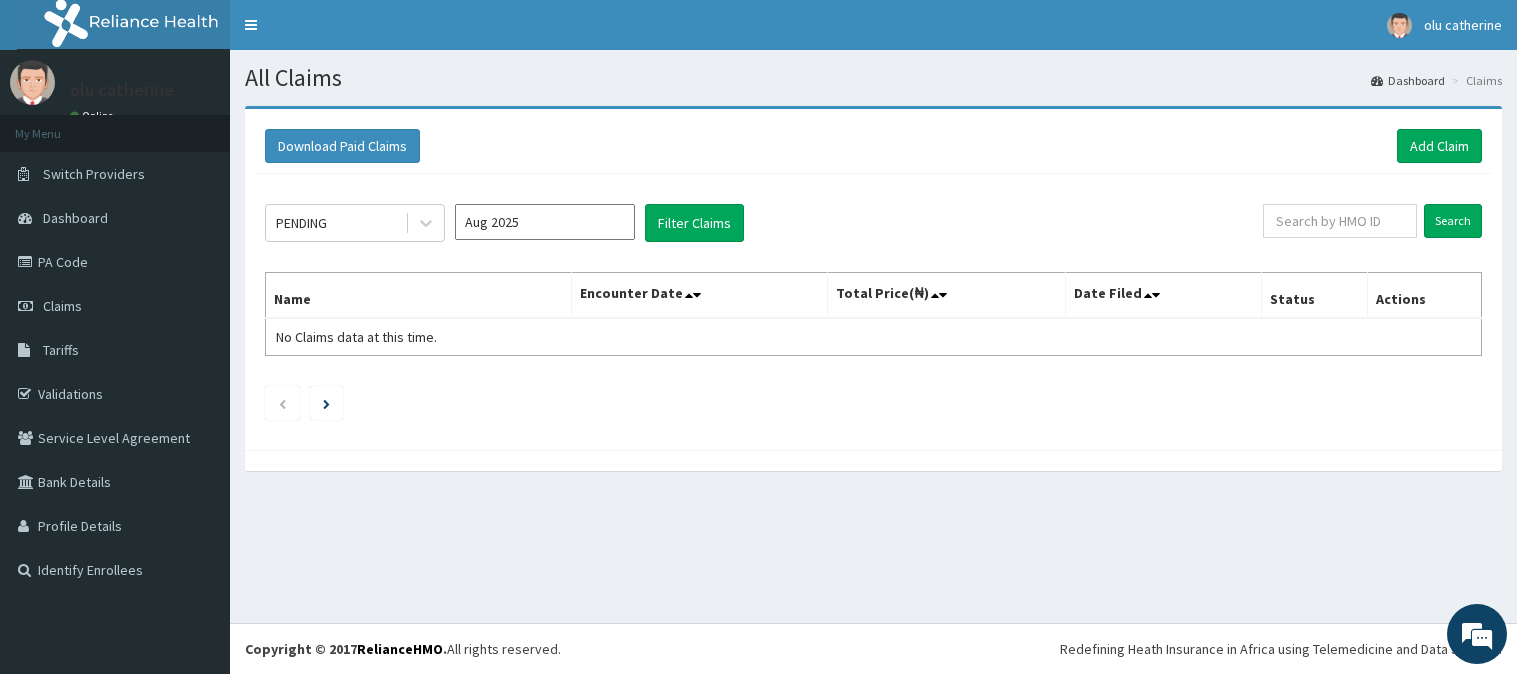 scroll, scrollTop: 0, scrollLeft: 0, axis: both 